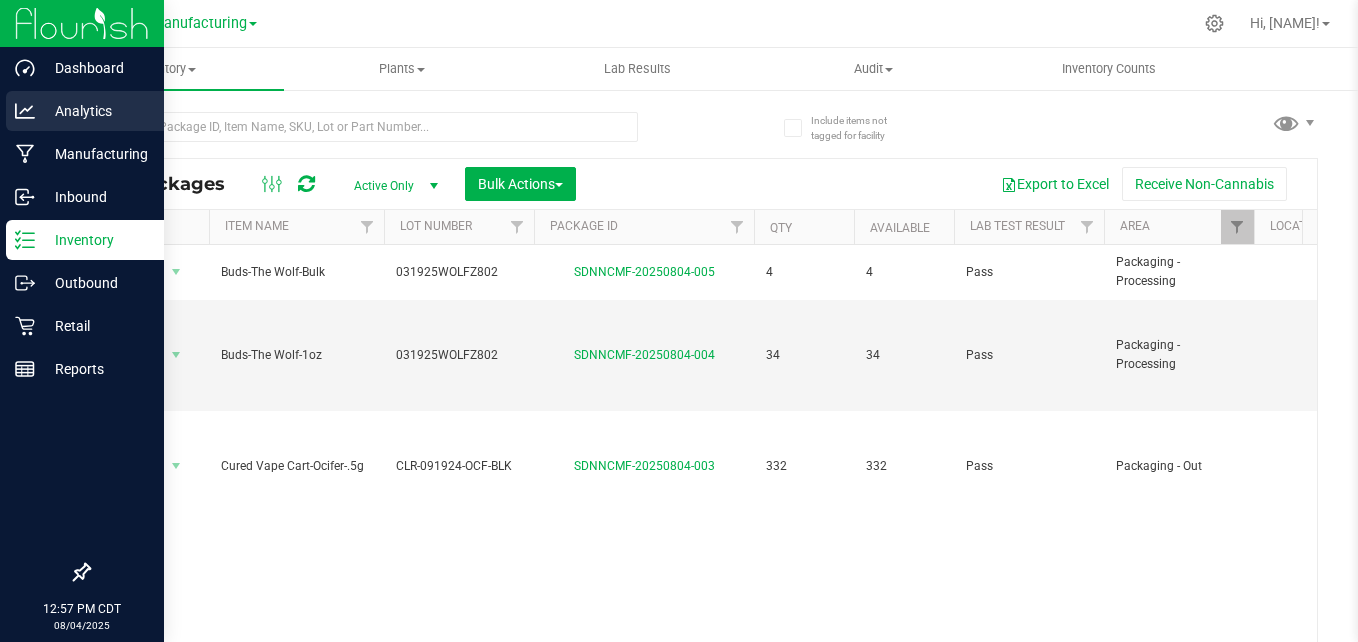 scroll, scrollTop: 0, scrollLeft: 0, axis: both 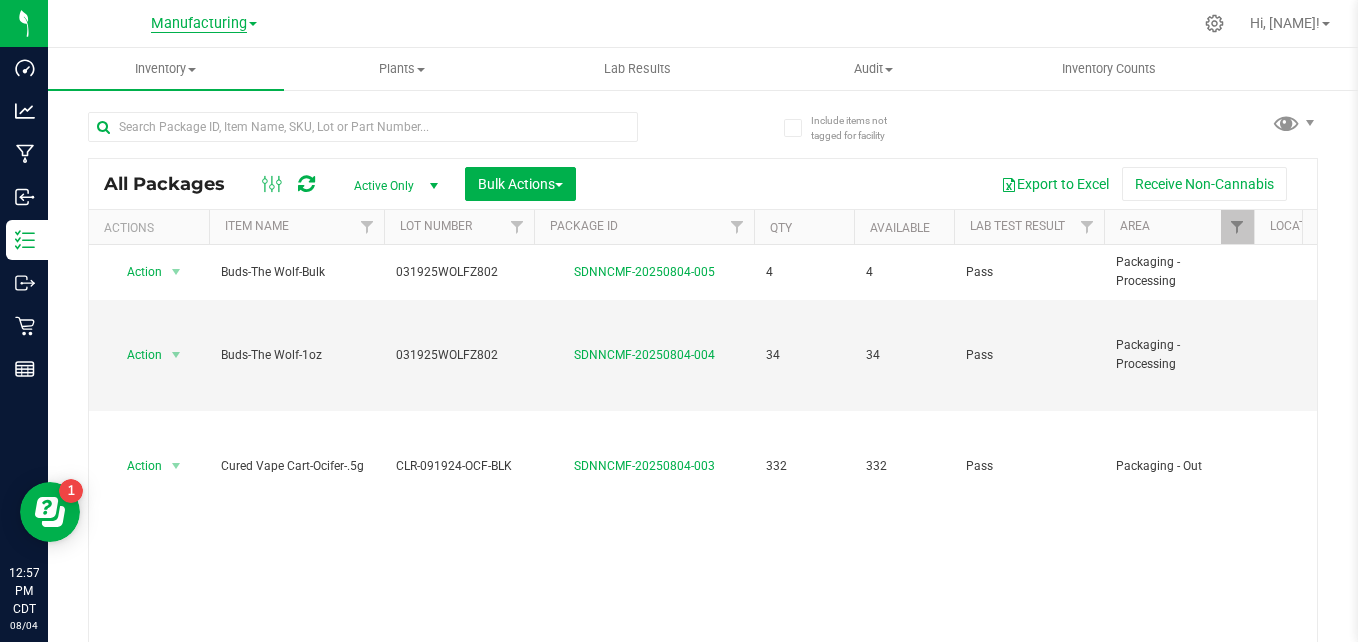 click on "Manufacturing" at bounding box center (199, 24) 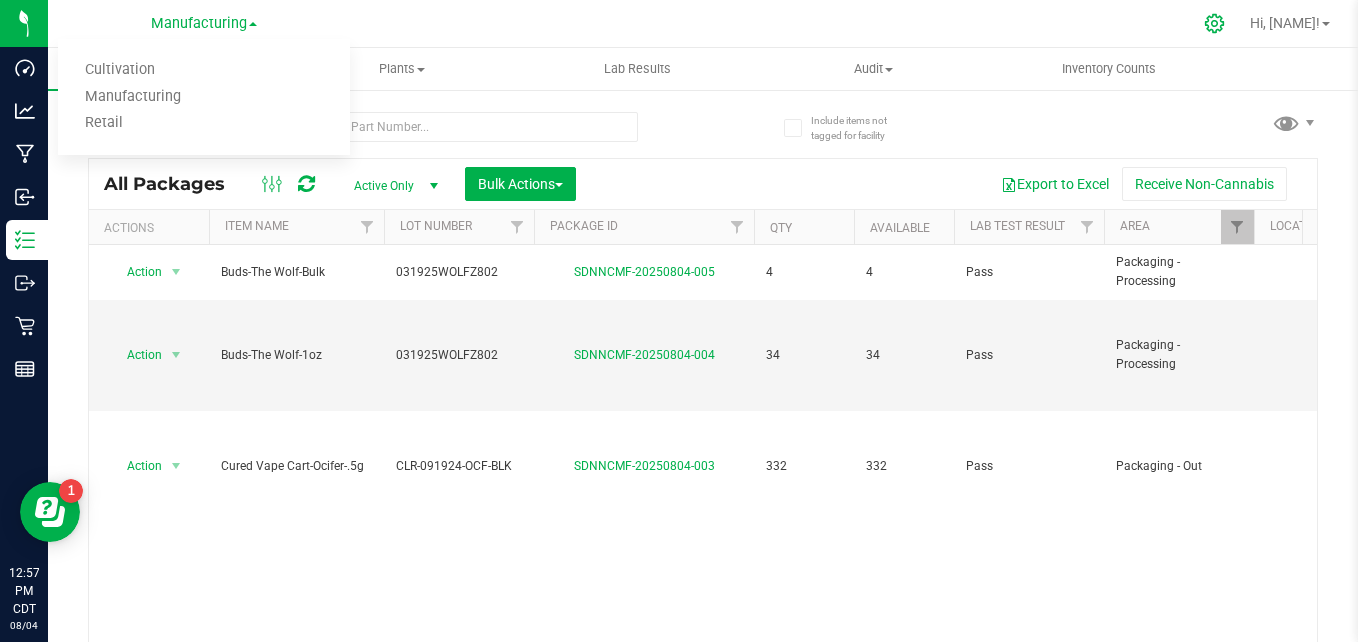 click 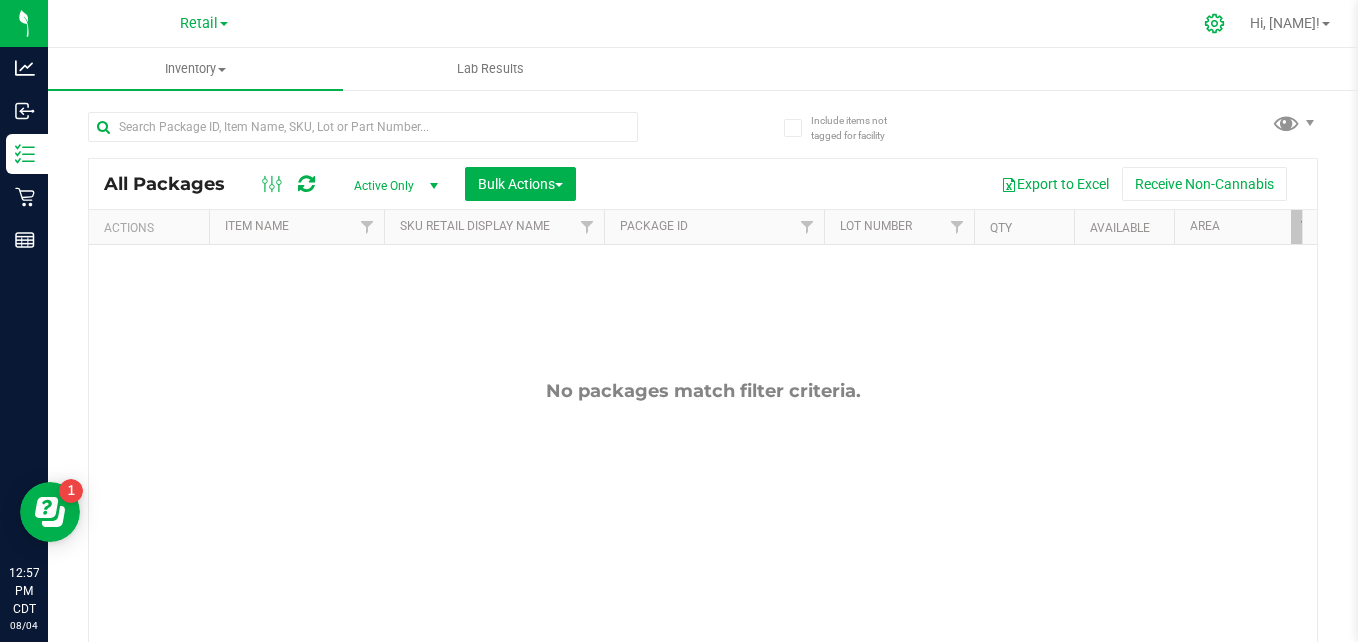 click 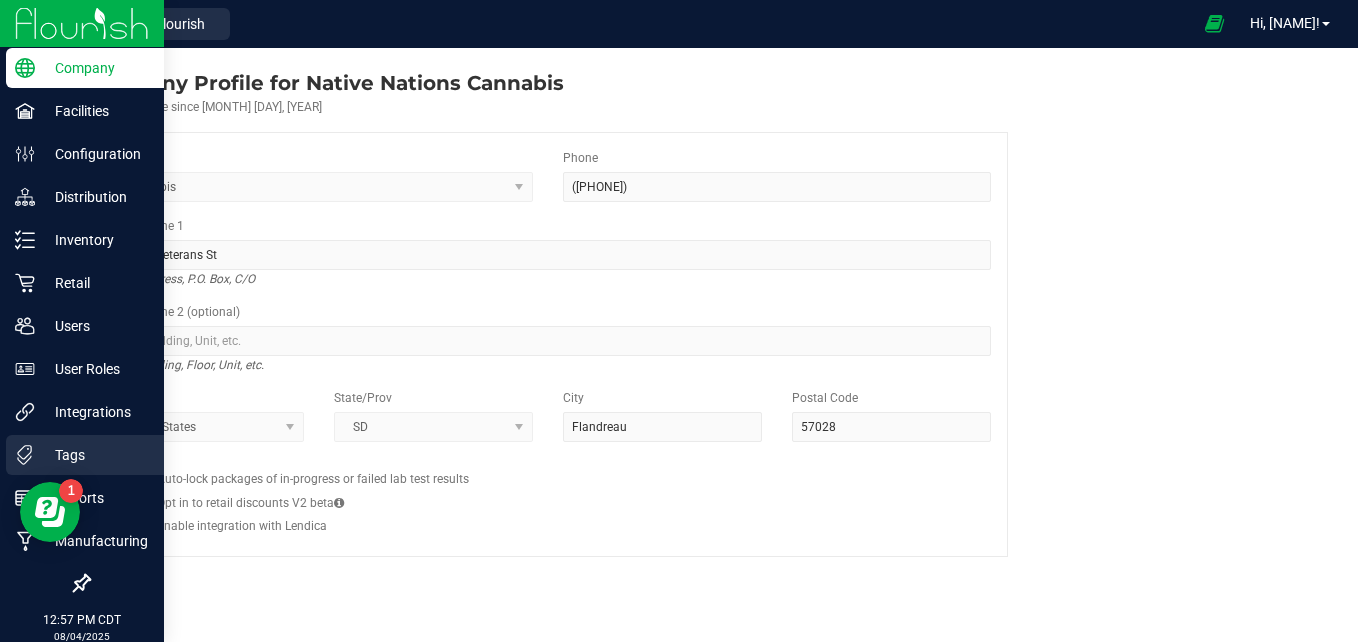 click on "Tags" at bounding box center [85, 455] 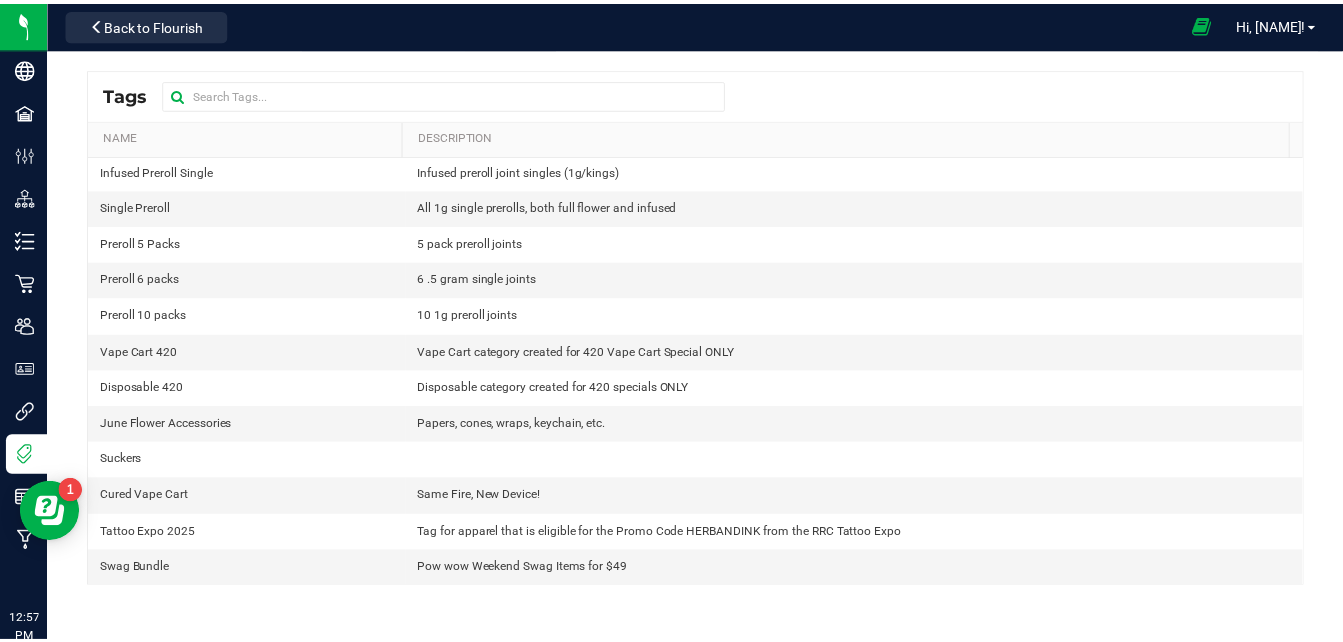 scroll, scrollTop: 0, scrollLeft: 0, axis: both 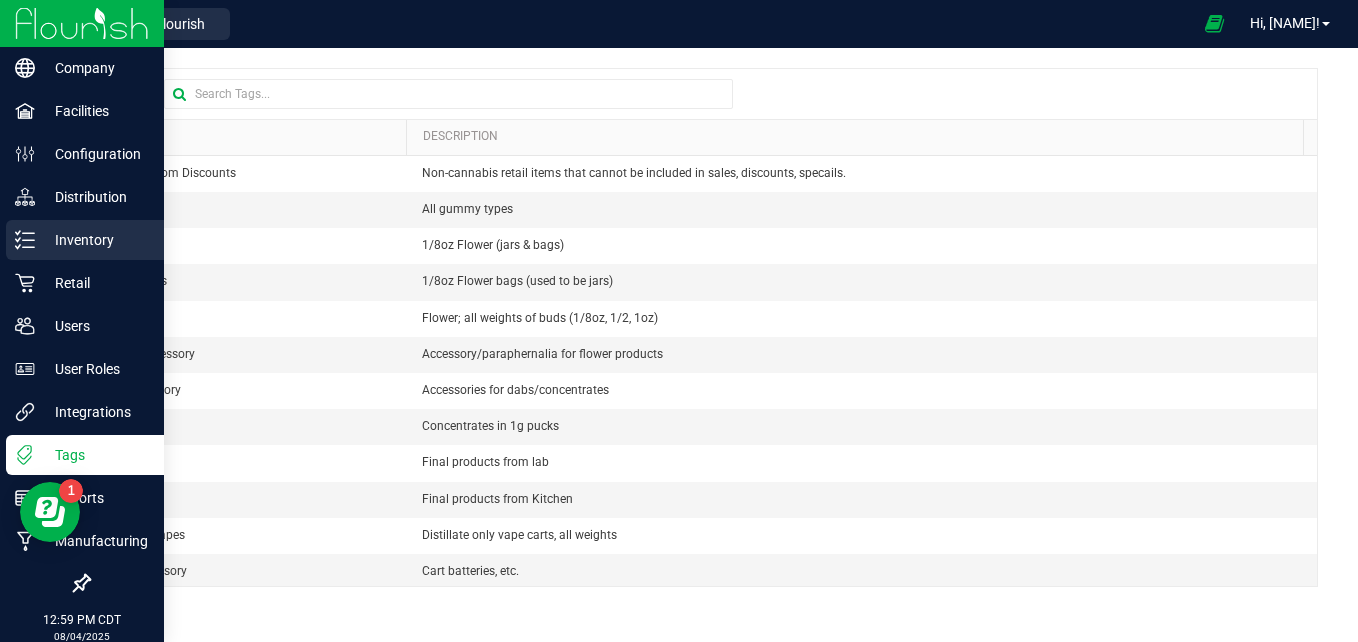 click 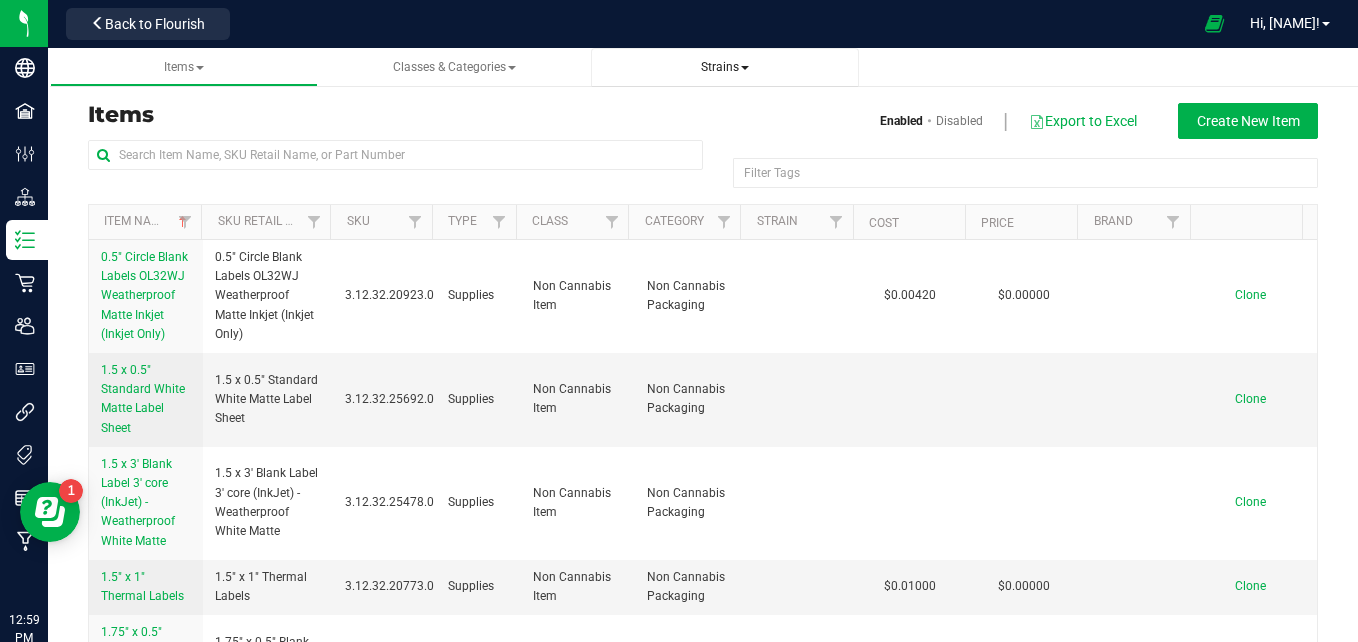 click on "Strains" at bounding box center [725, 67] 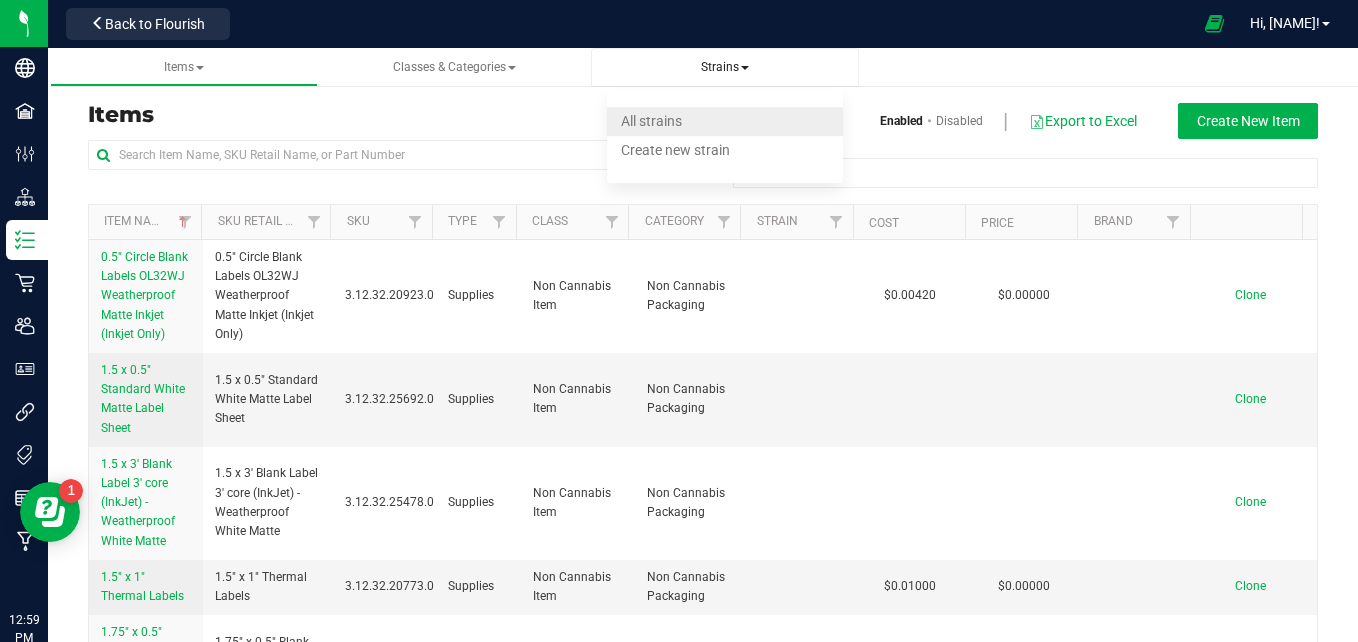 click on "All strains" at bounding box center (725, 121) 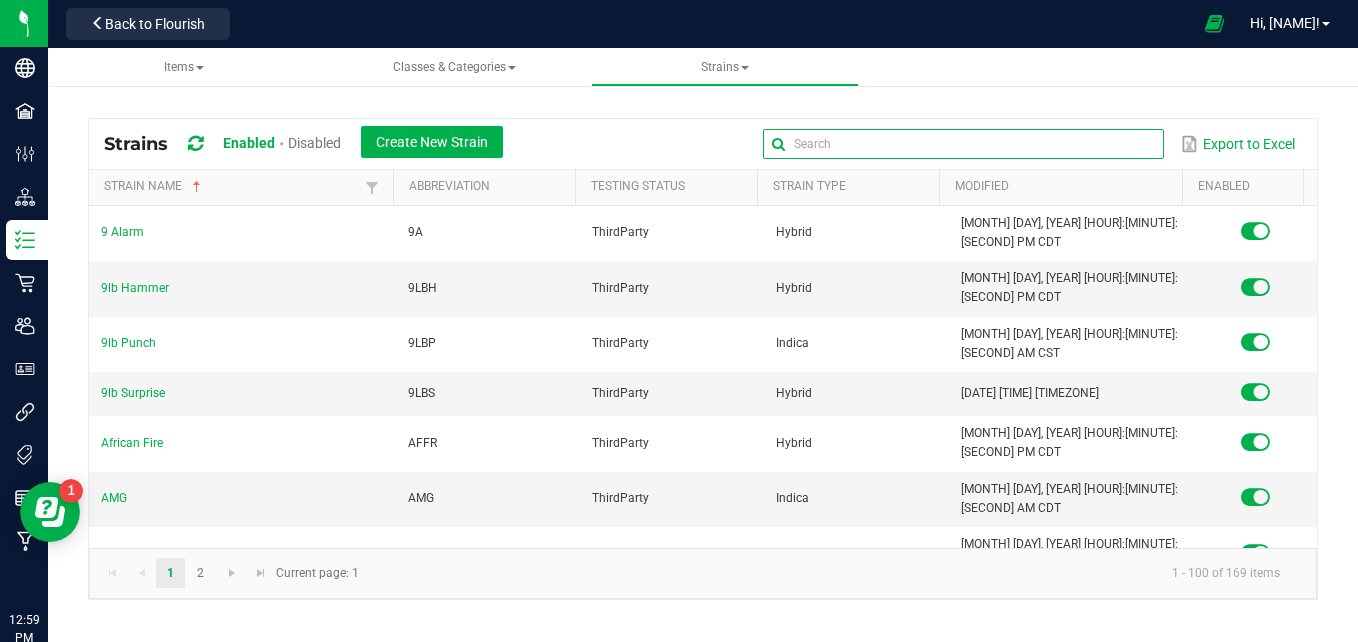 click at bounding box center [963, 144] 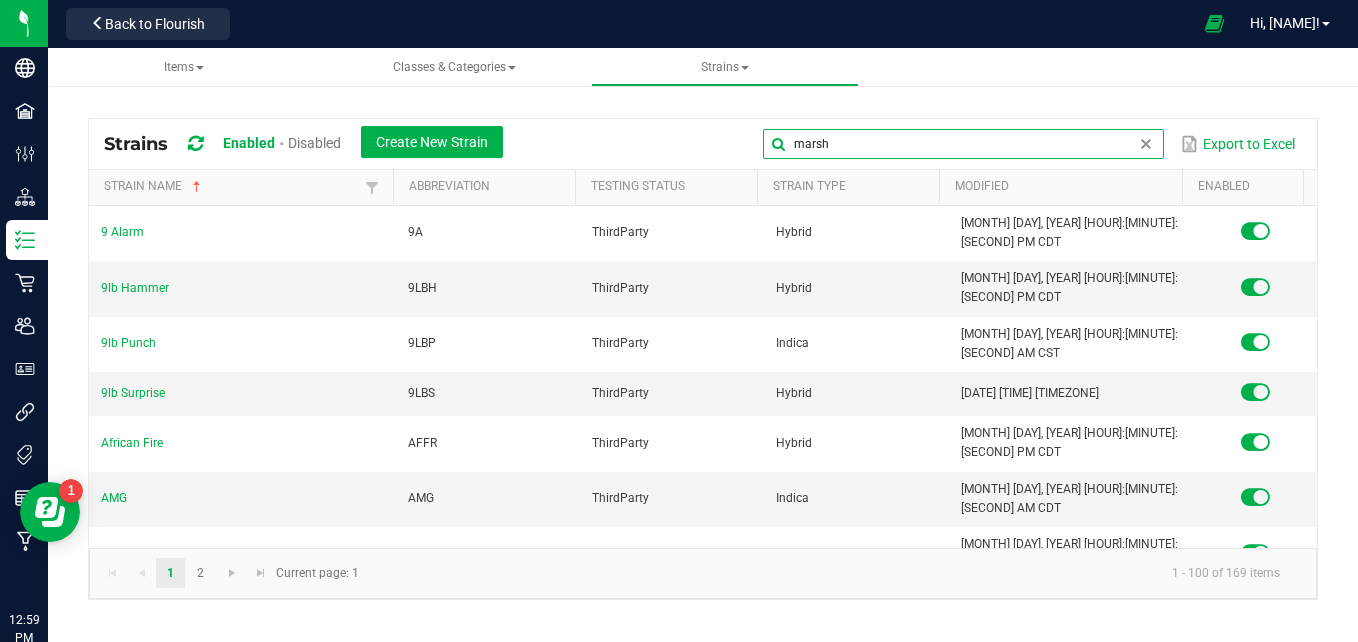 type on "marsh" 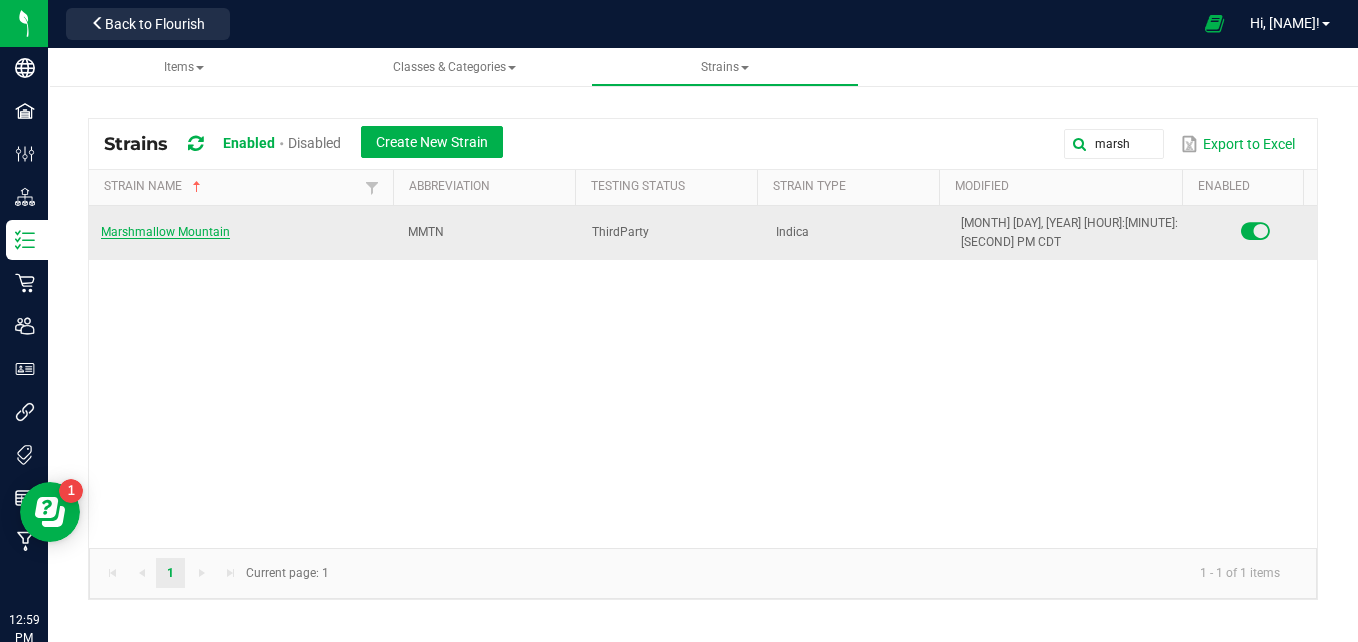 click on "Marshmallow Mountain" at bounding box center [165, 232] 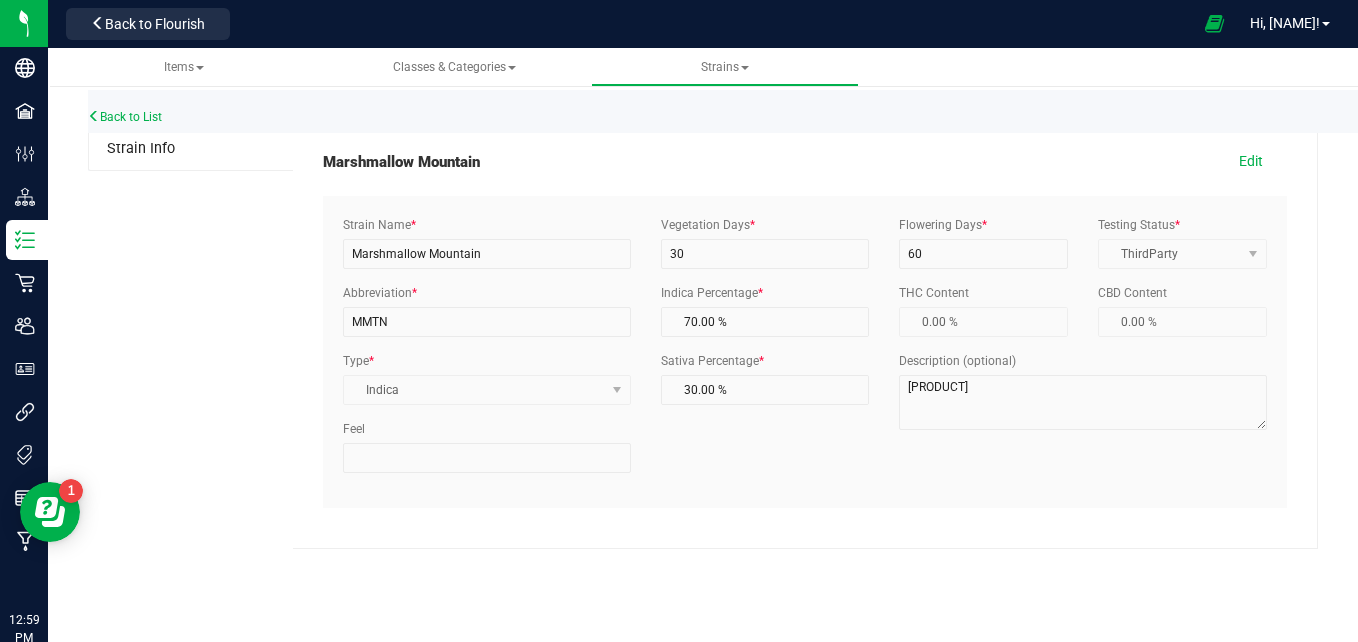 click on "Description (optional)
[PRODUCT]" at bounding box center (1083, 391) 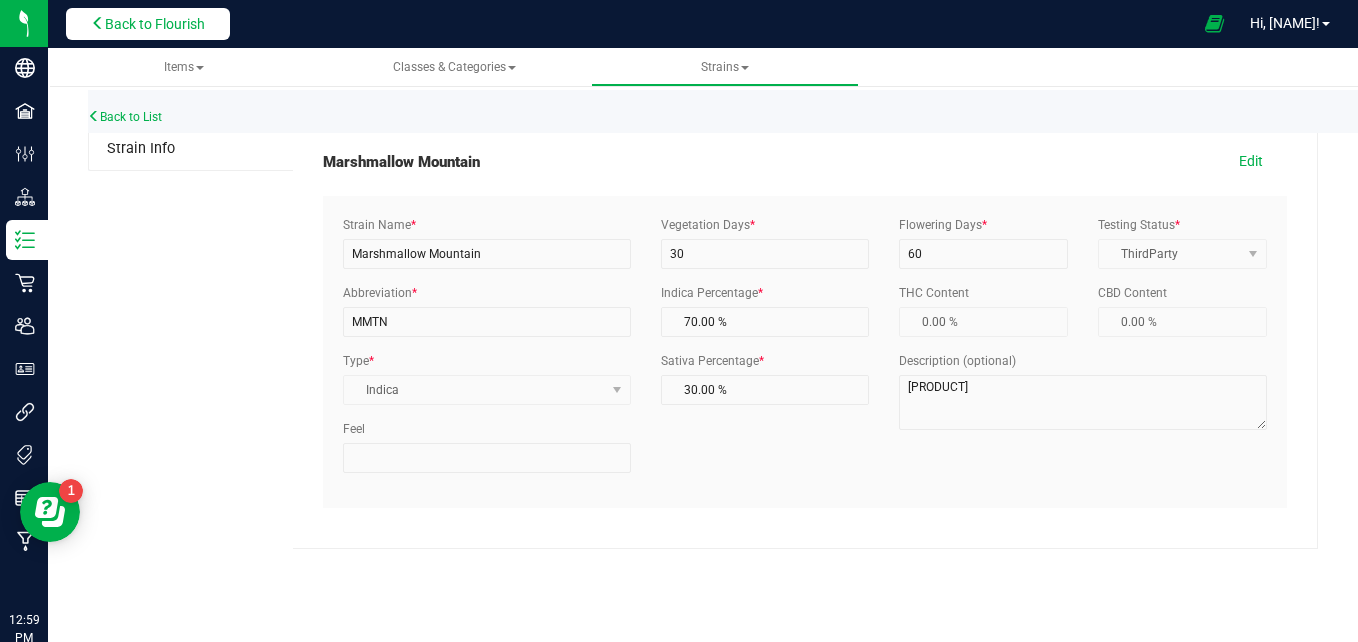 click on "Back to Flourish" at bounding box center (155, 24) 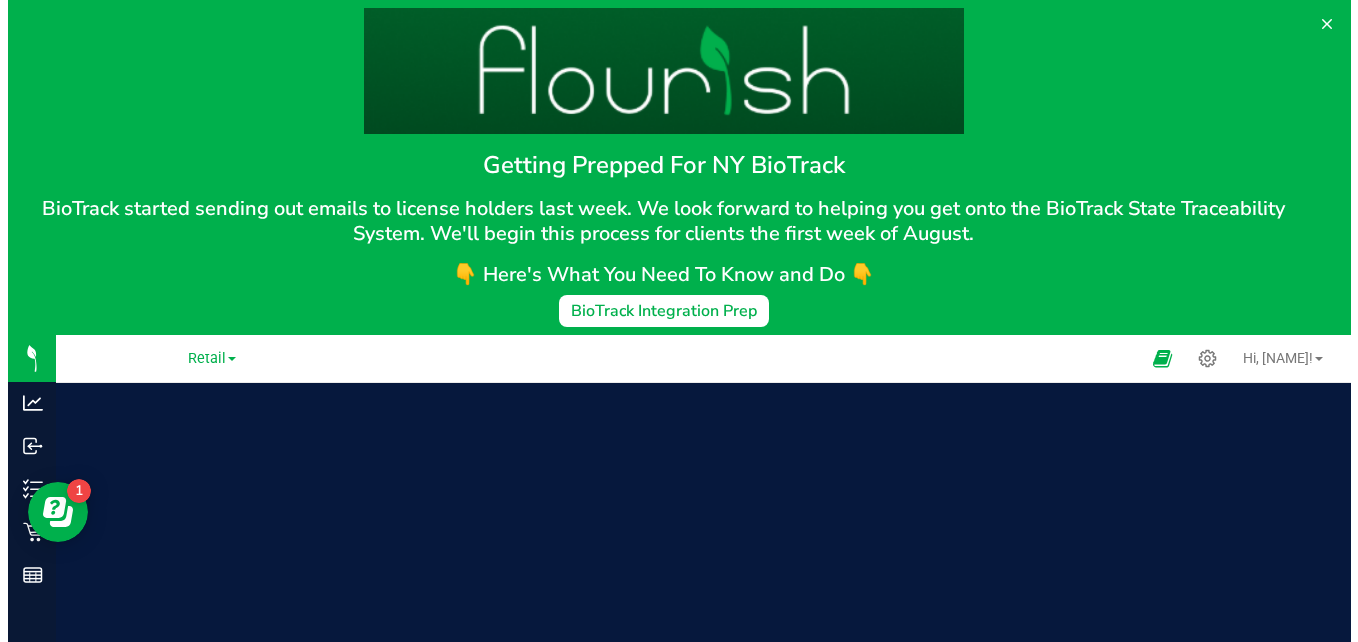 scroll, scrollTop: 0, scrollLeft: 0, axis: both 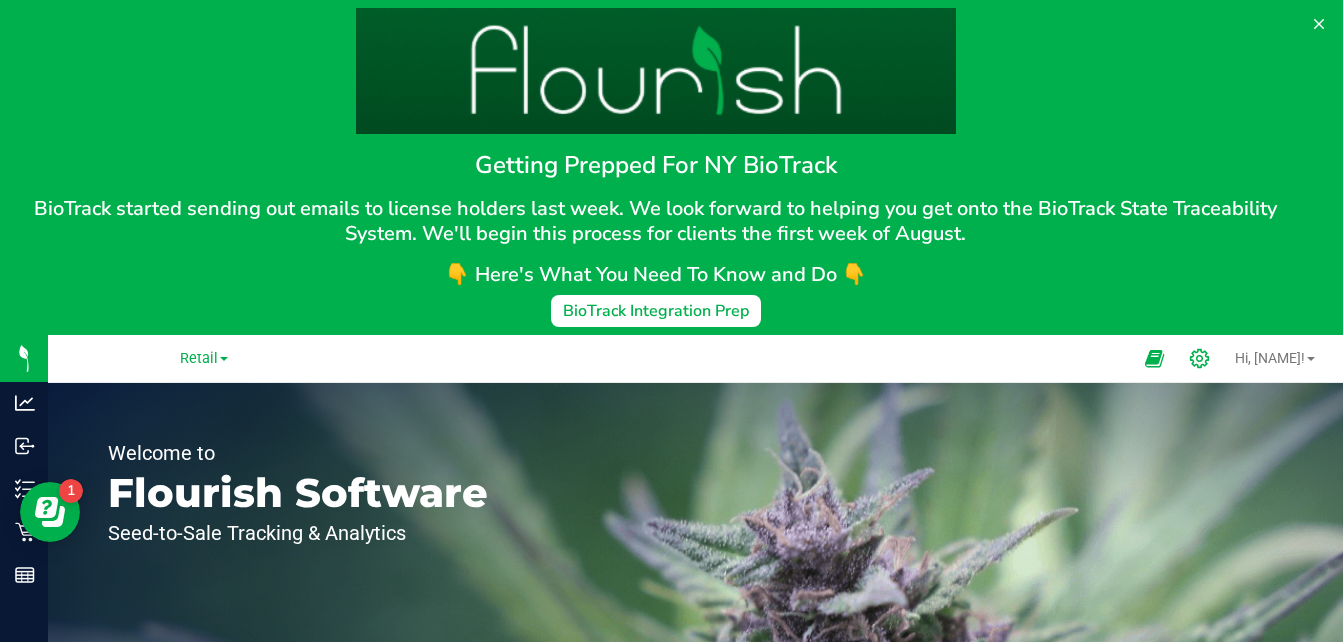 click 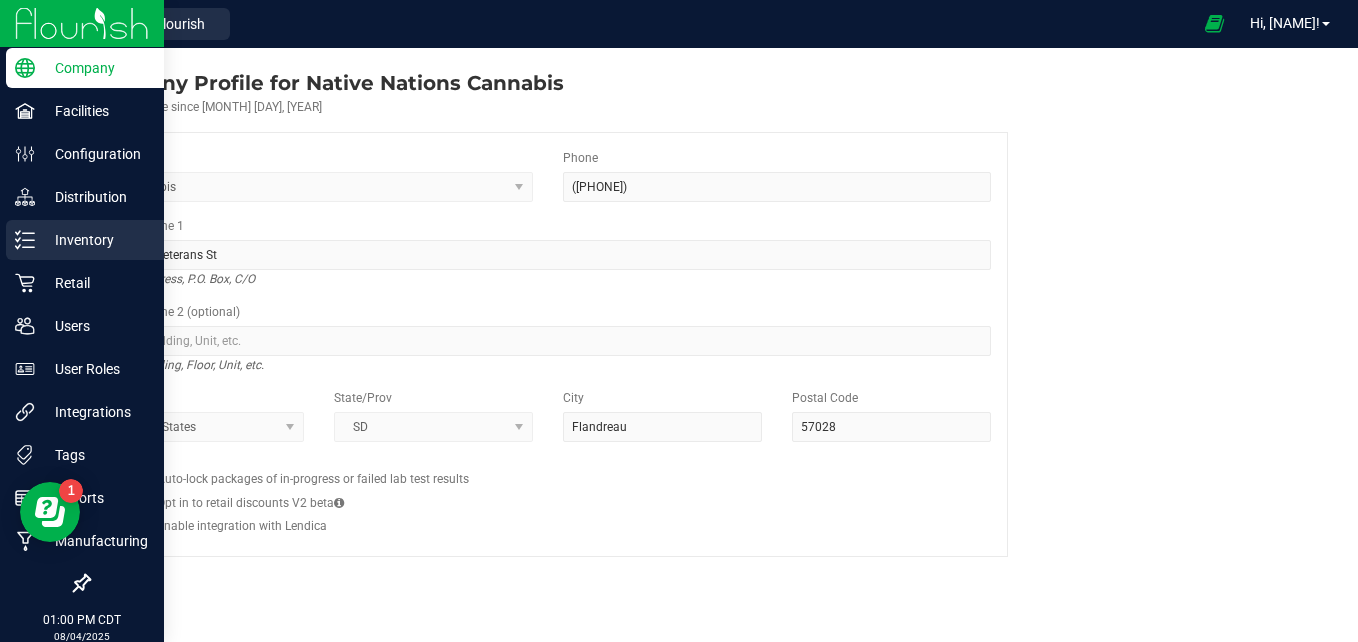 click on "Inventory" at bounding box center [95, 240] 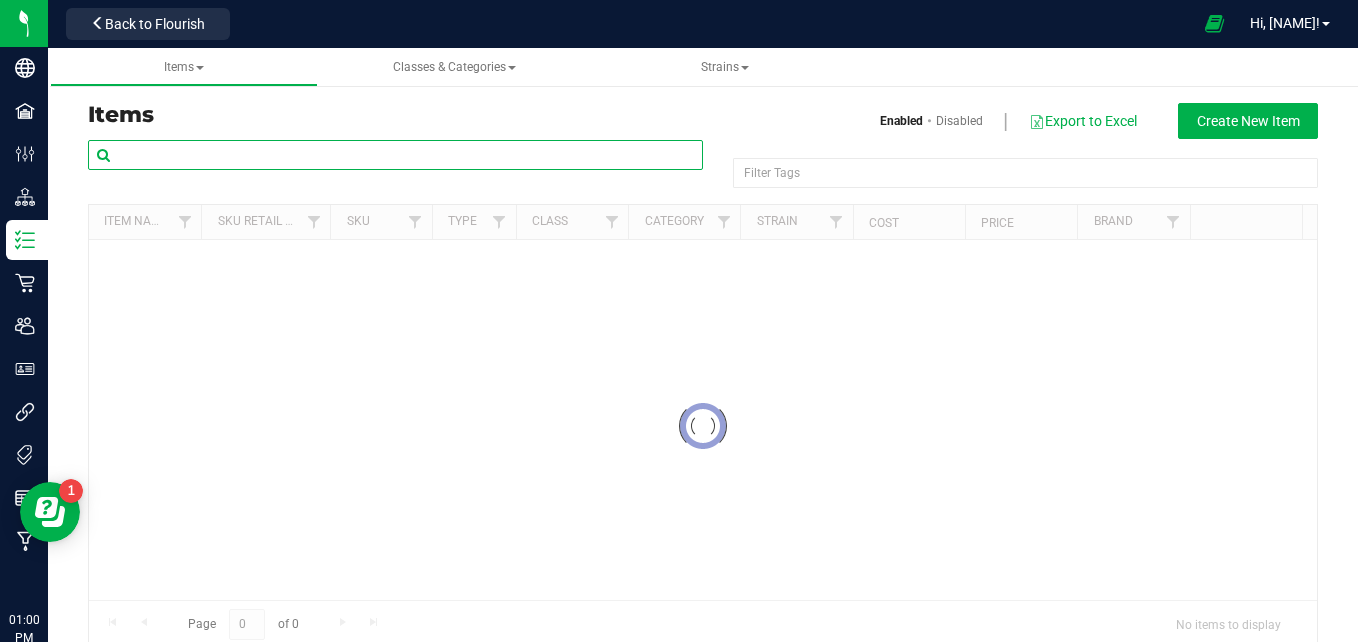click at bounding box center [395, 155] 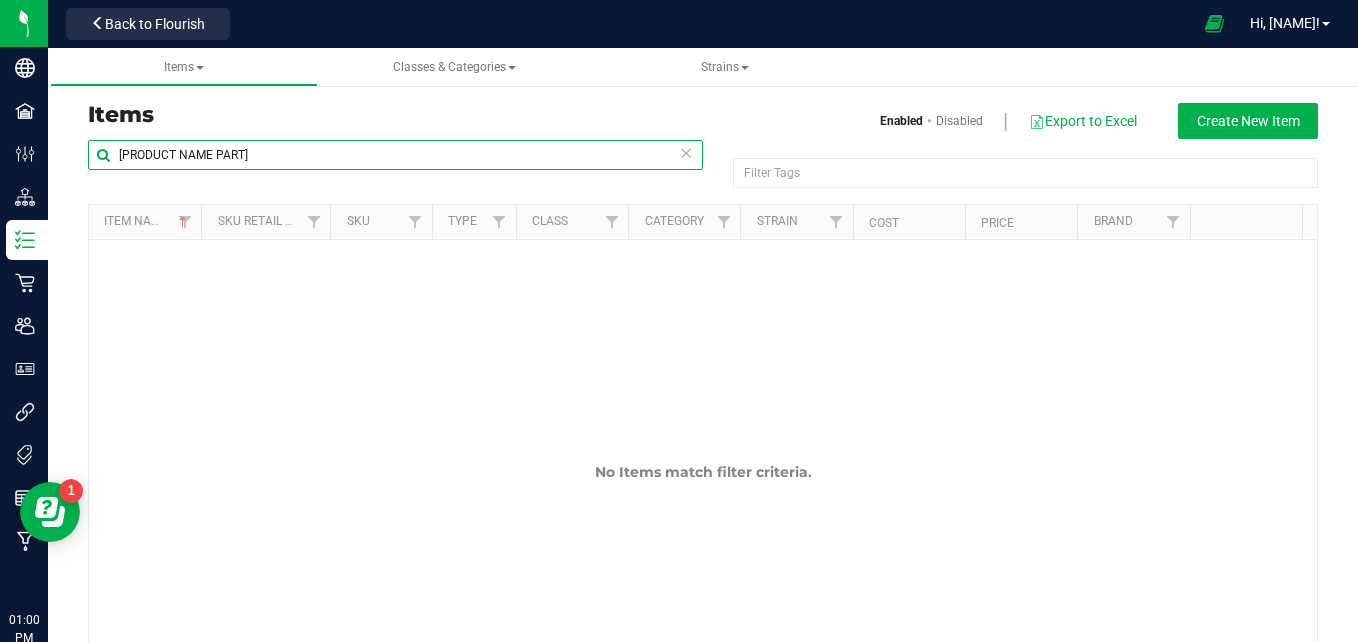 type on "[PRODUCT NAME PART]" 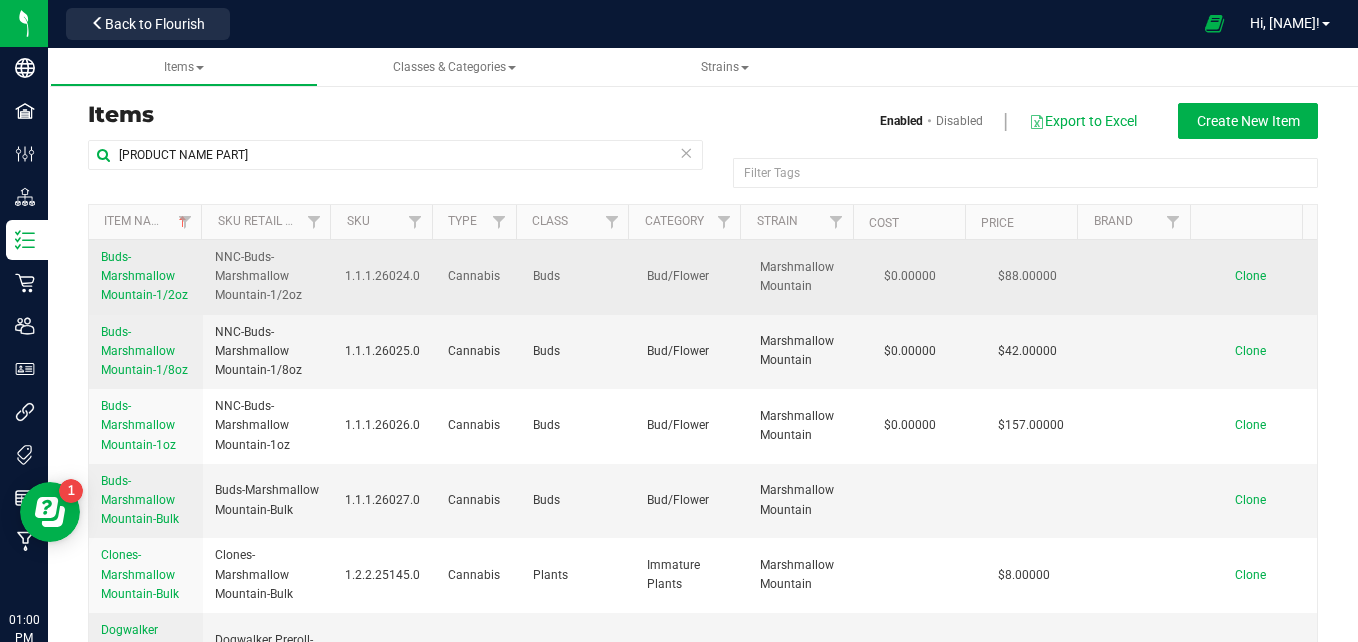 click on "Buds-Marshmallow Mountain-1/2oz" at bounding box center (144, 276) 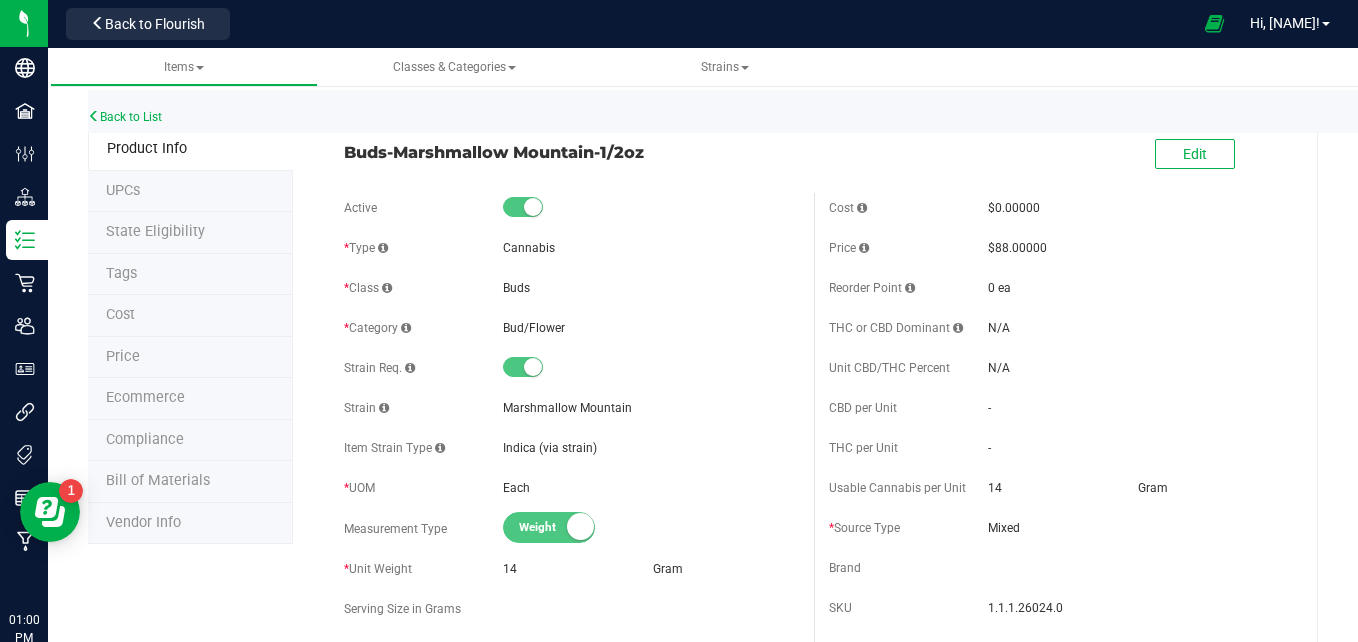 click on "Tags" at bounding box center [190, 275] 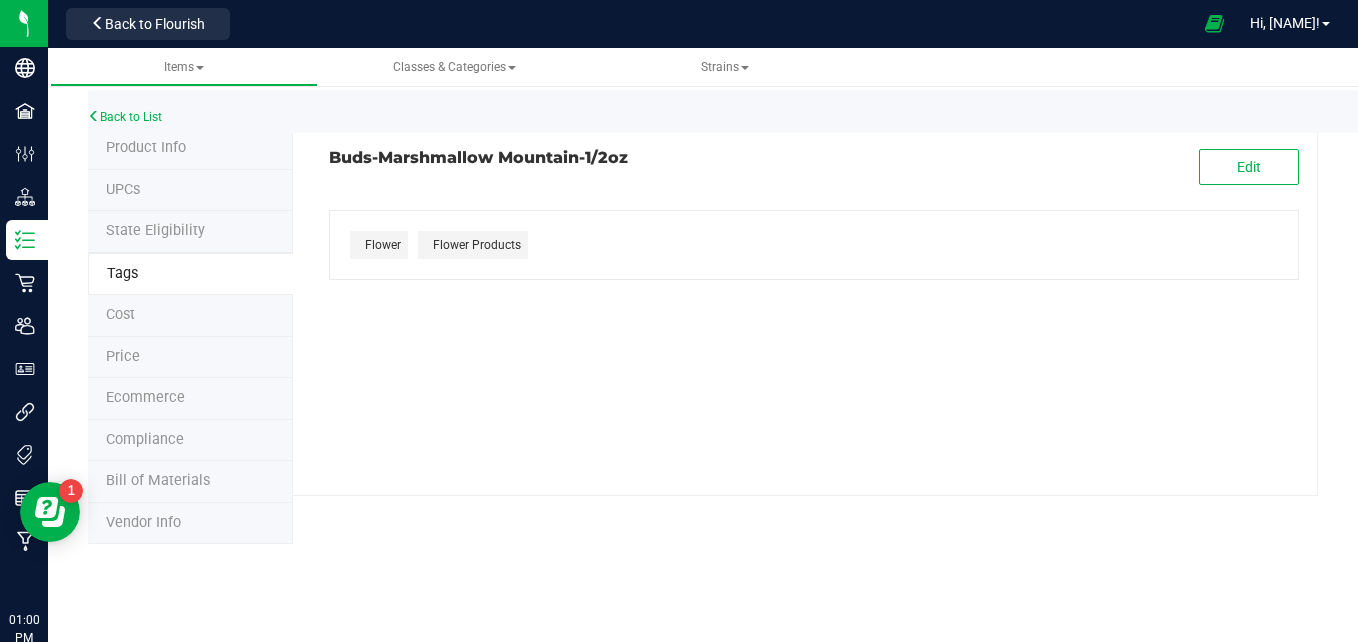 click on "State Eligibility" at bounding box center [155, 230] 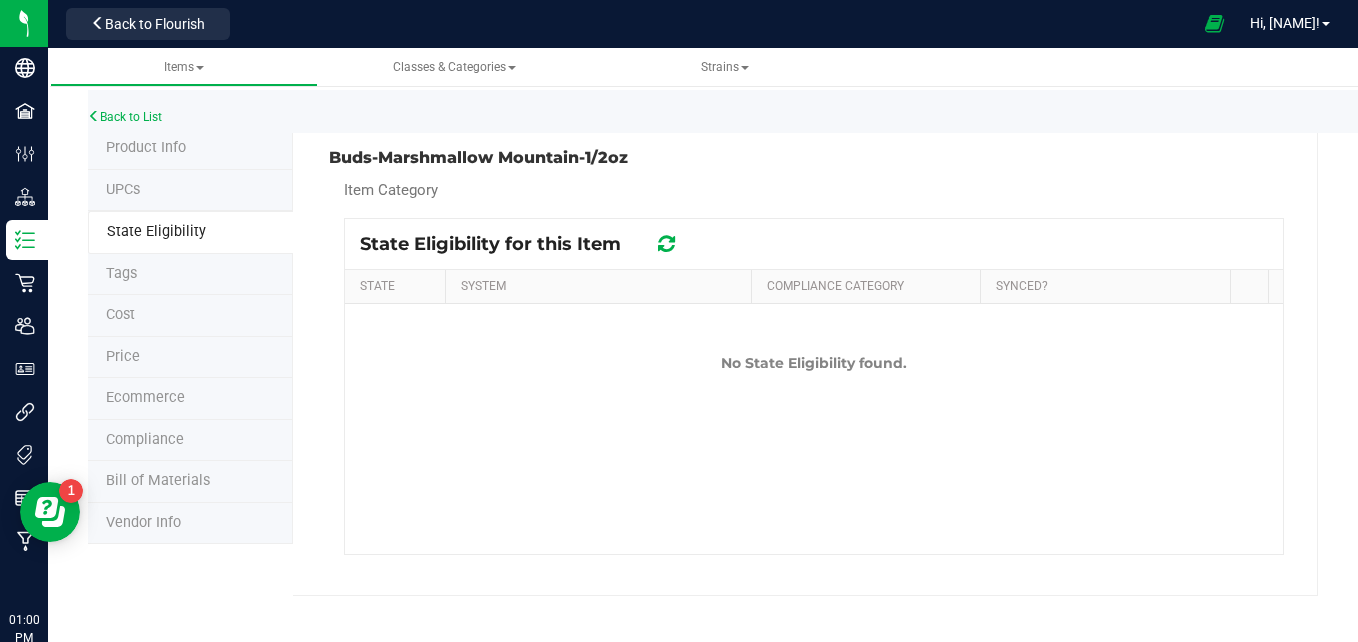 click on "UPCs" at bounding box center (190, 191) 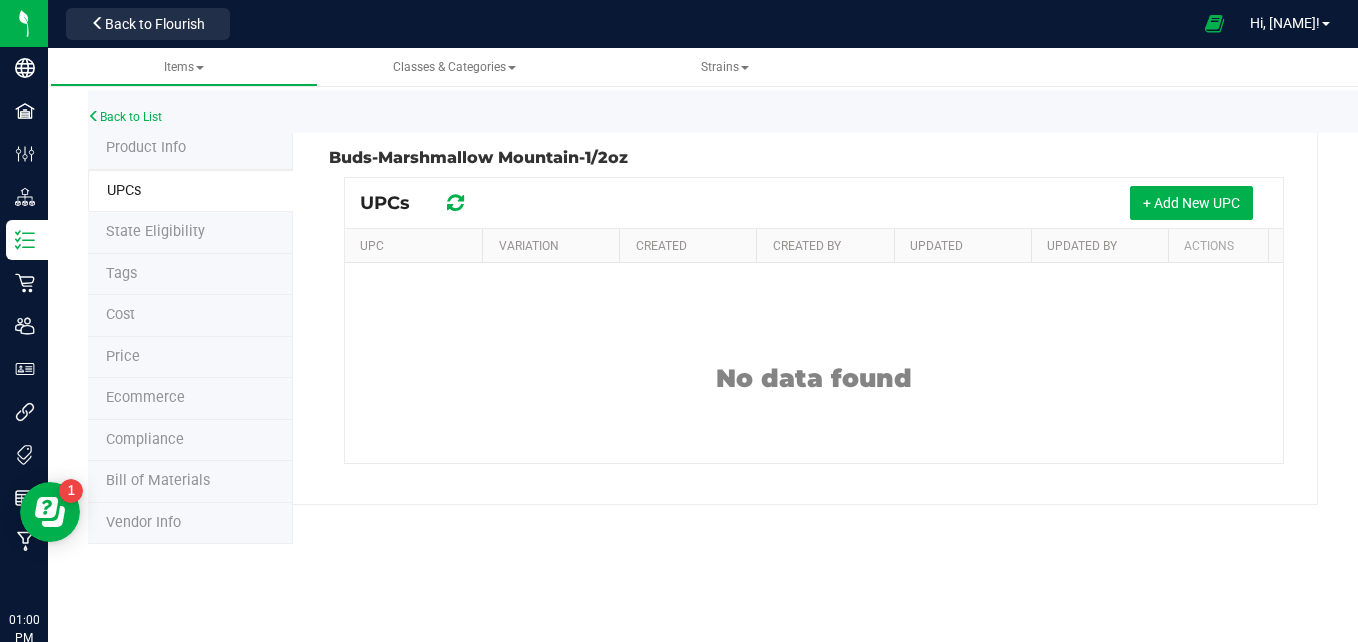 click on "Product Info" at bounding box center [190, 149] 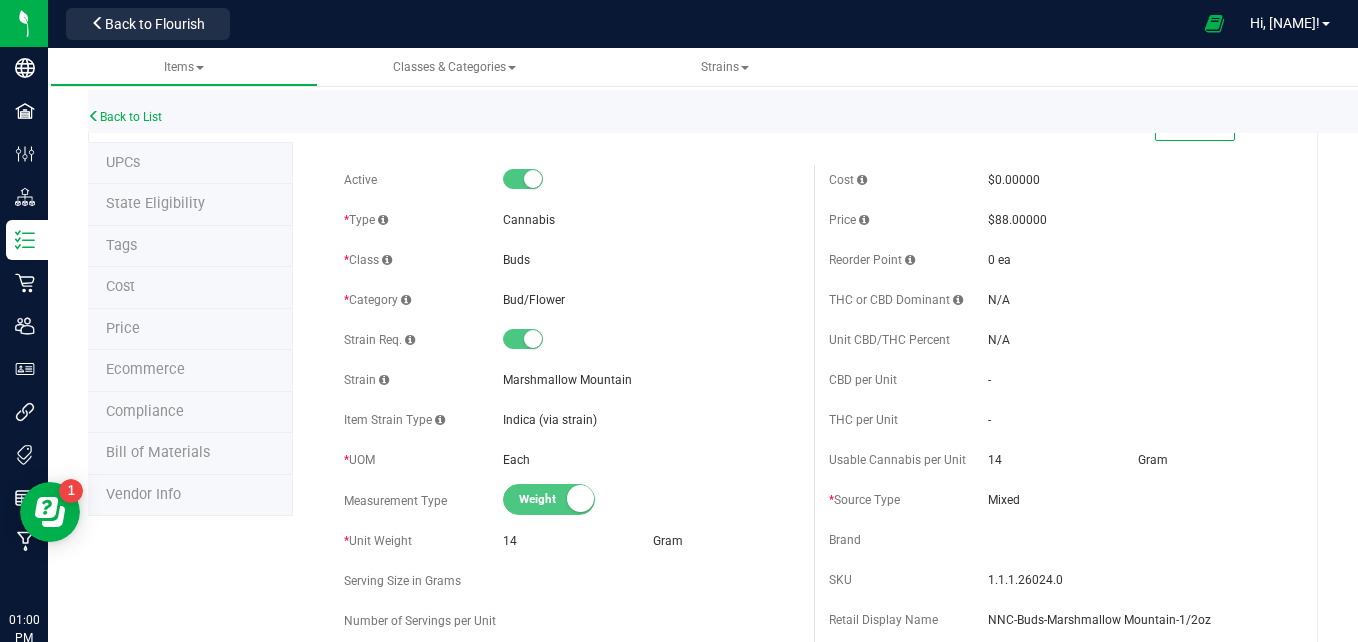 scroll, scrollTop: 0, scrollLeft: 0, axis: both 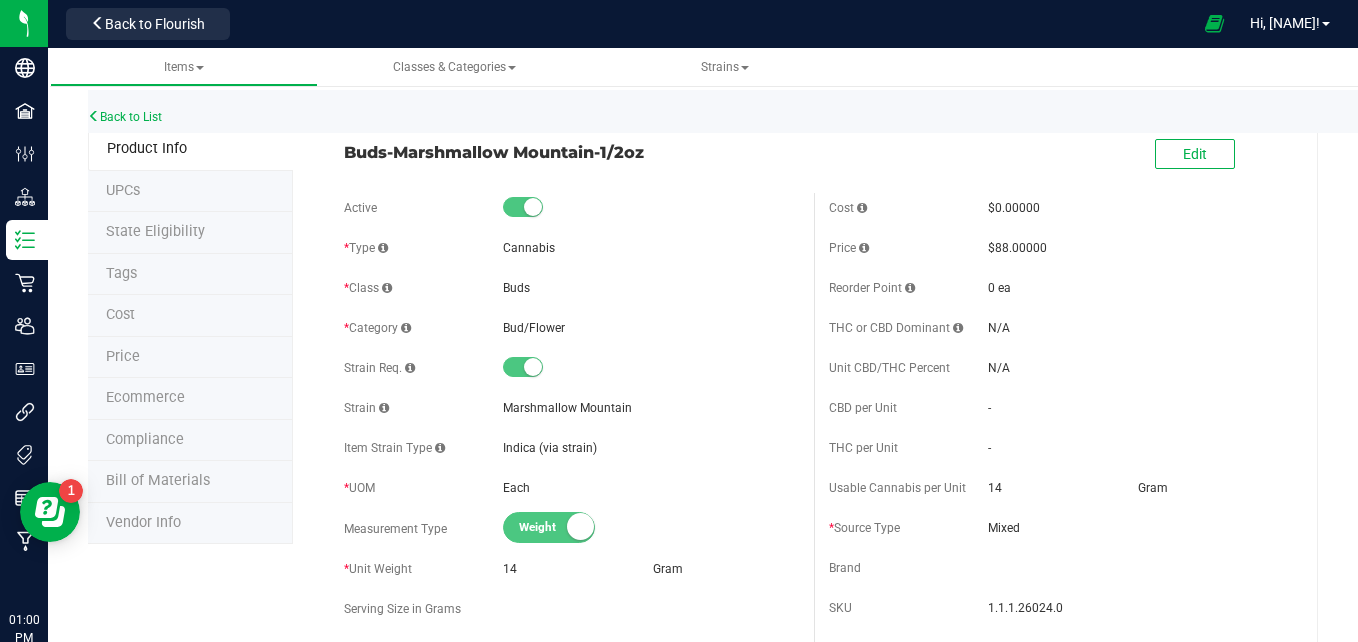 click on "Ecommerce" at bounding box center (190, 399) 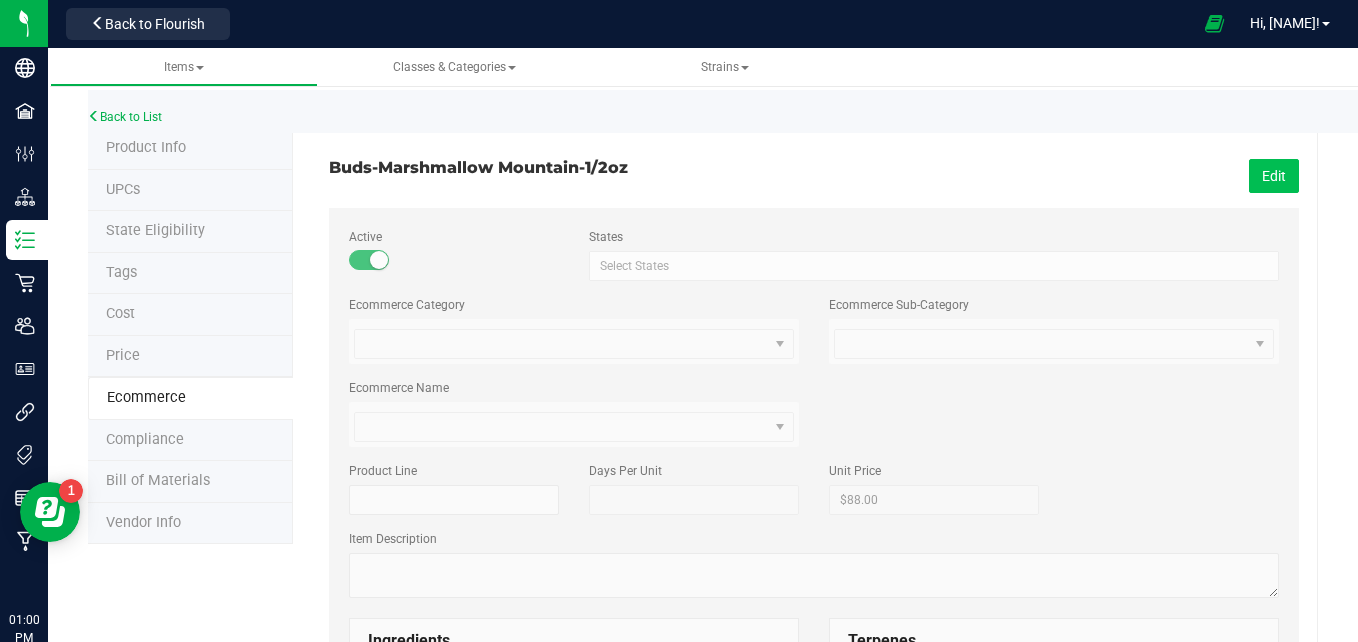 click on "Edit" at bounding box center (1274, 176) 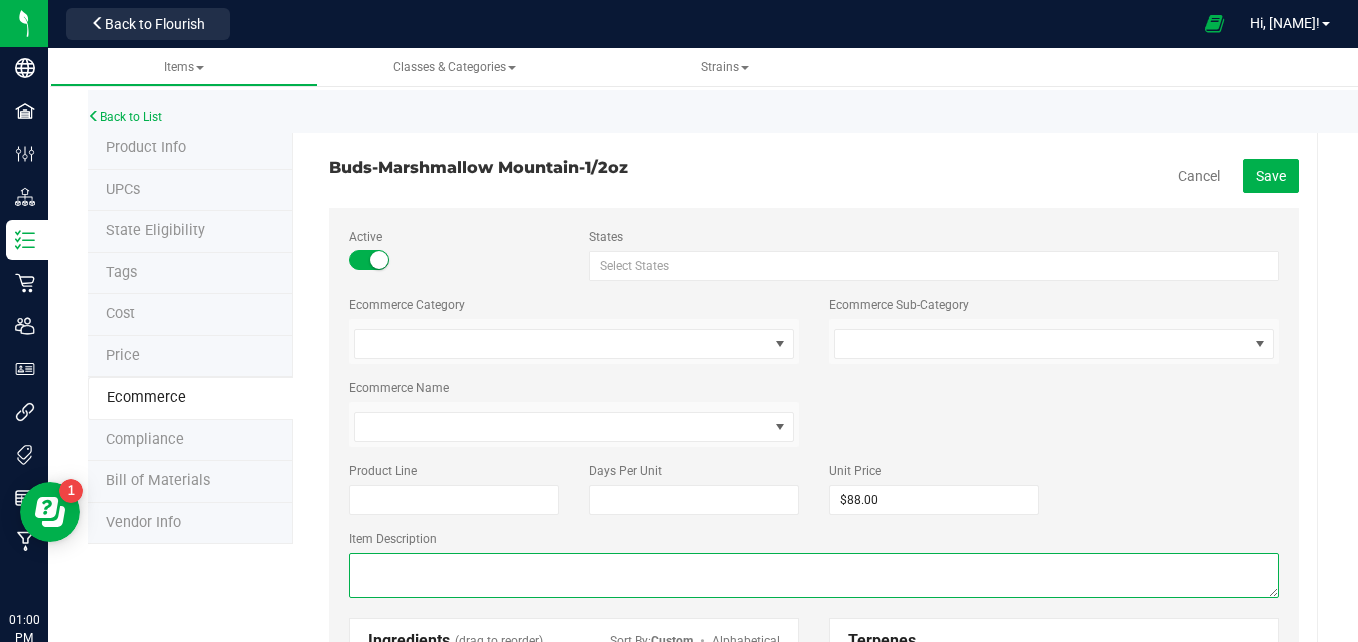 click at bounding box center (814, 575) 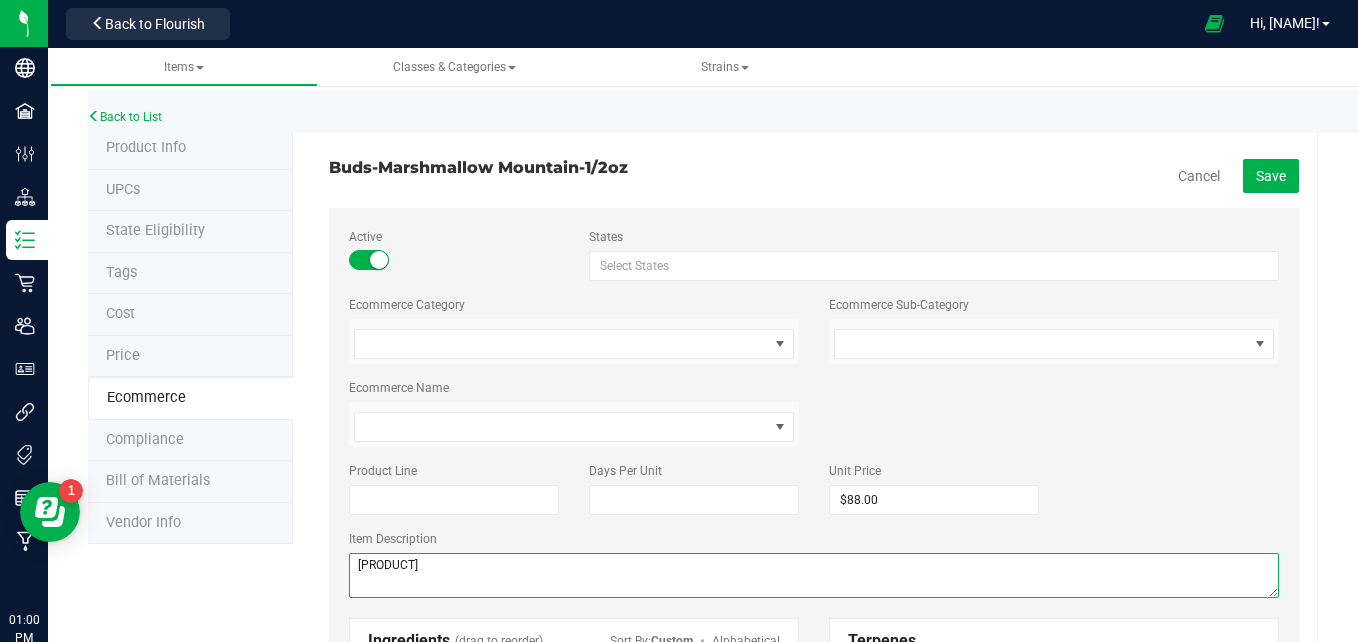 click at bounding box center [814, 575] 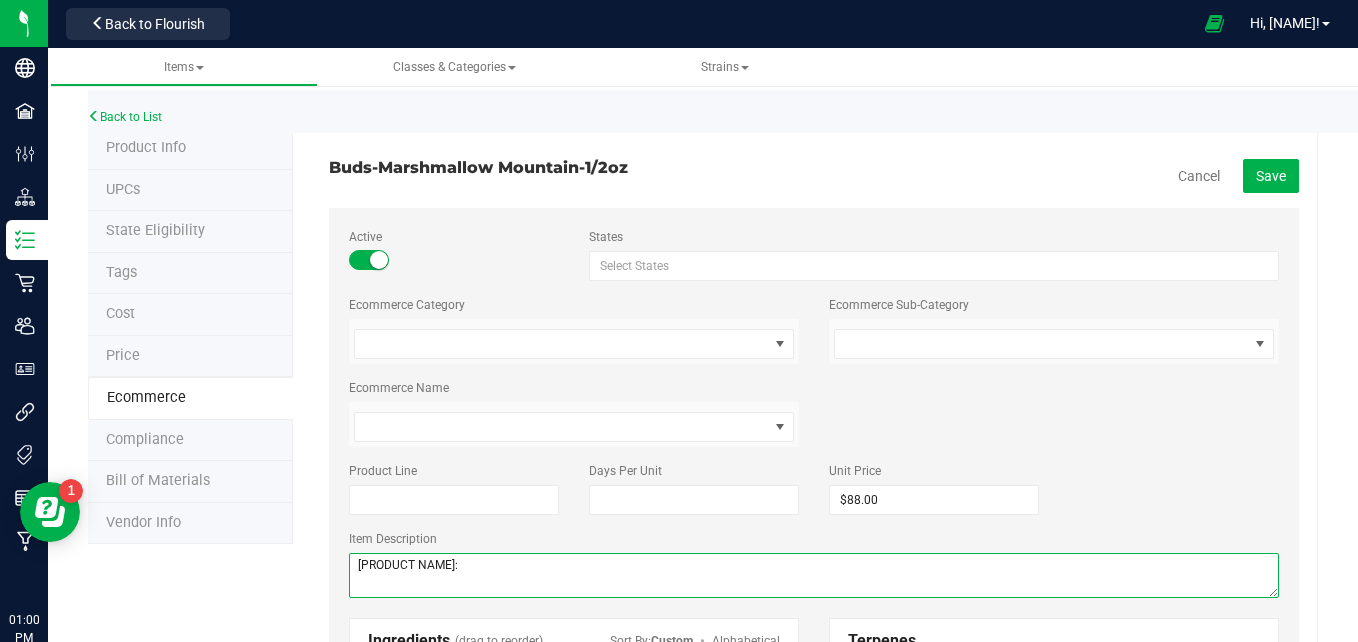 paste on "Cannabis flower is primarily ingested via inhalation. Activation time is roughly about 5 minutes and may last up to a few hours." 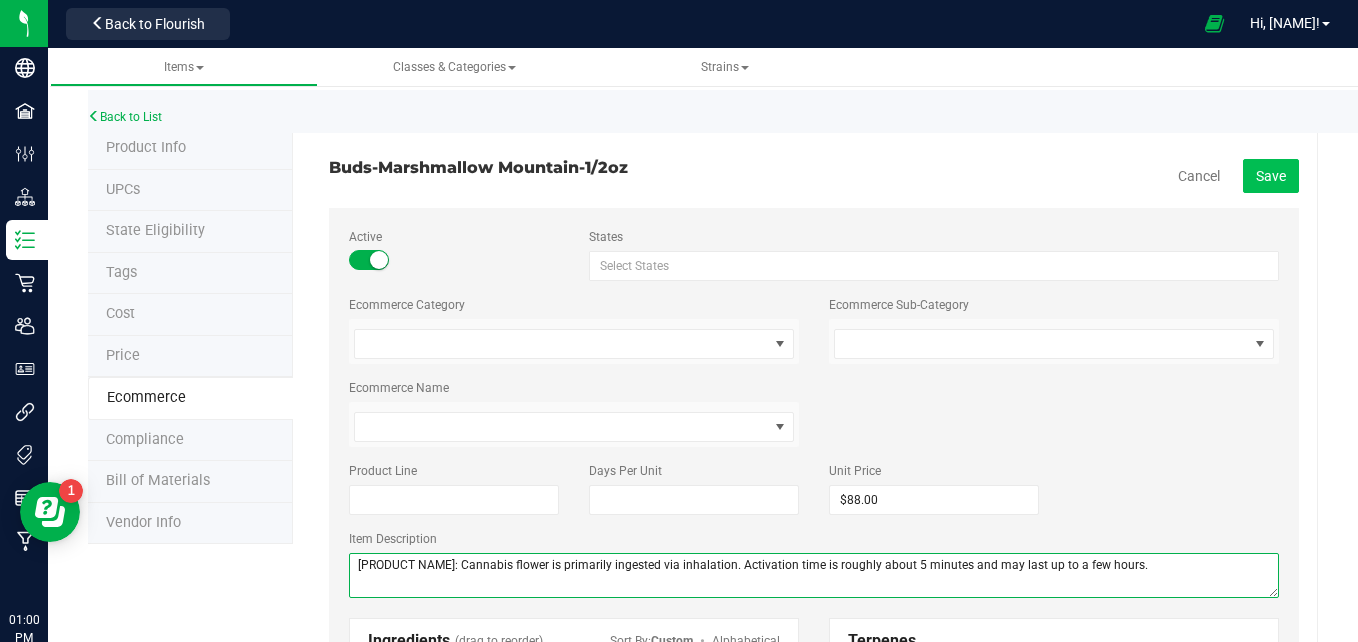 type on "[PRODUCT NAME]: Cannabis flower is primarily ingested via inhalation. Activation time is roughly about 5 minutes and may last up to a few hours." 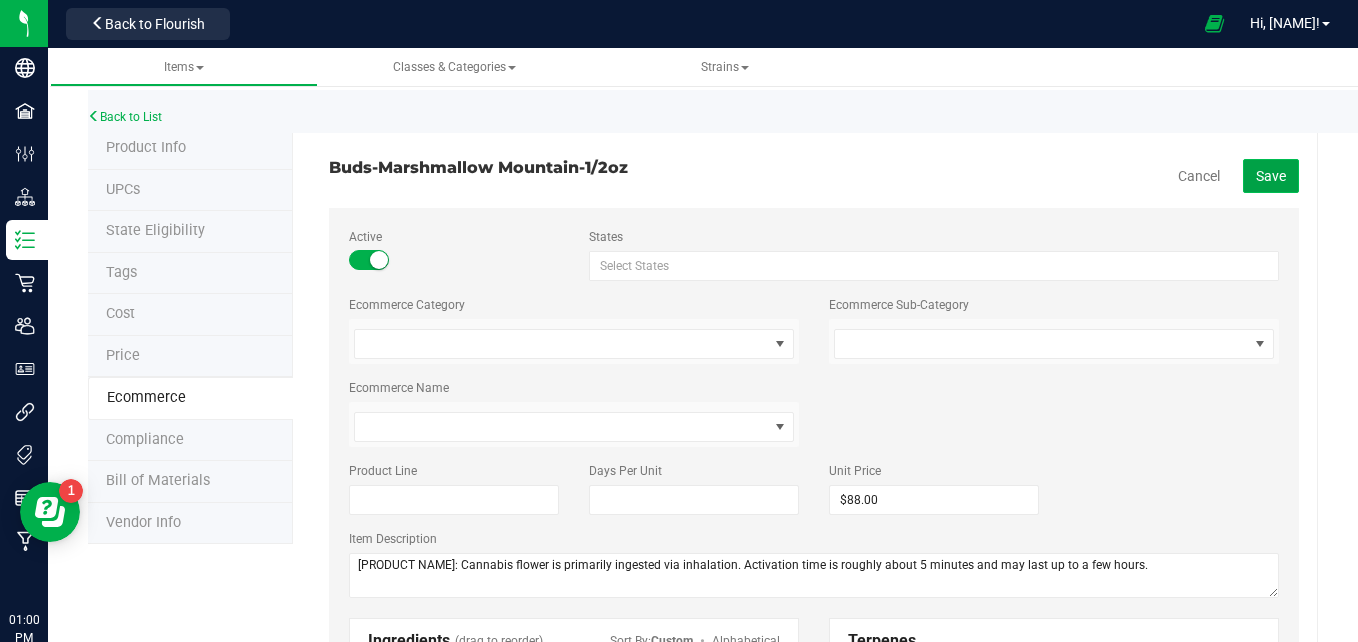 click on "Save" 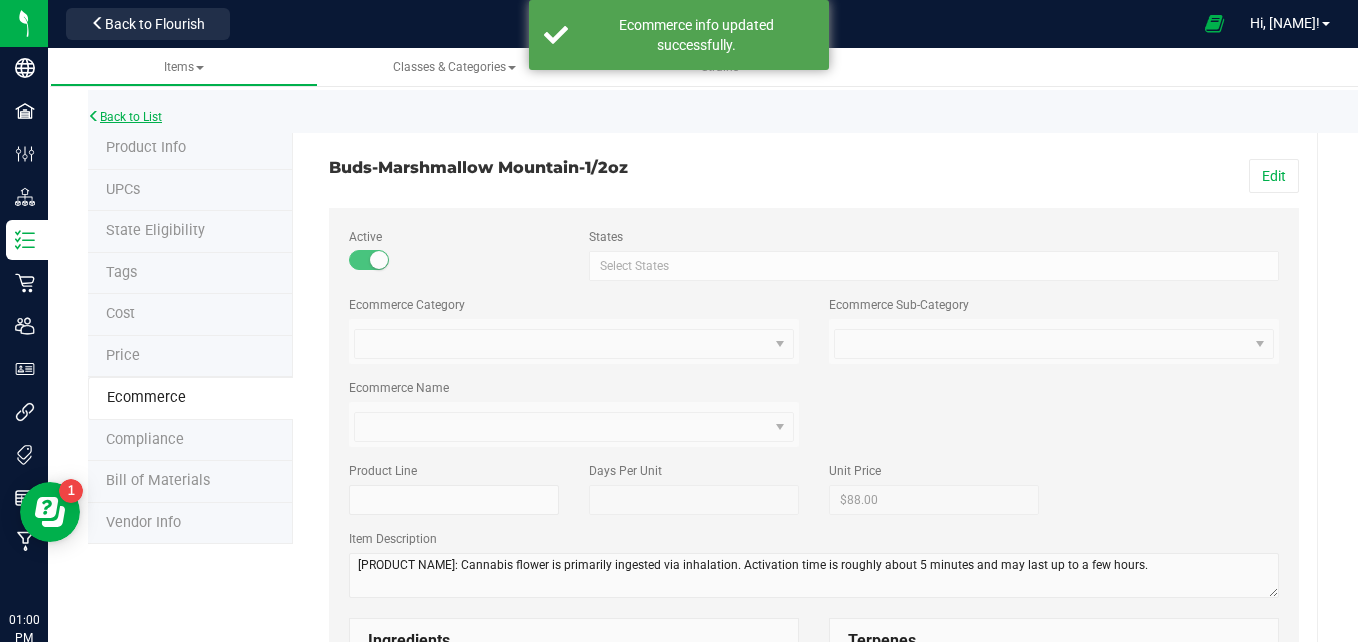 click on "Back to List" at bounding box center [125, 117] 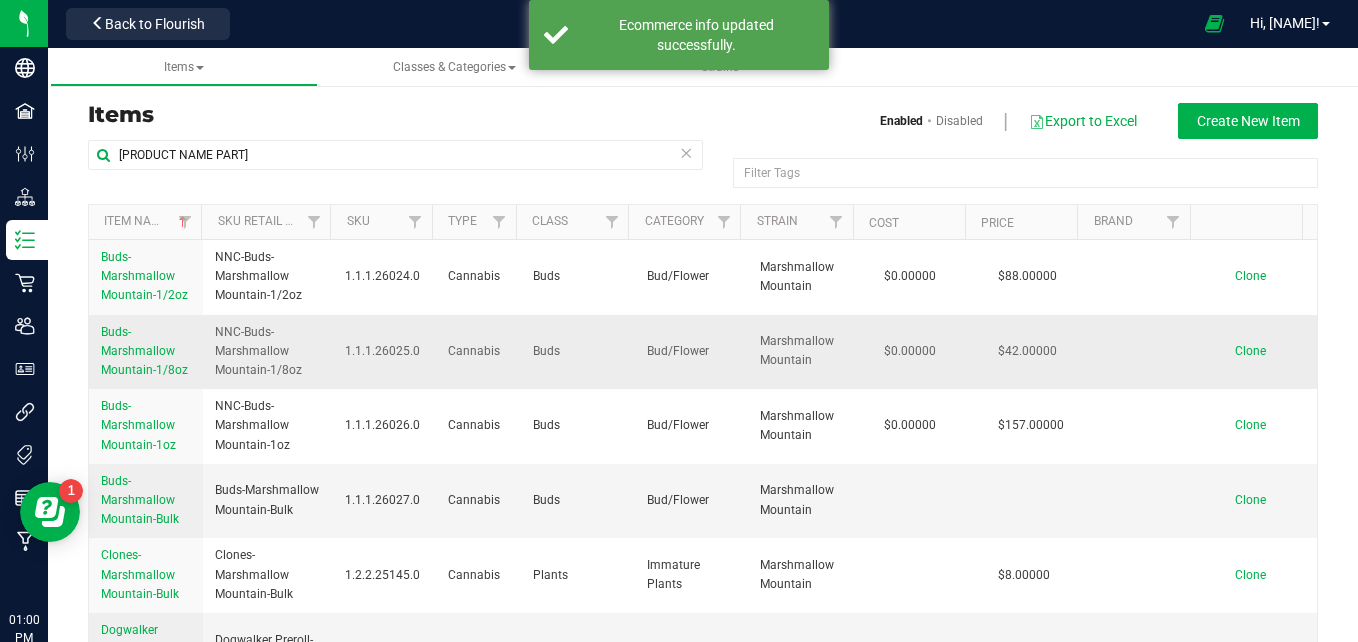 click on "Buds-Marshmallow Mountain-1/8oz" at bounding box center [144, 351] 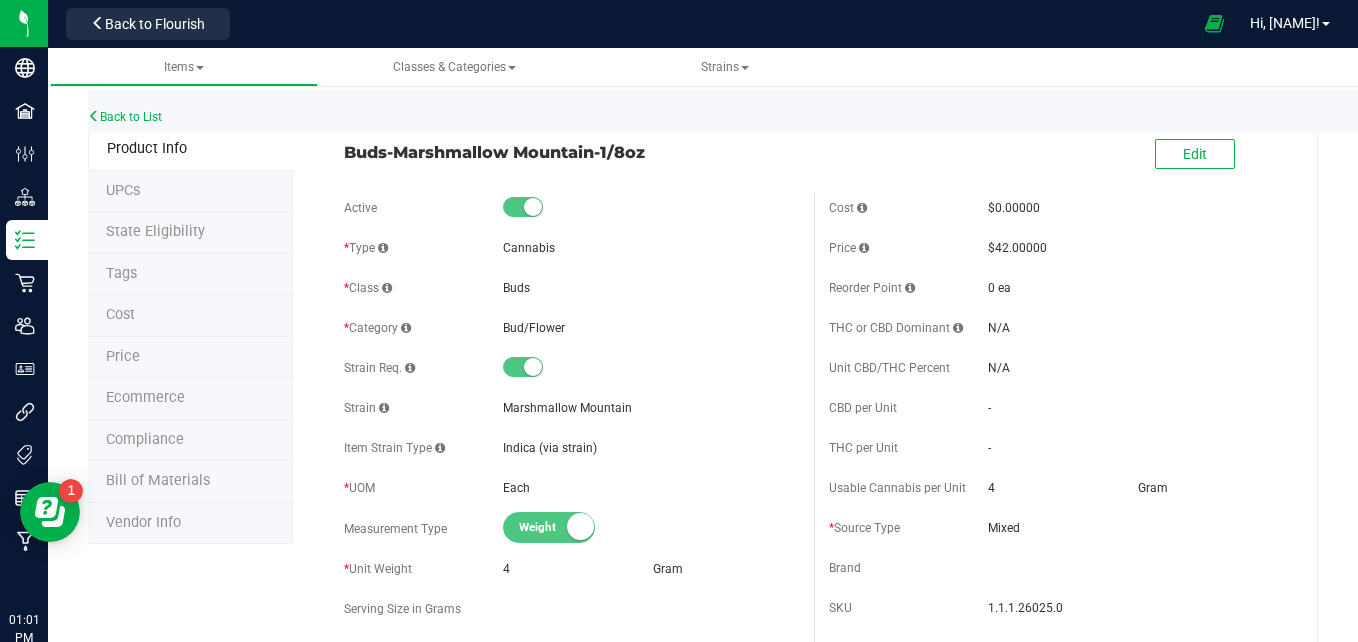 click on "Ecommerce" at bounding box center [190, 399] 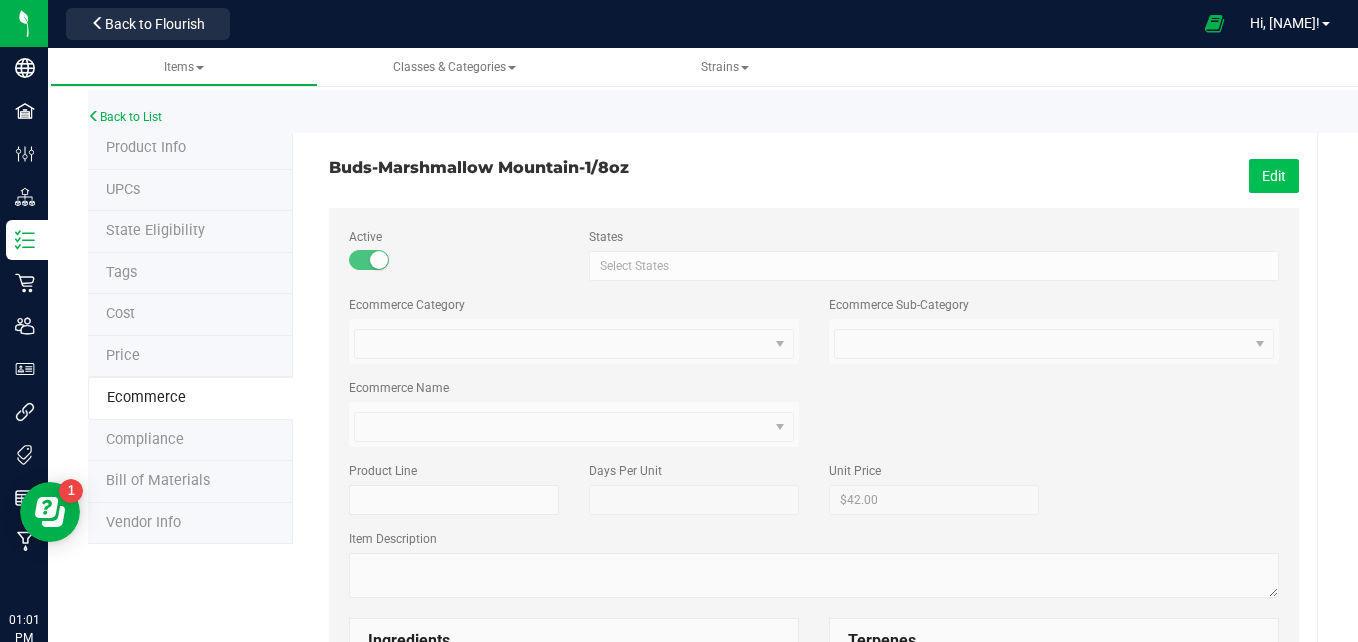 click on "Edit" at bounding box center [1274, 176] 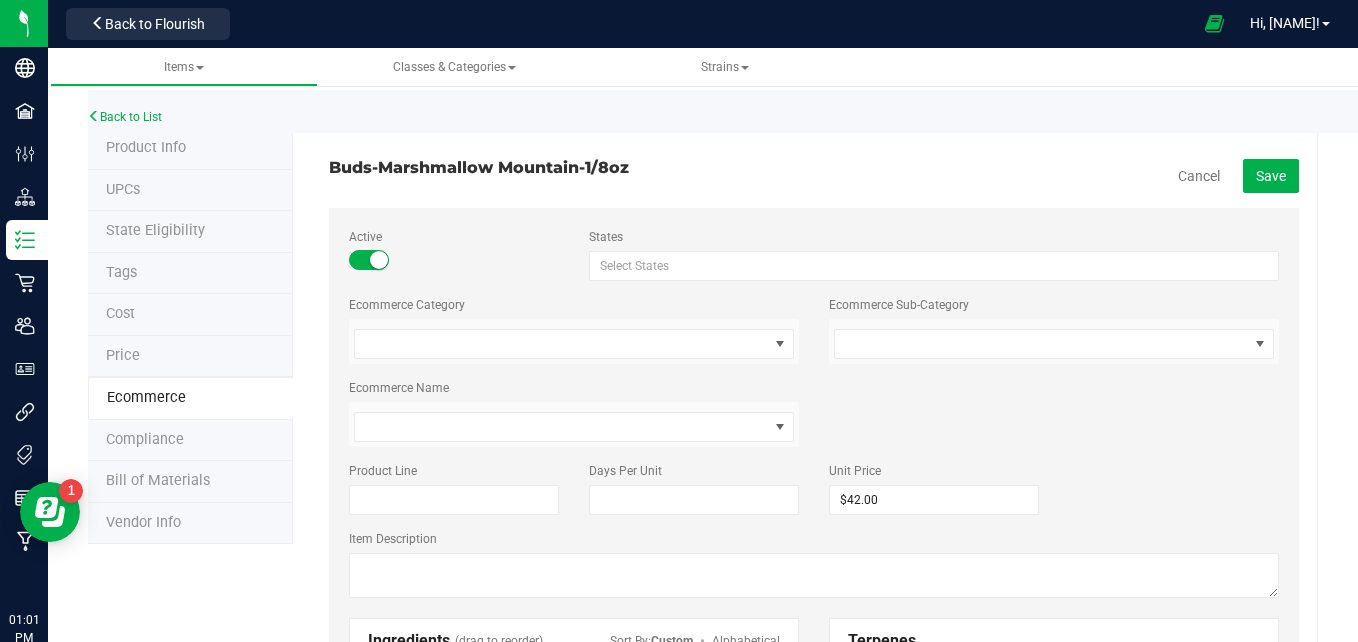 click on "Item Description" at bounding box center [814, 566] 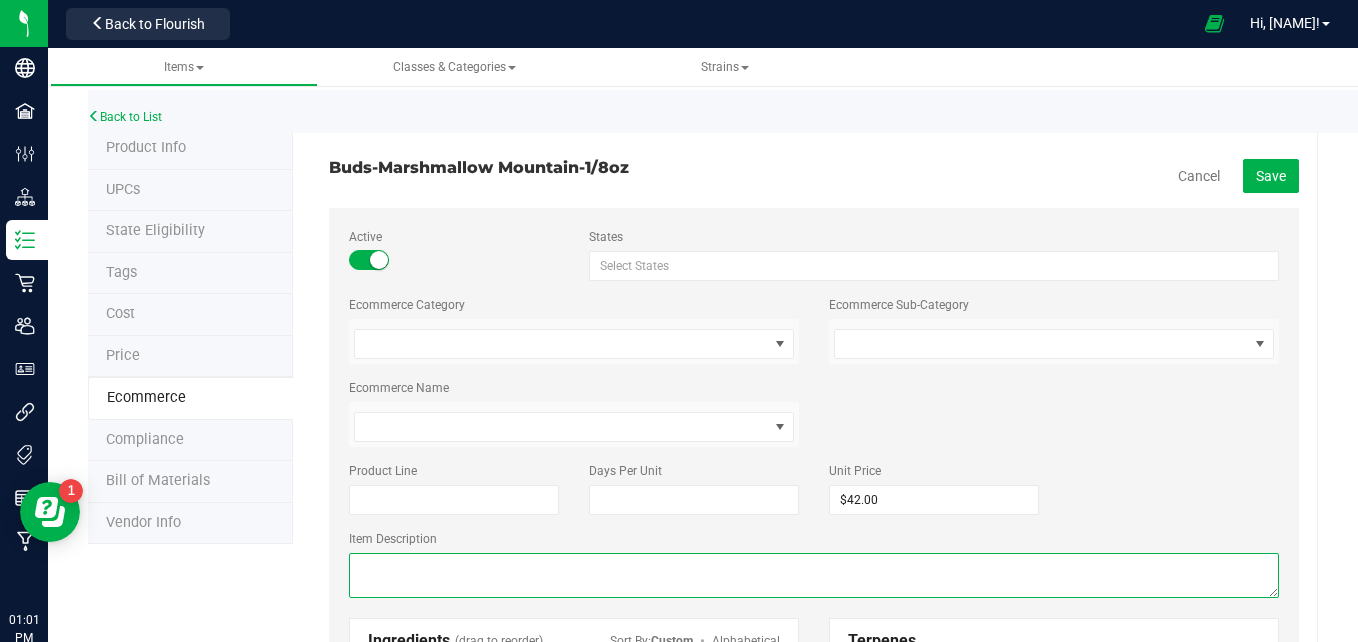 click at bounding box center [814, 575] 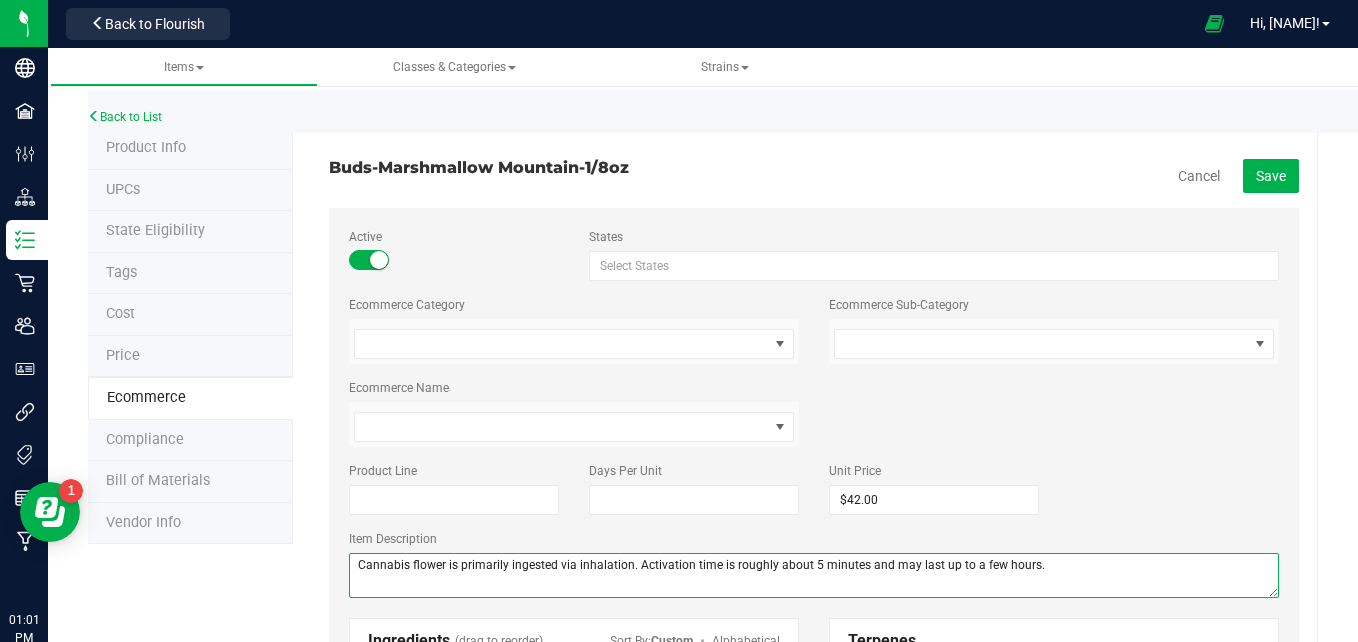 click at bounding box center (814, 575) 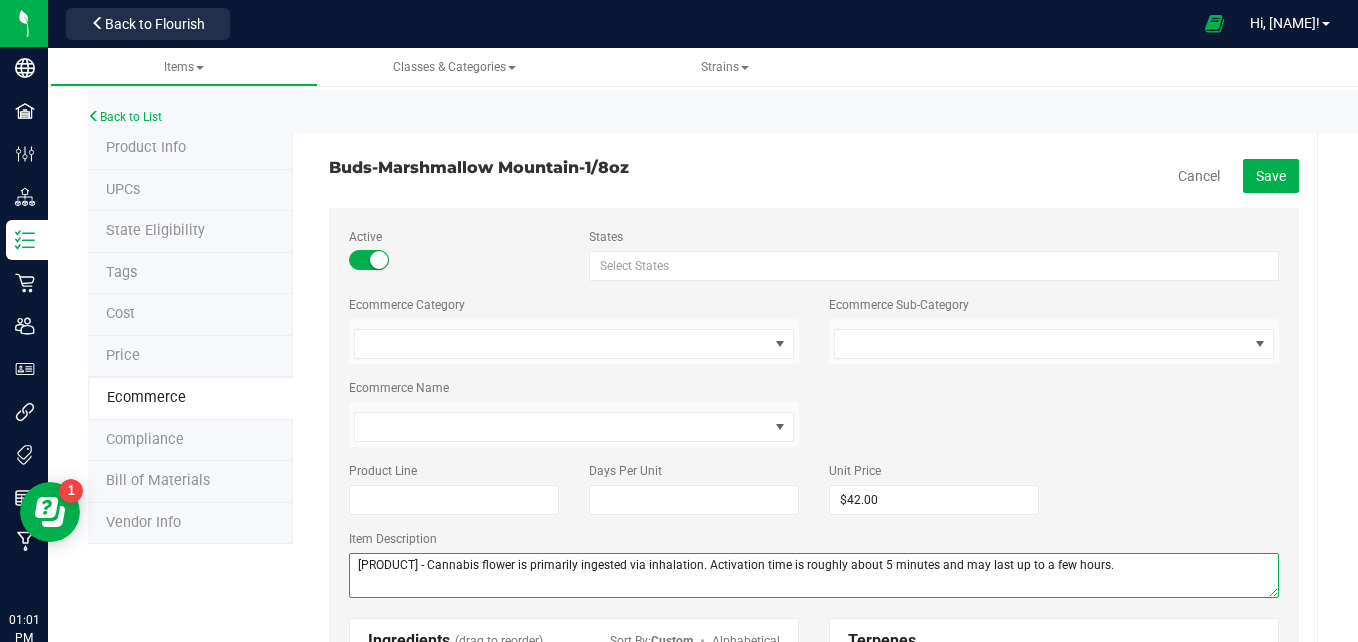 click at bounding box center [814, 575] 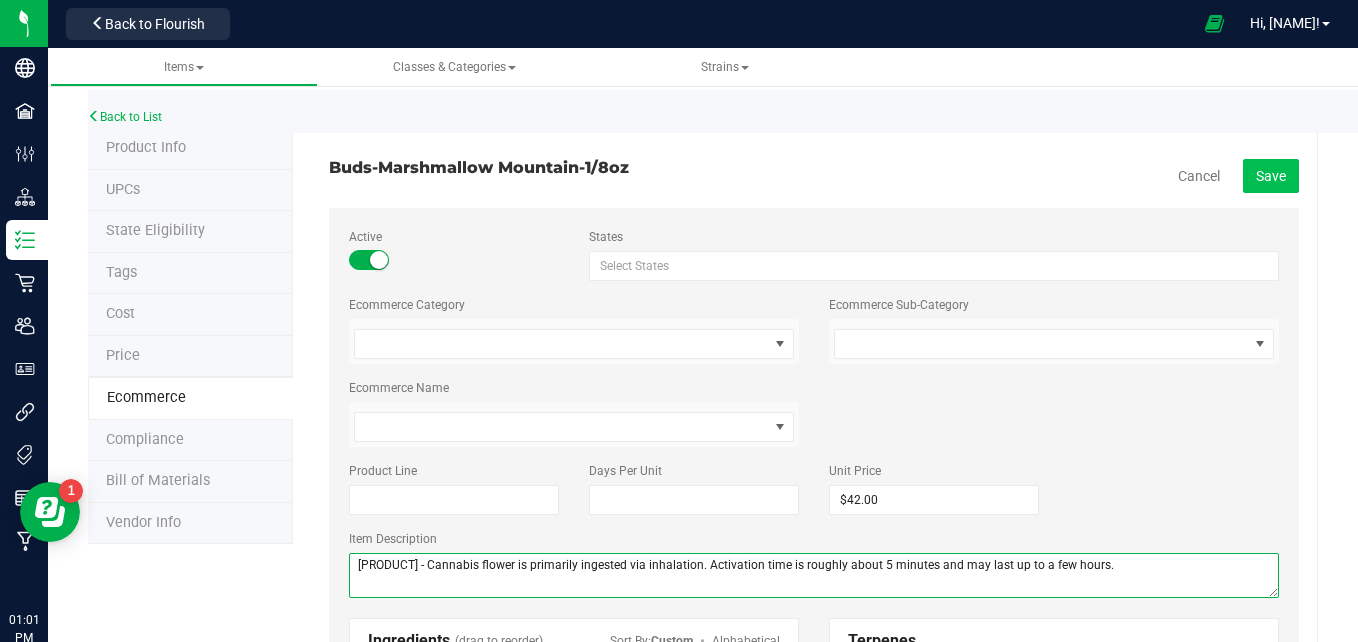 type on "[PRODUCT] - Cannabis flower is primarily ingested via inhalation. Activation time is roughly about 5 minutes and may last up to a few hours." 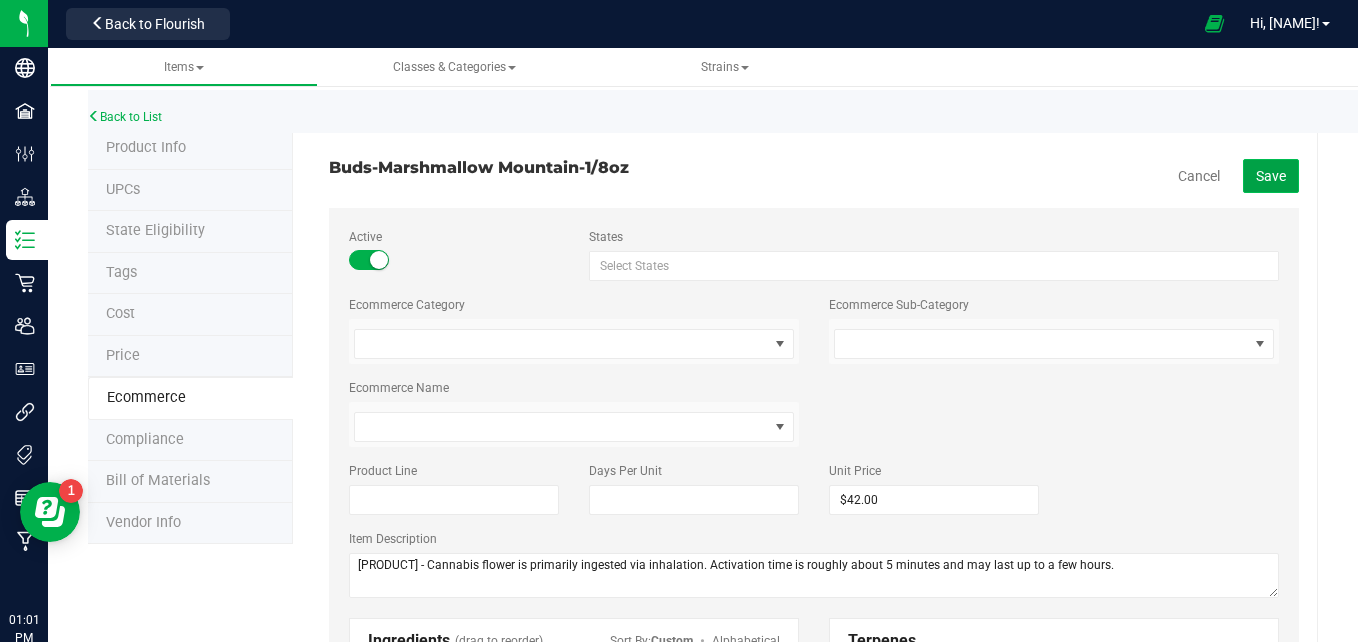 click on "Save" 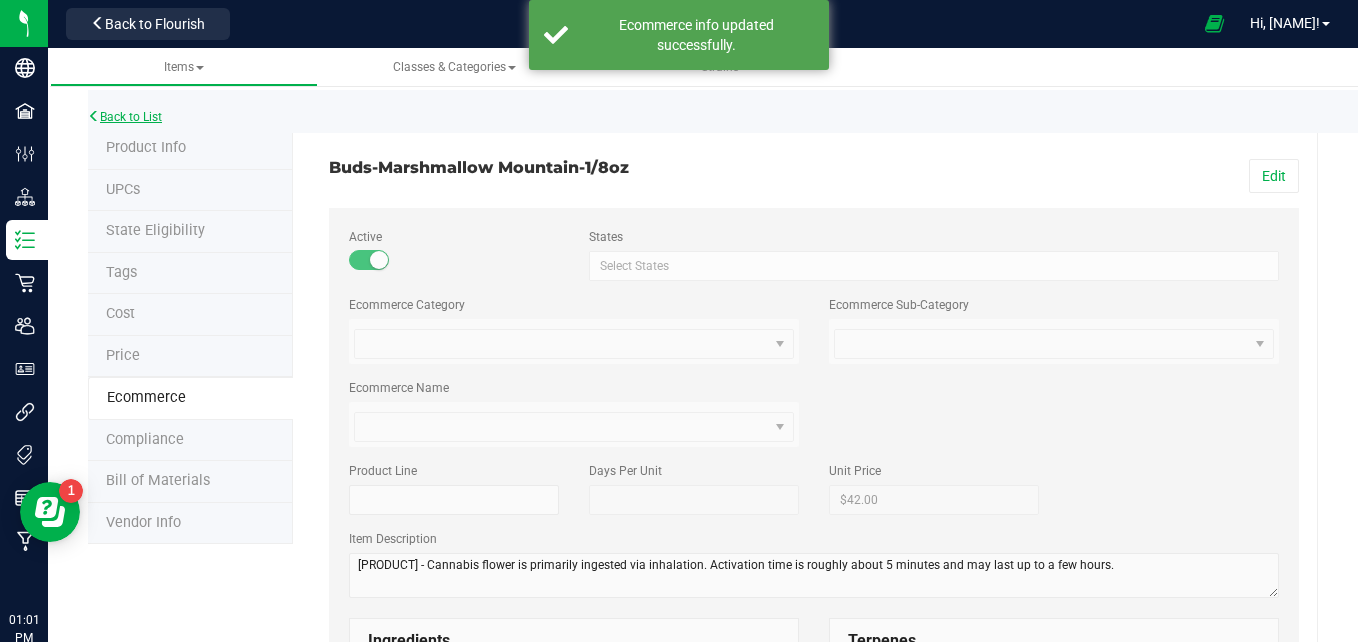 click on "Back to List" at bounding box center [125, 117] 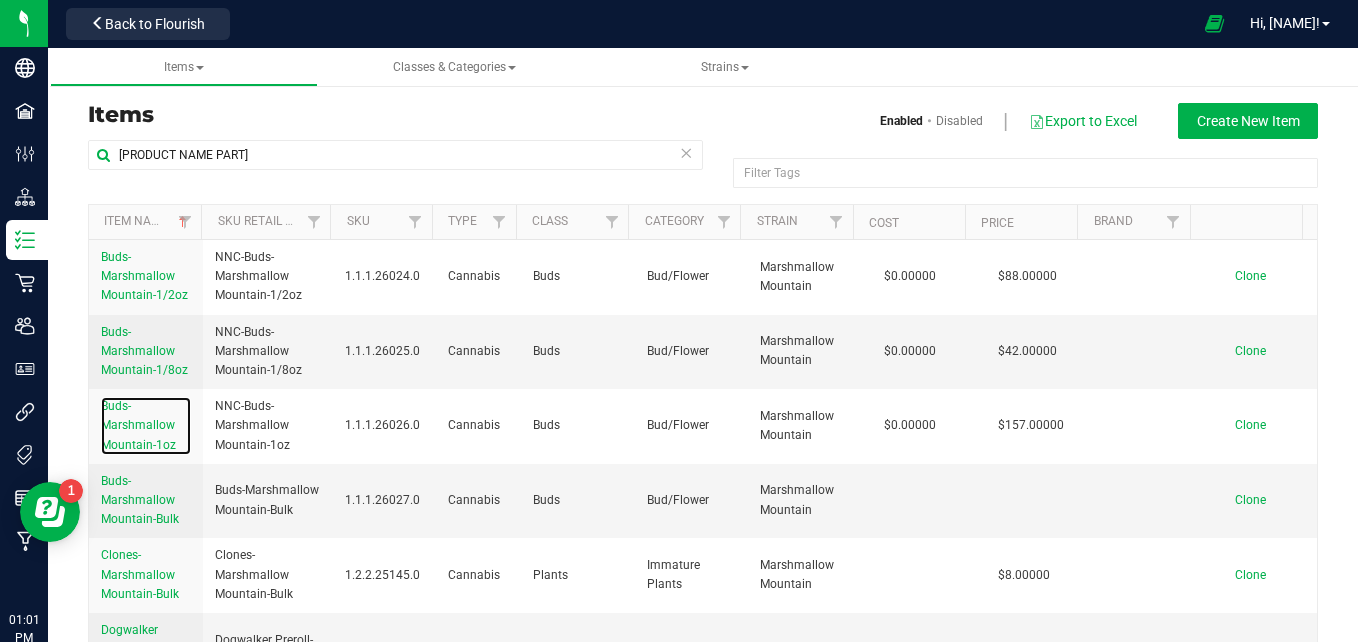 click on "Buds-Marshmallow Mountain-1oz" at bounding box center (146, 426) 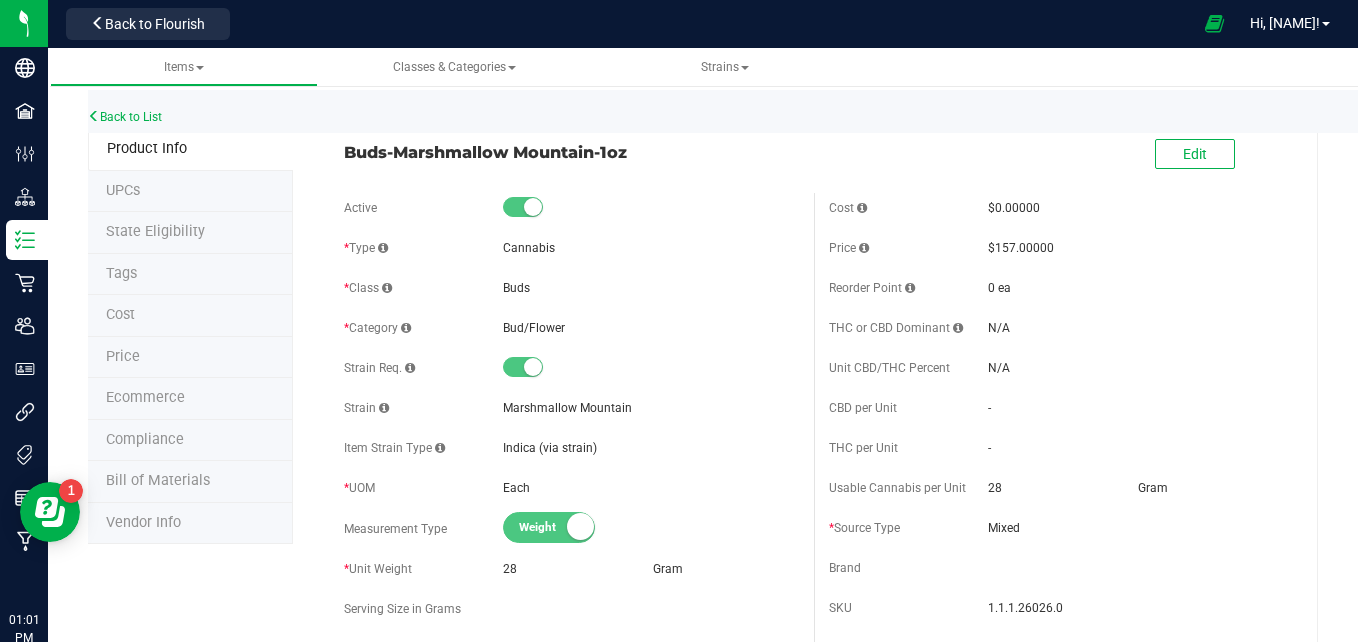 click on "Ecommerce" at bounding box center [190, 399] 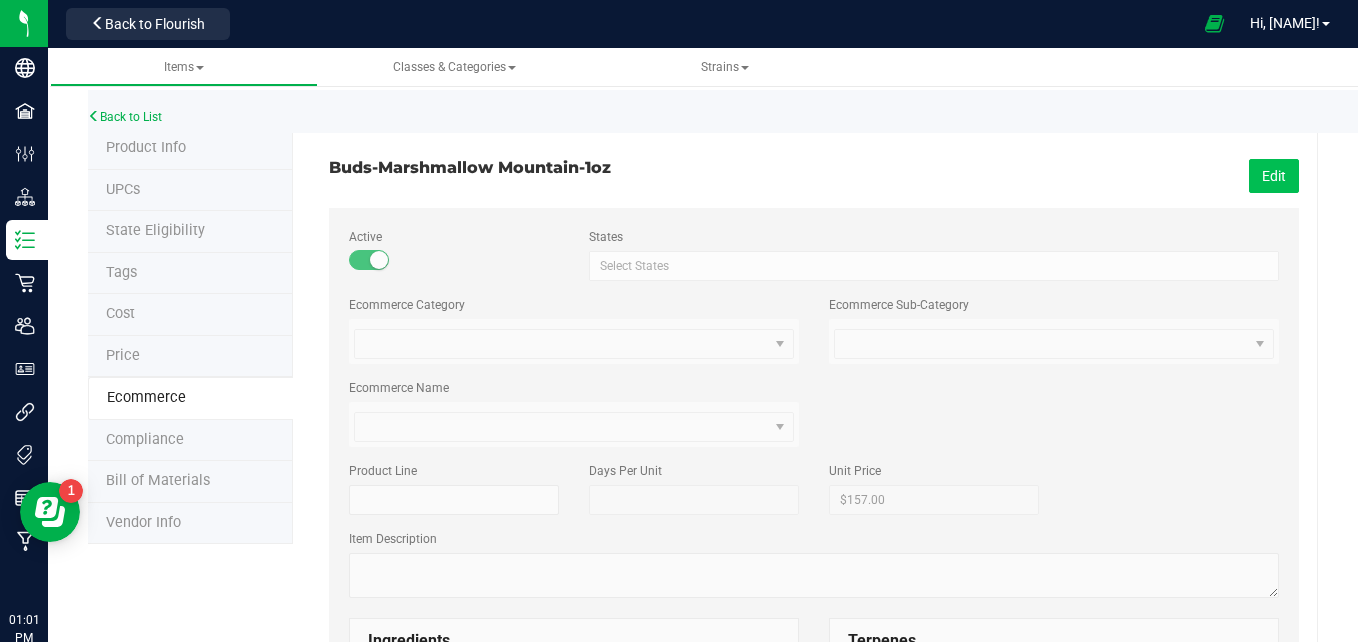 click on "Edit" at bounding box center [1274, 176] 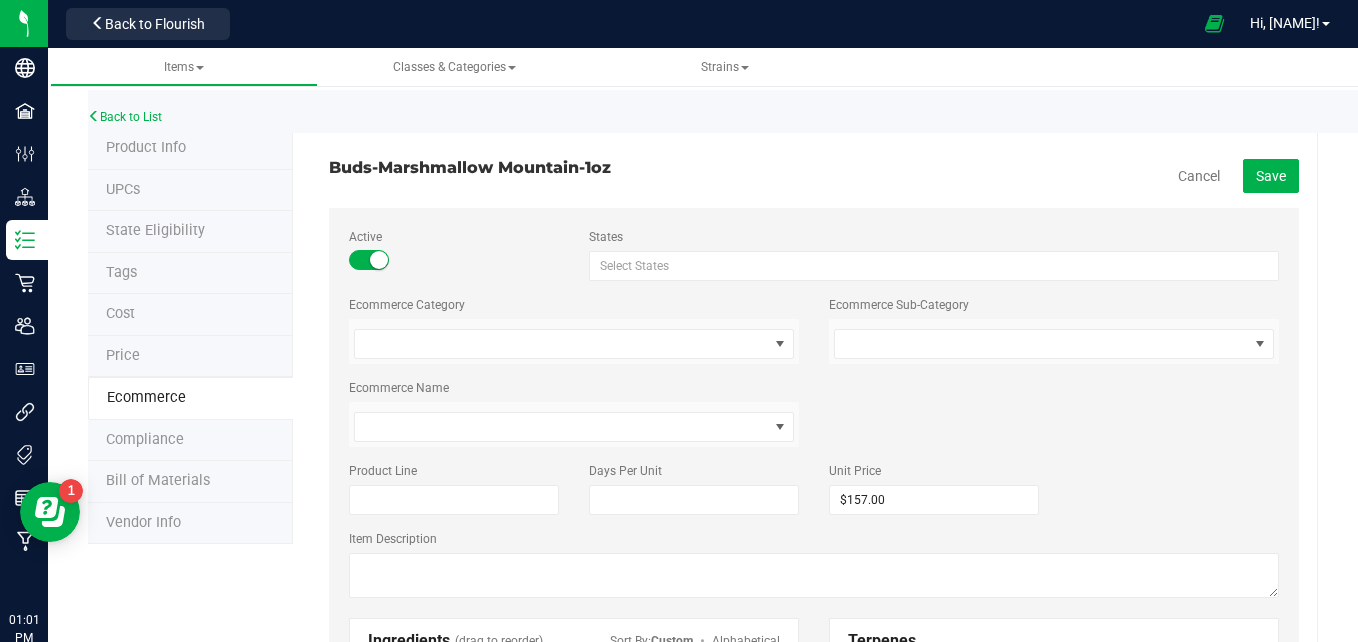 scroll, scrollTop: 226, scrollLeft: 0, axis: vertical 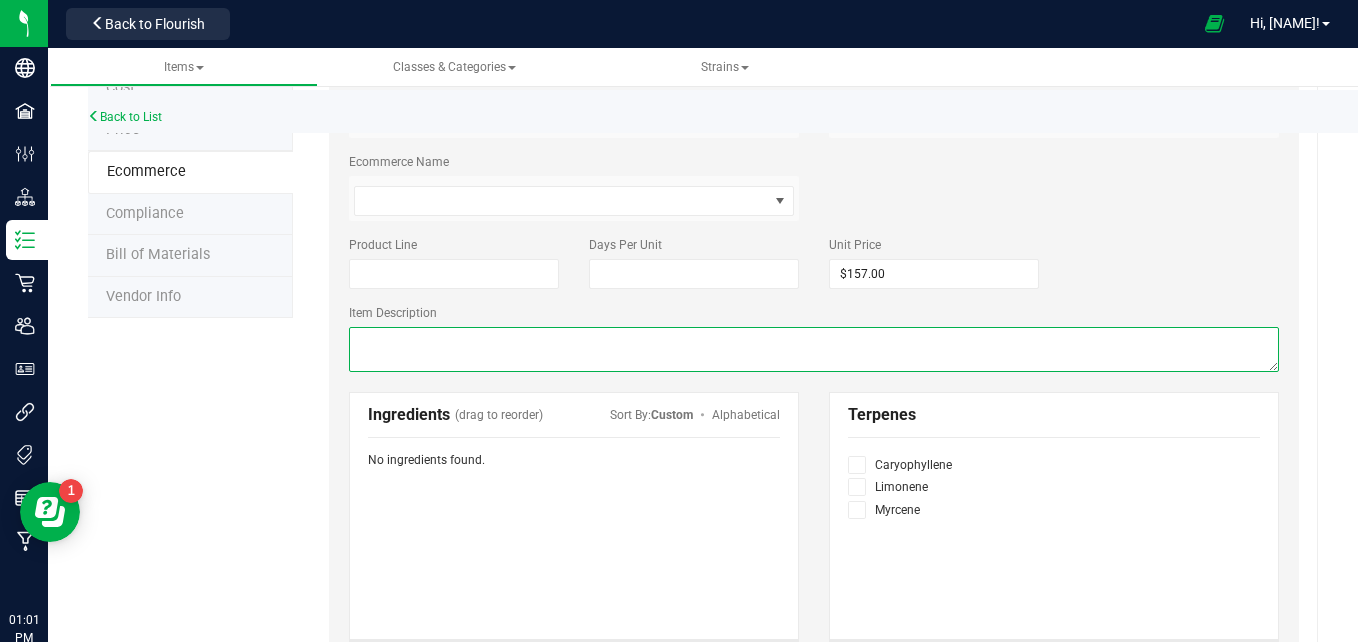 click at bounding box center [814, 349] 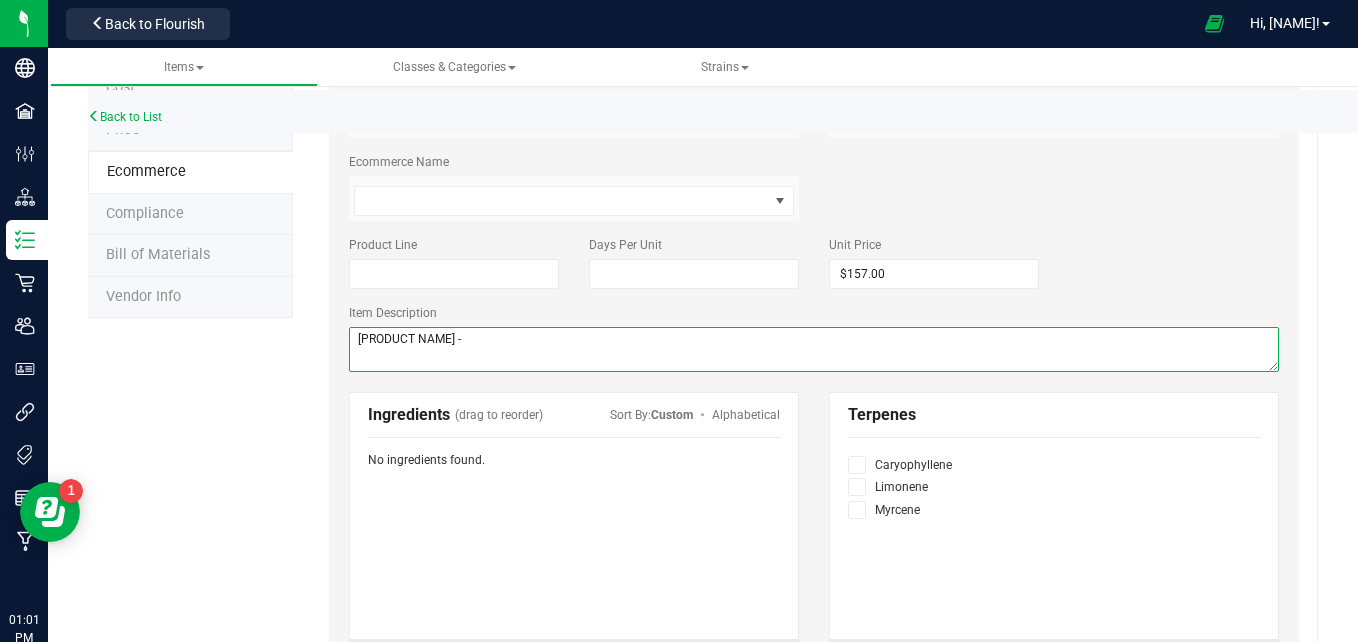 paste on "Cannabis flower is primarily ingested via inhalation. Activation time is roughly about 5 minutes and may last up to a few hours." 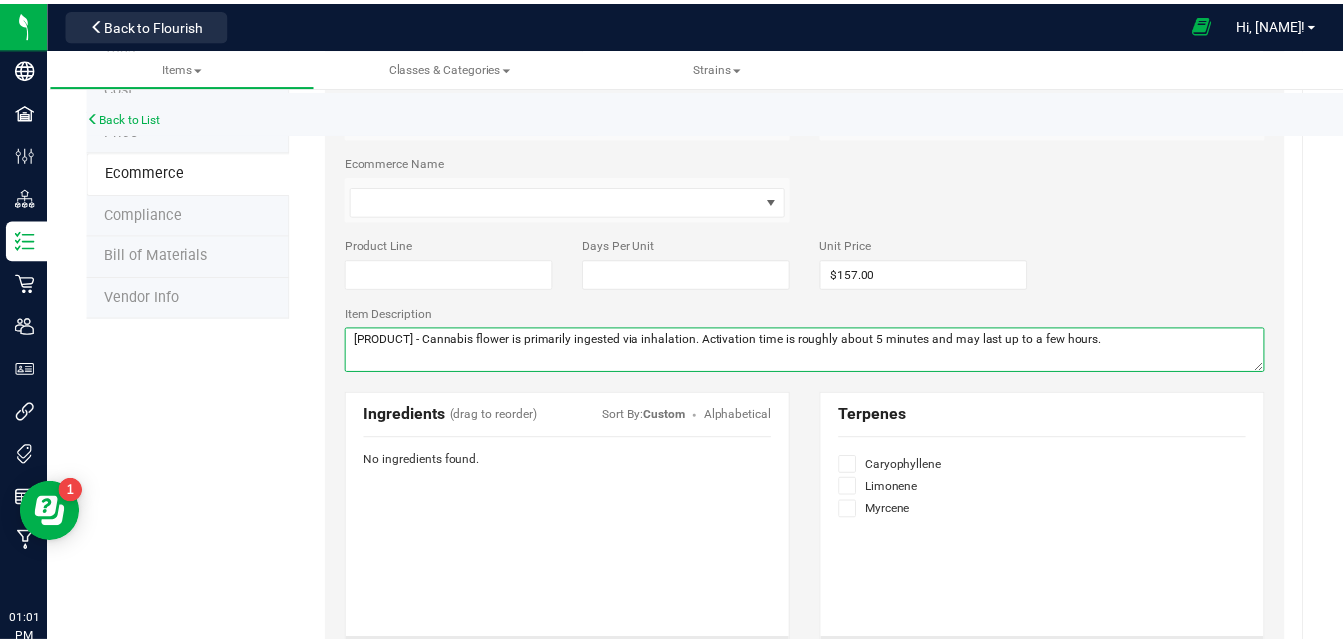 scroll, scrollTop: 0, scrollLeft: 0, axis: both 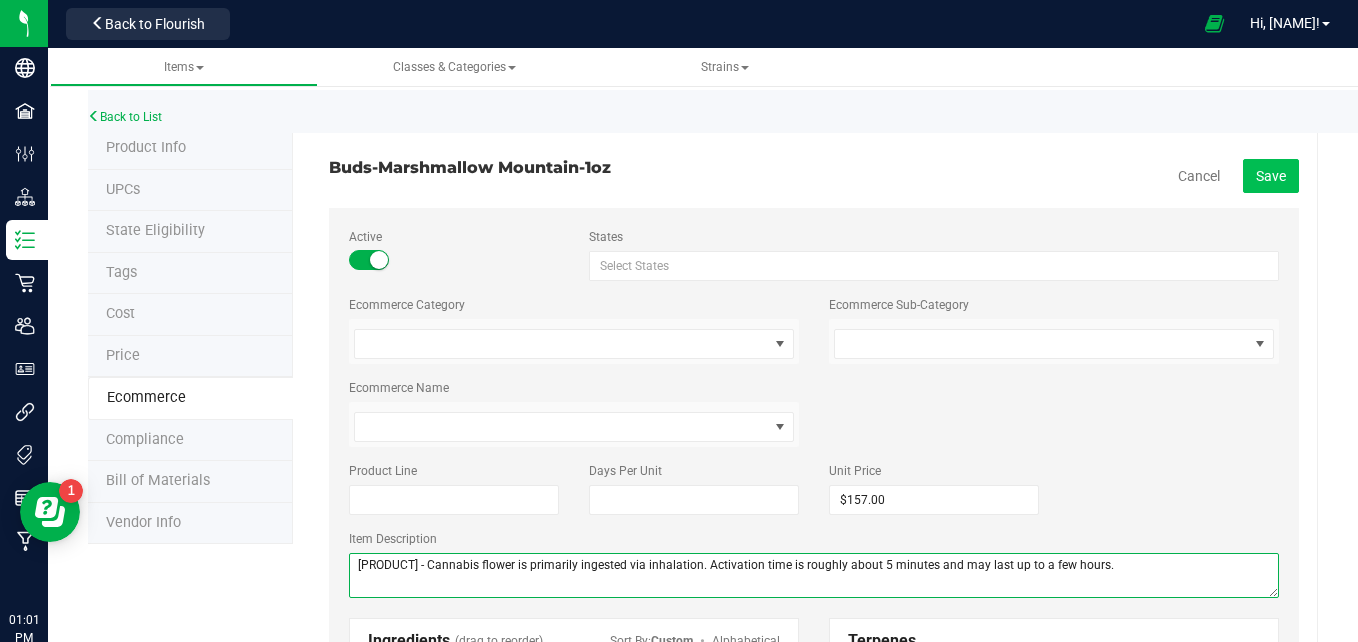 type on "[PRODUCT] - Cannabis flower is primarily ingested via inhalation. Activation time is roughly about 5 minutes and may last up to a few hours." 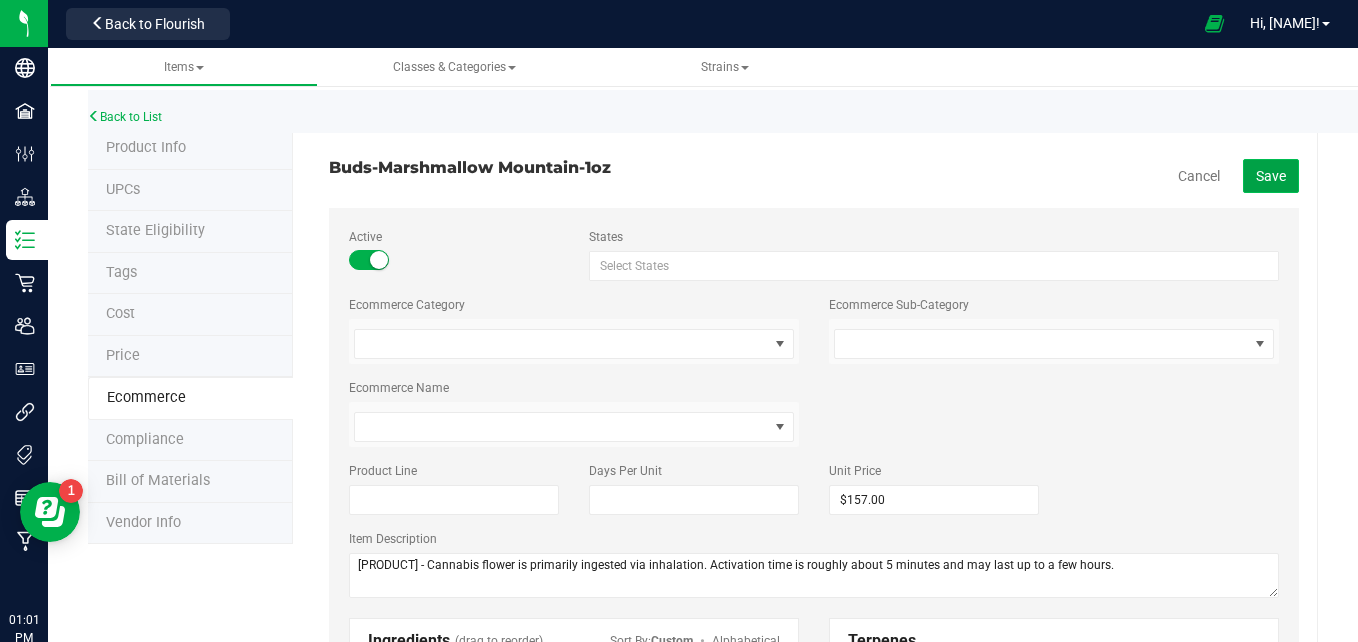 click on "Save" 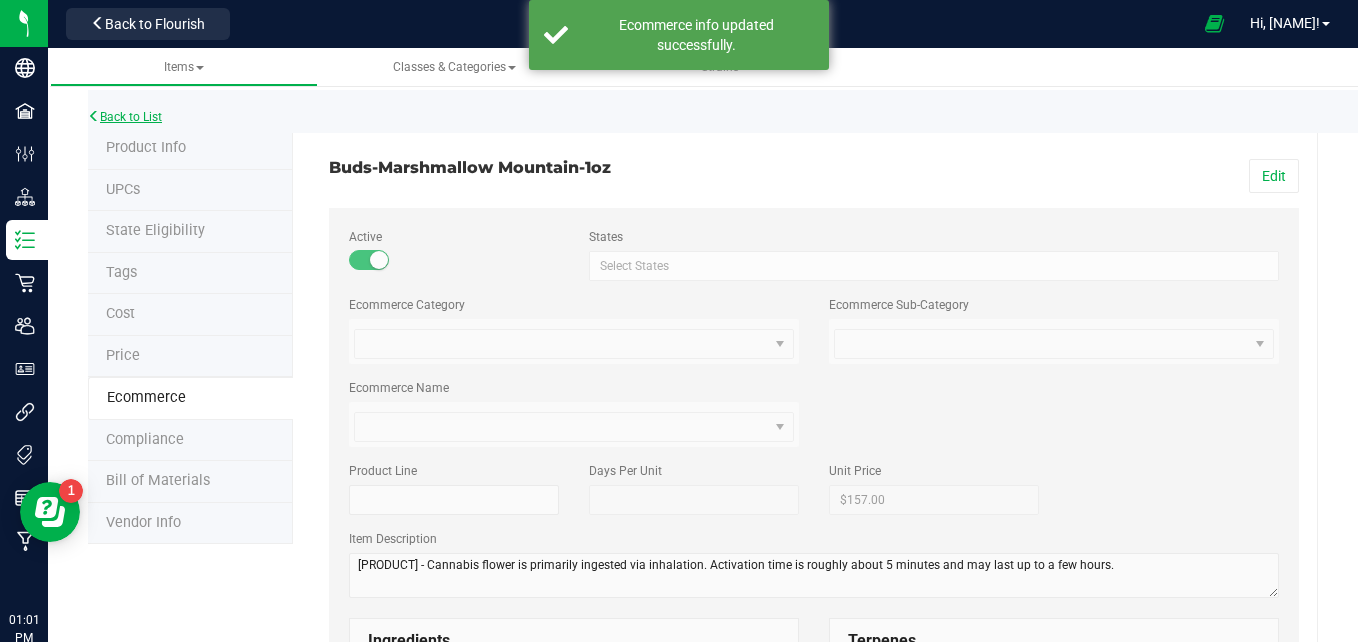 click on "Back to List" at bounding box center [125, 117] 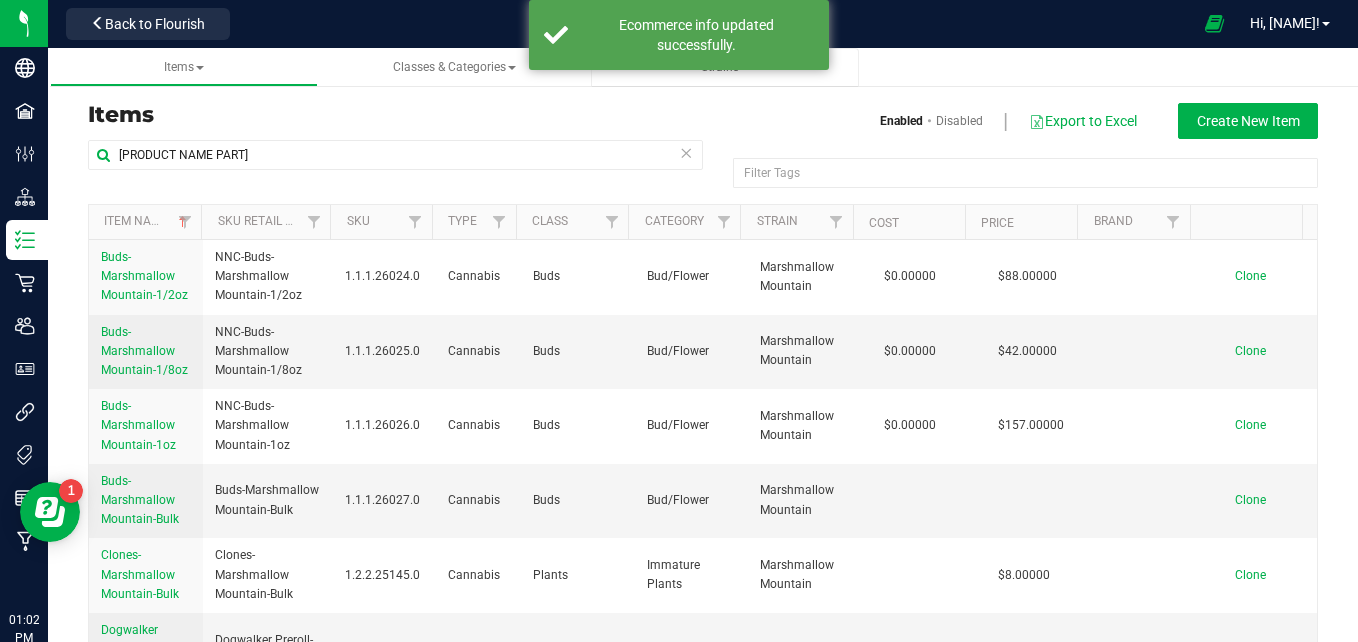 click on "Strains" at bounding box center (725, 67) 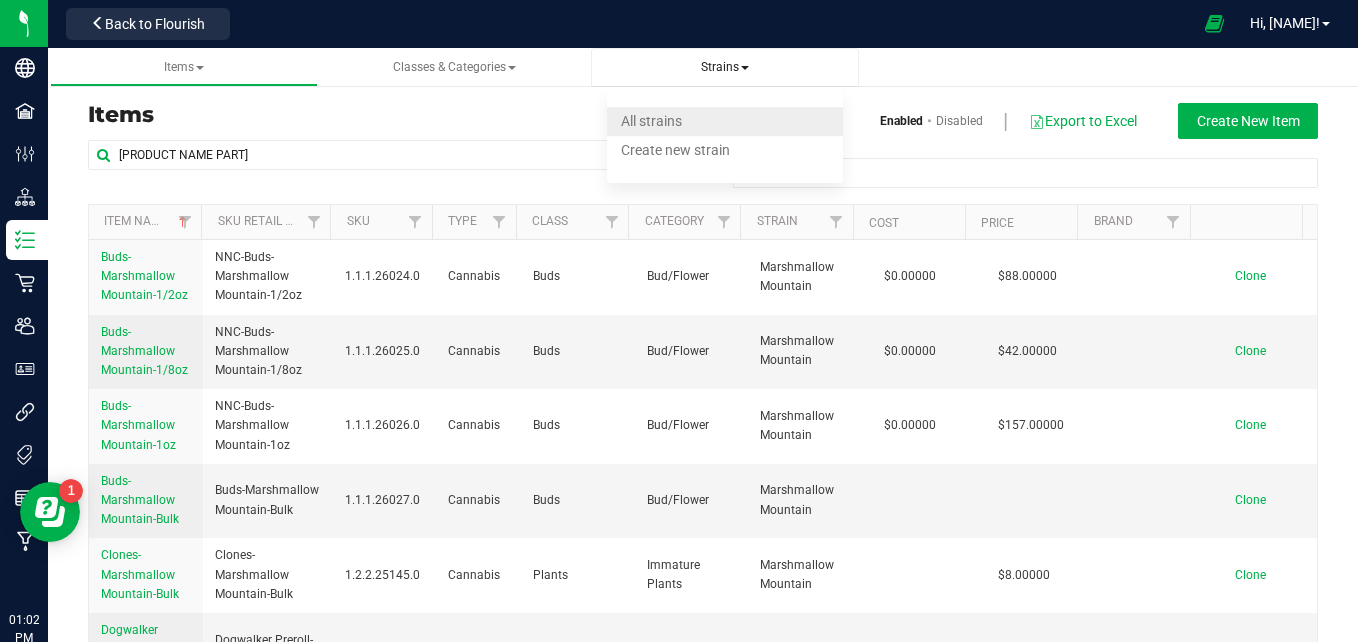 click on "All strains" at bounding box center [725, 121] 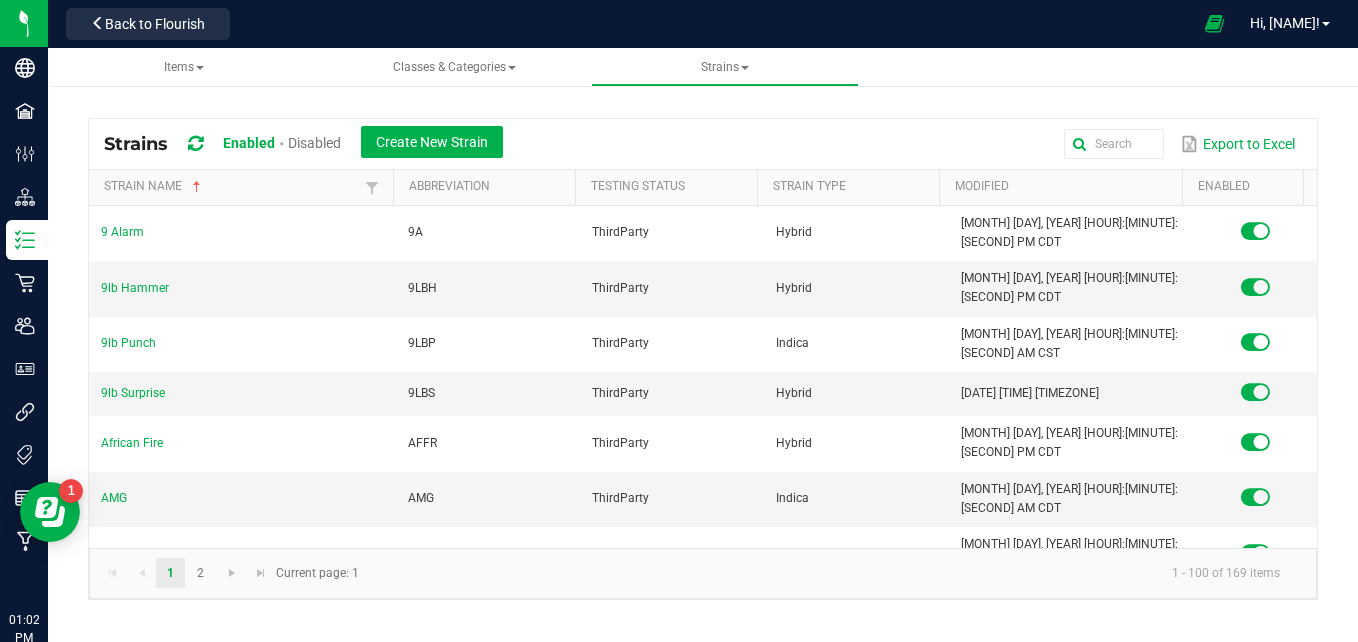 click on "Modified" at bounding box center (1060, 188) 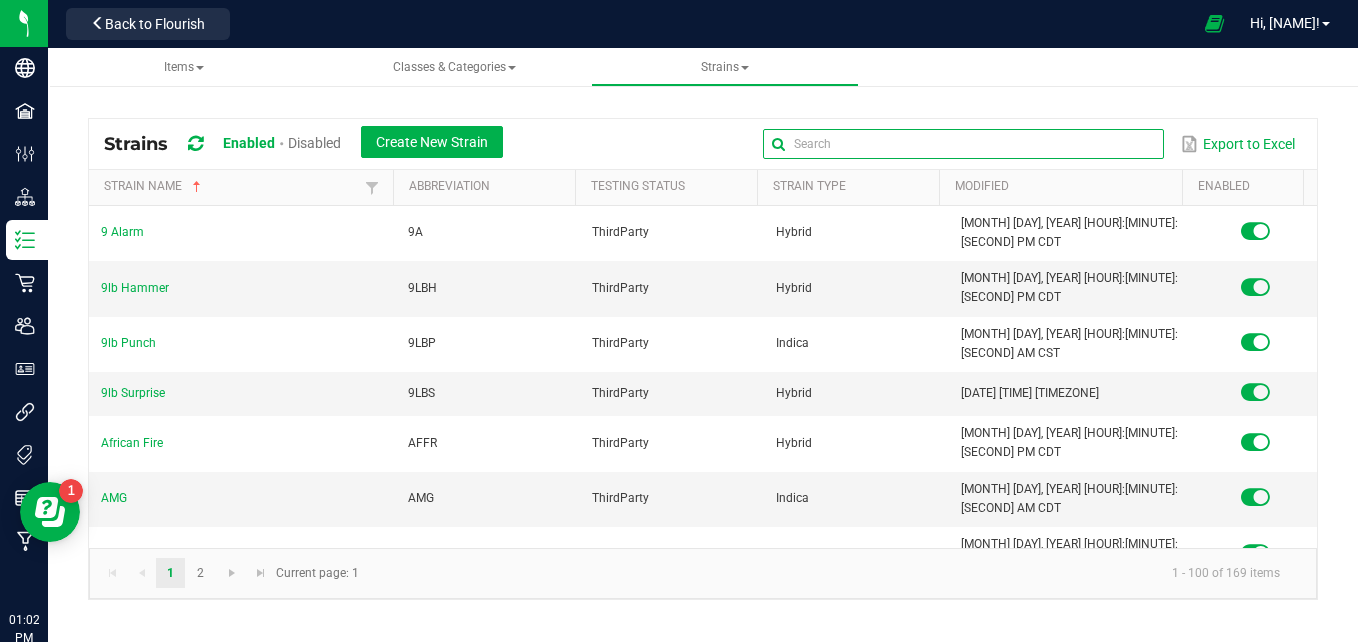 click at bounding box center [963, 144] 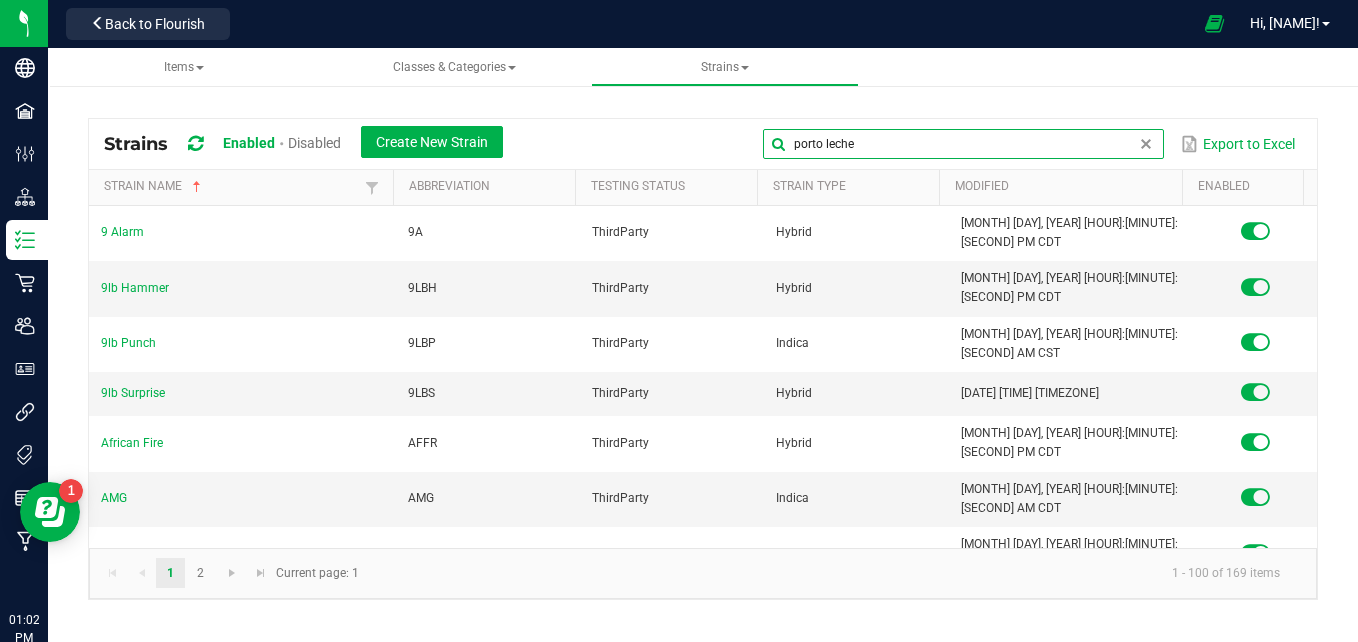 type on "porto leche" 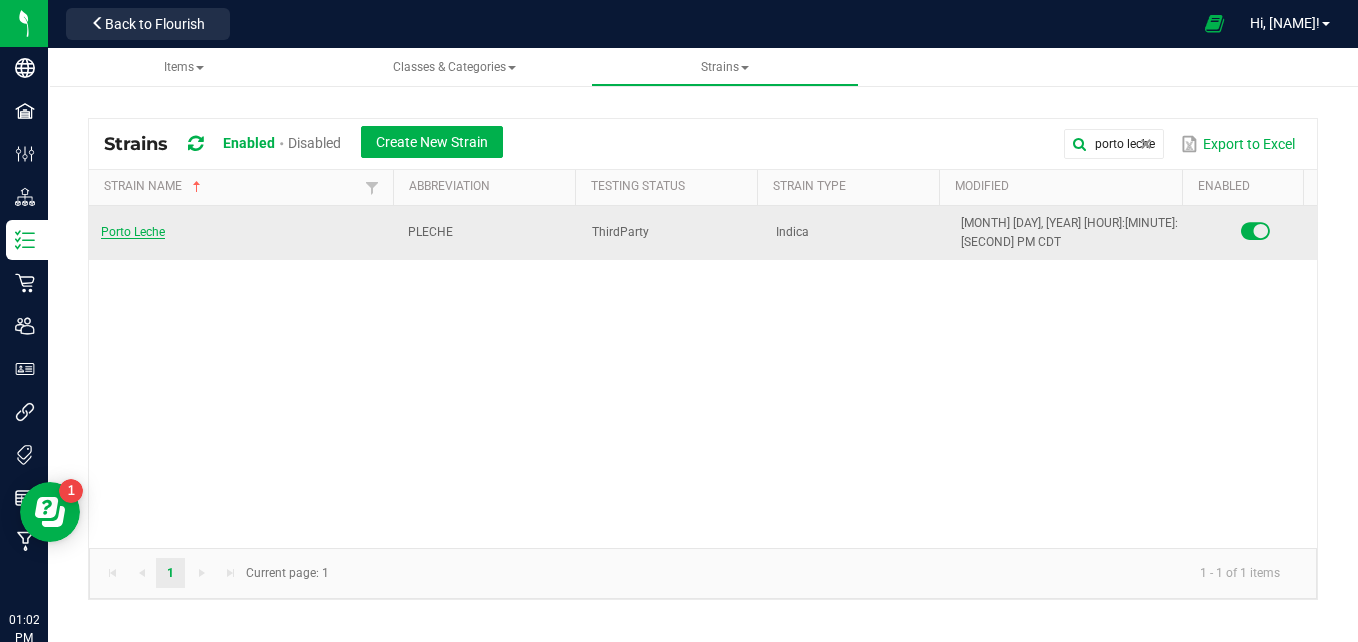 click on "Porto Leche" at bounding box center [133, 232] 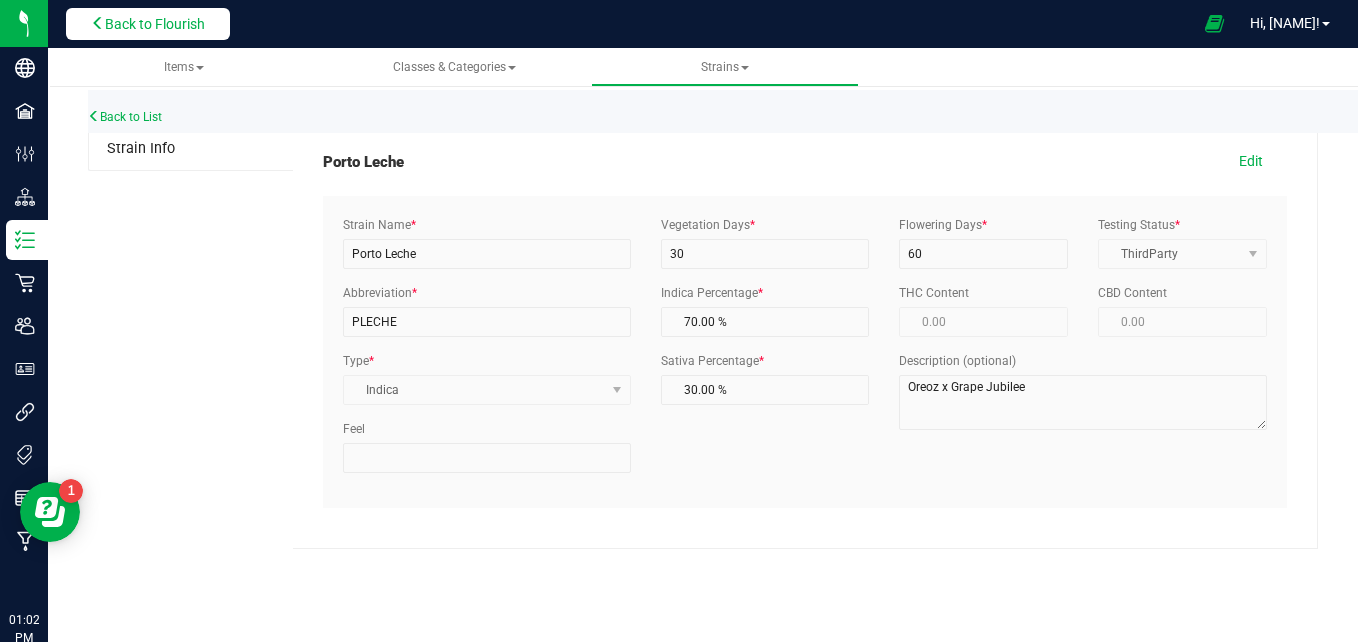 click on "Back to Flourish" at bounding box center (155, 24) 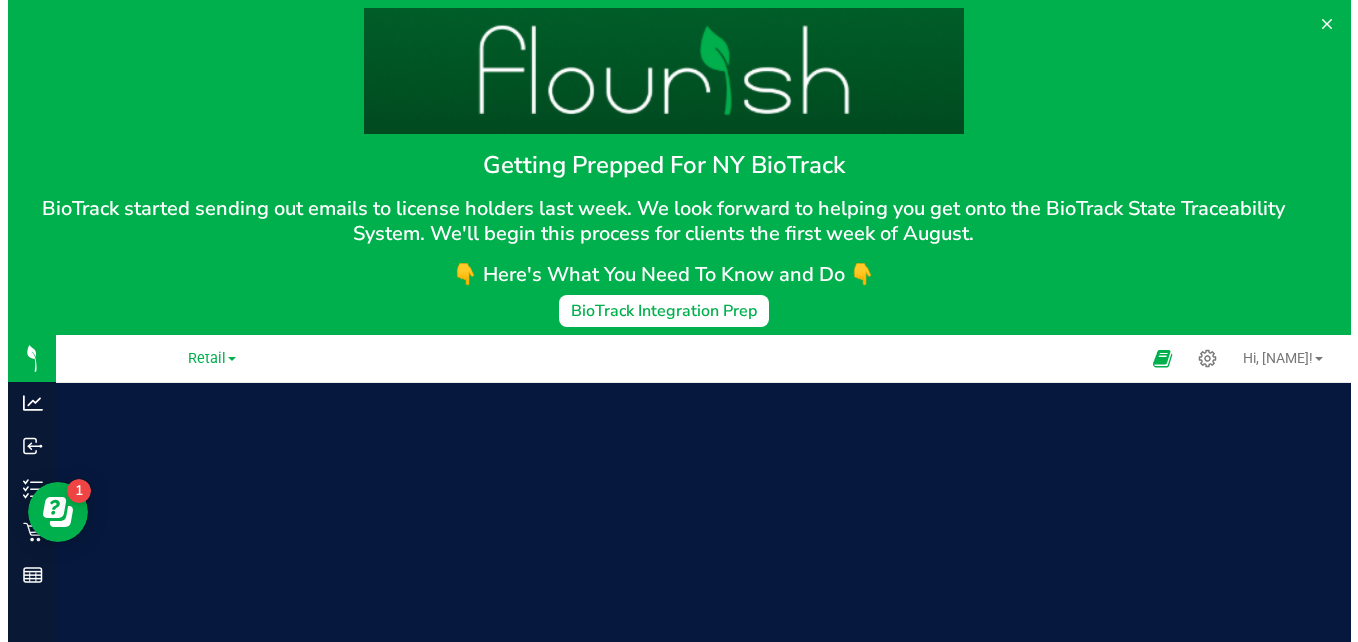 scroll, scrollTop: 0, scrollLeft: 0, axis: both 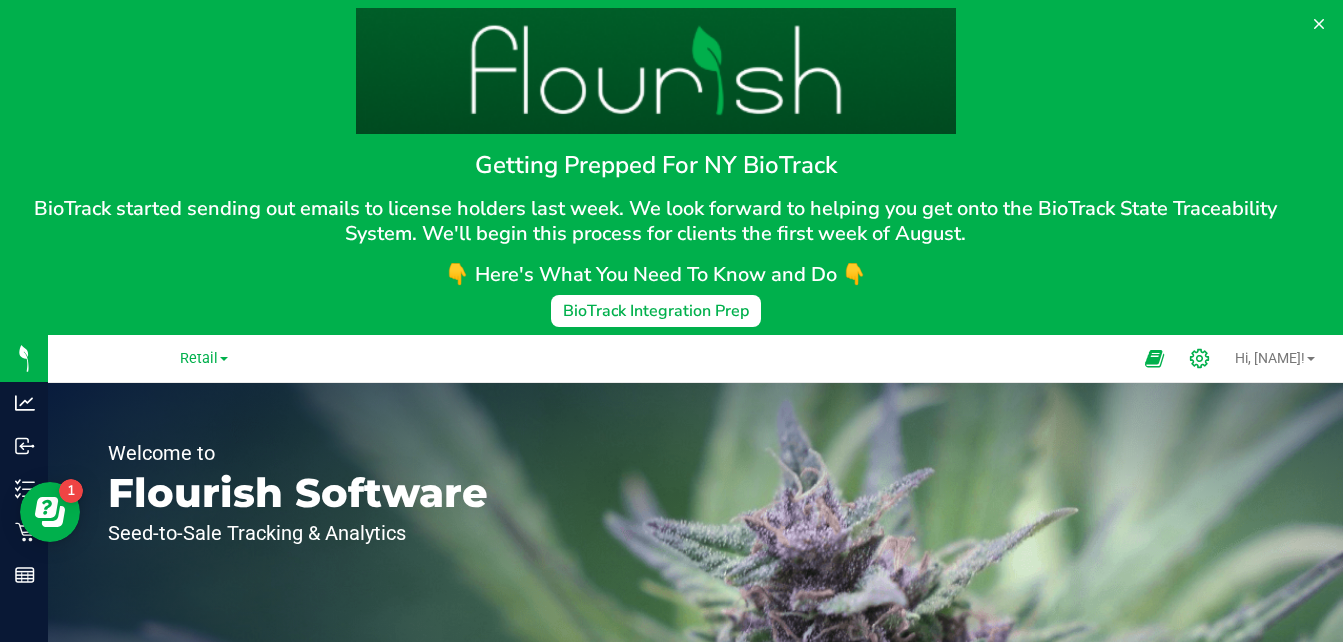 click 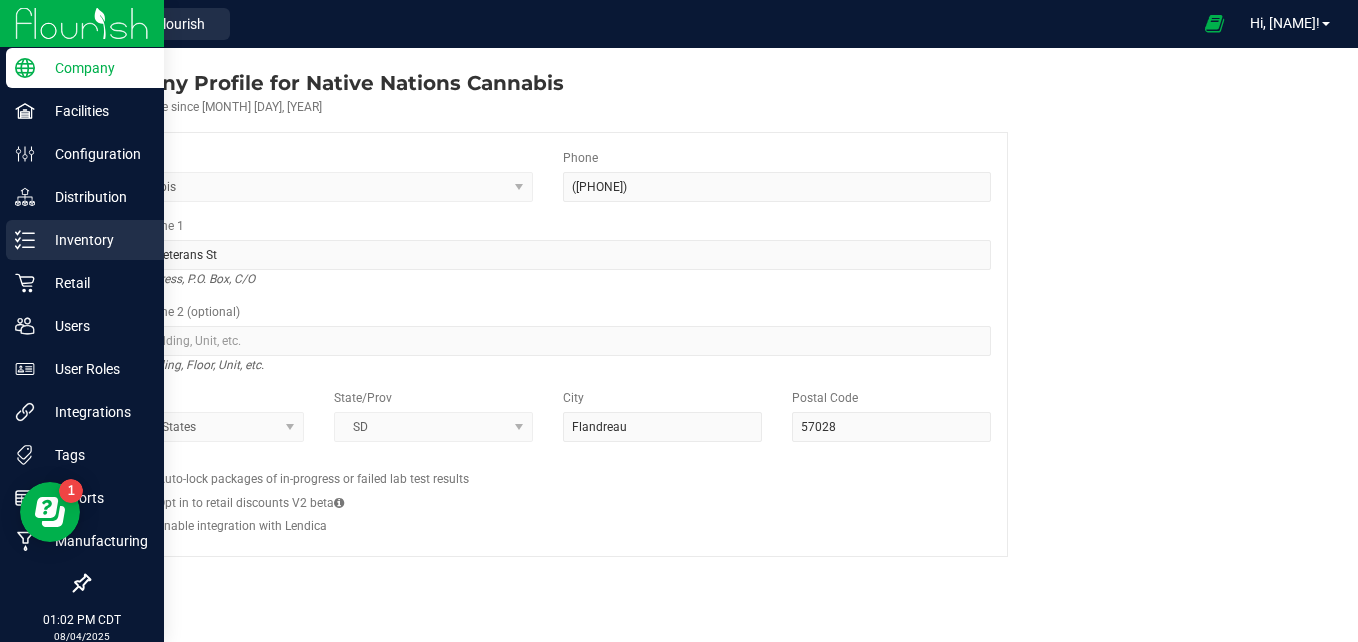 click on "Inventory" at bounding box center (85, 240) 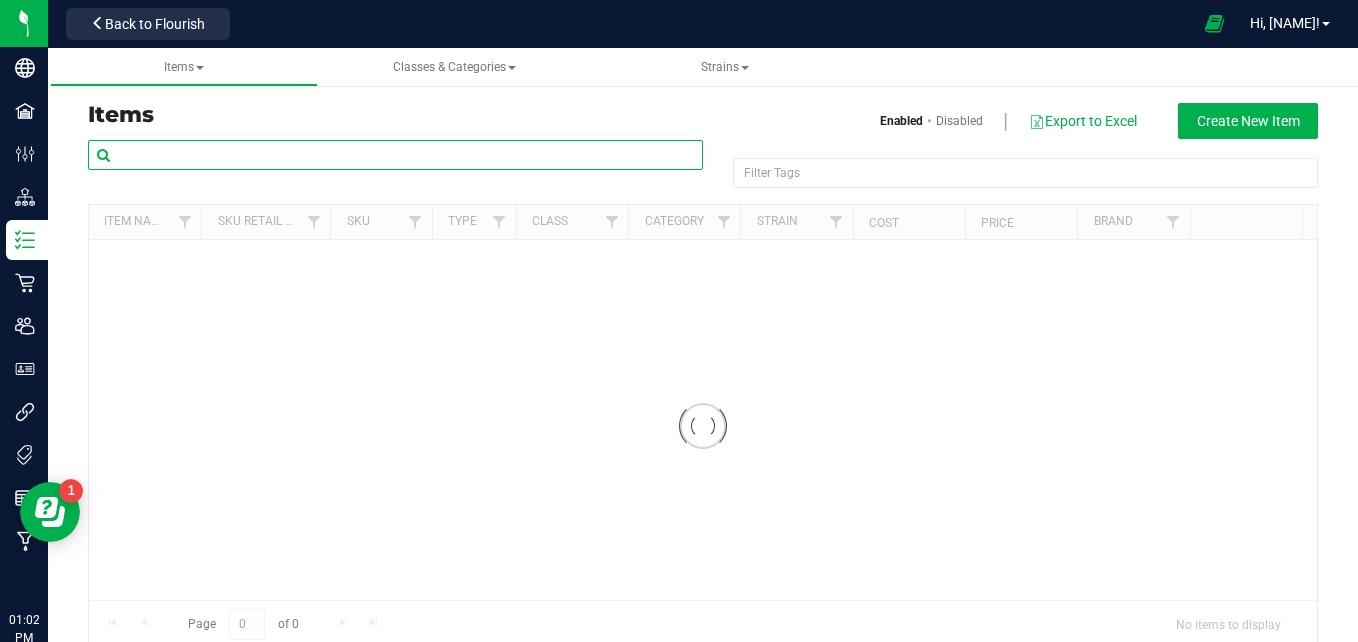 click at bounding box center (395, 155) 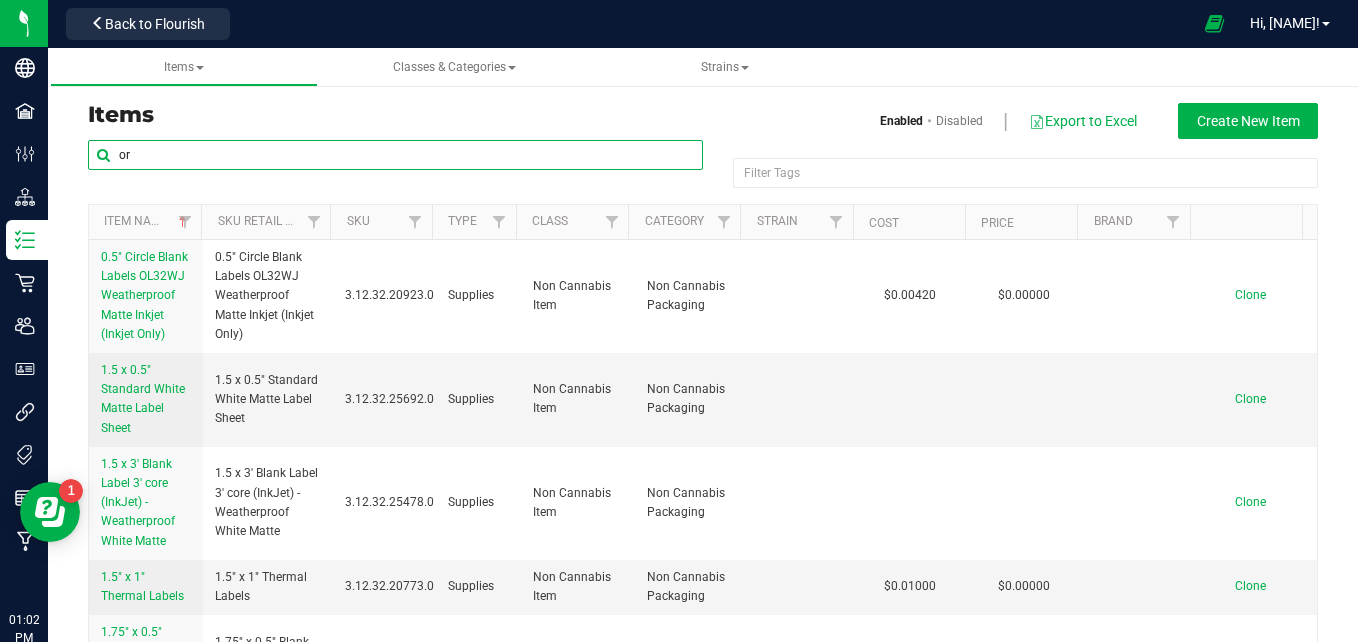 type on "o" 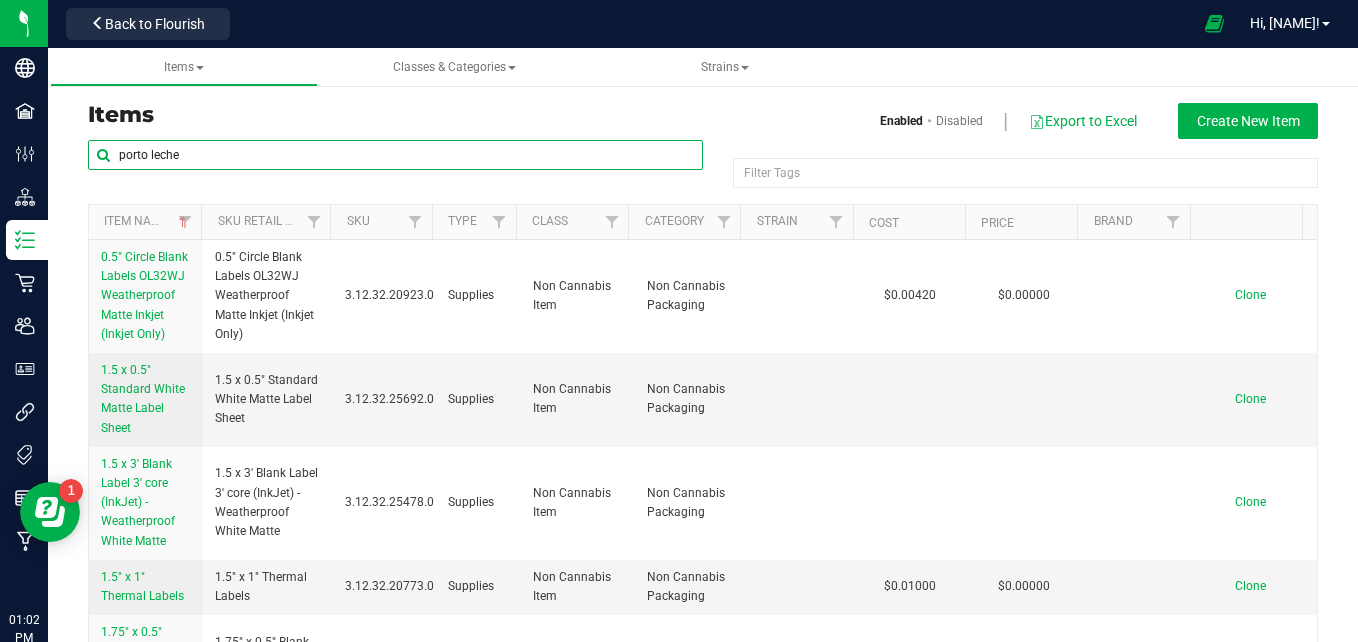 type on "porto leche" 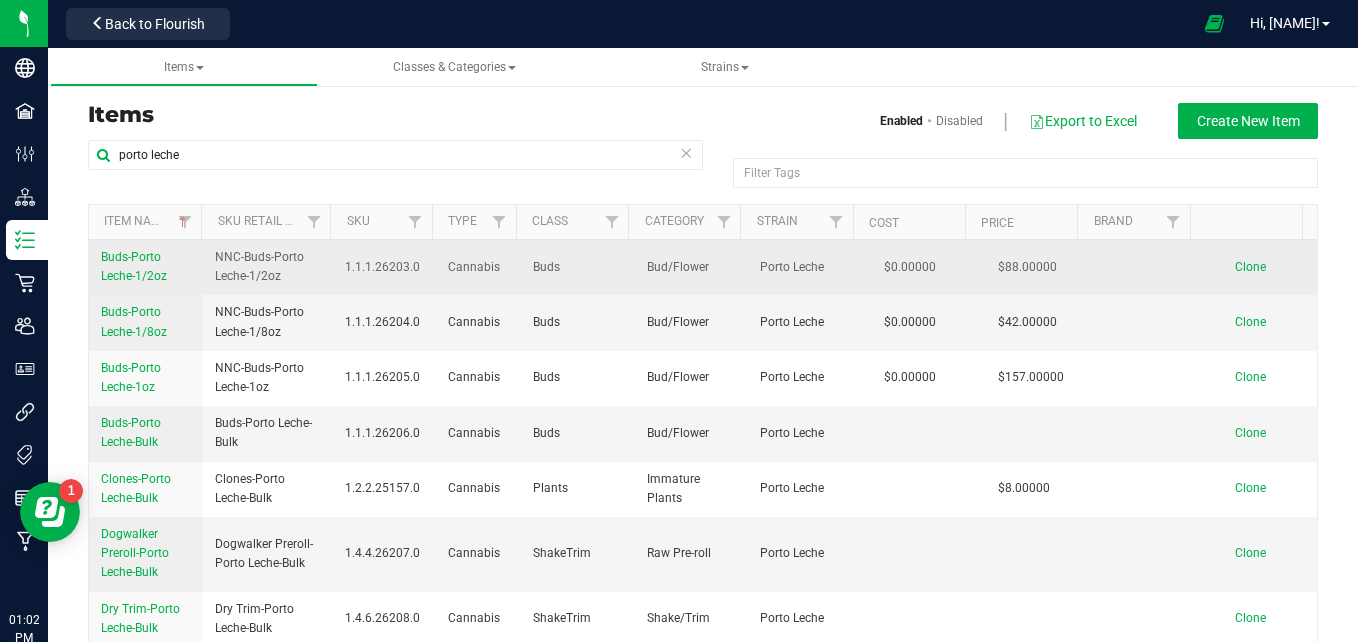 click on "Buds-Porto Leche-1/2oz" at bounding box center (134, 266) 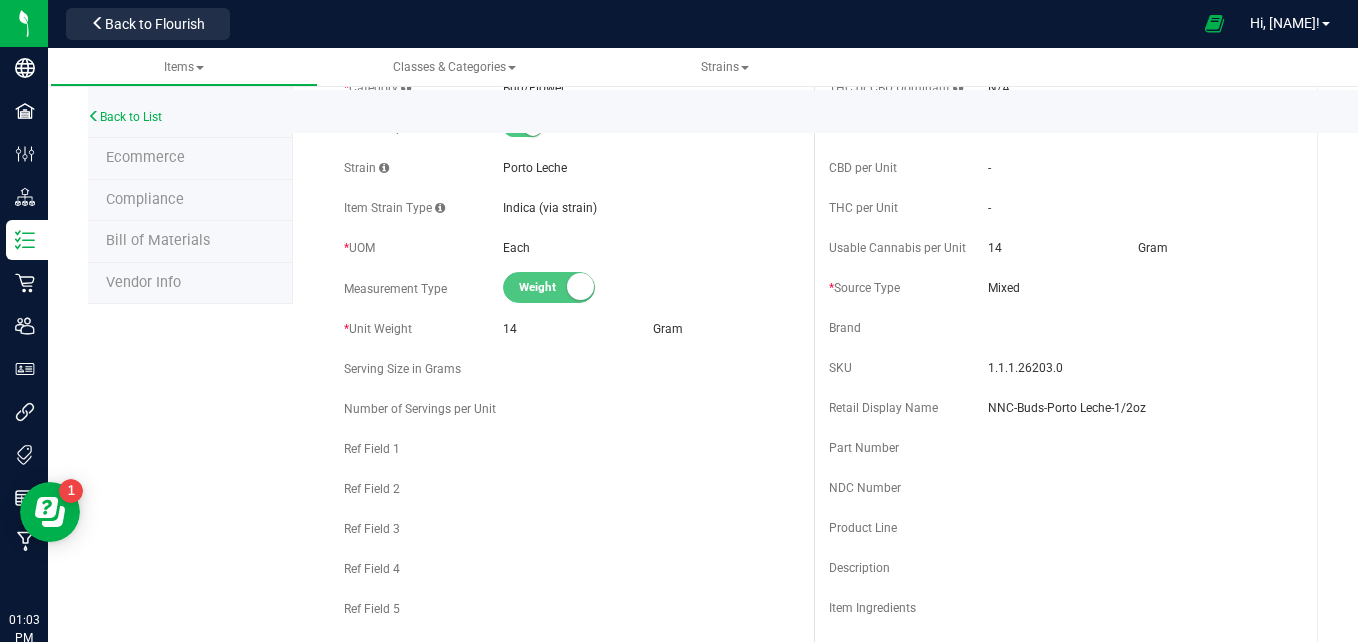 scroll, scrollTop: 0, scrollLeft: 0, axis: both 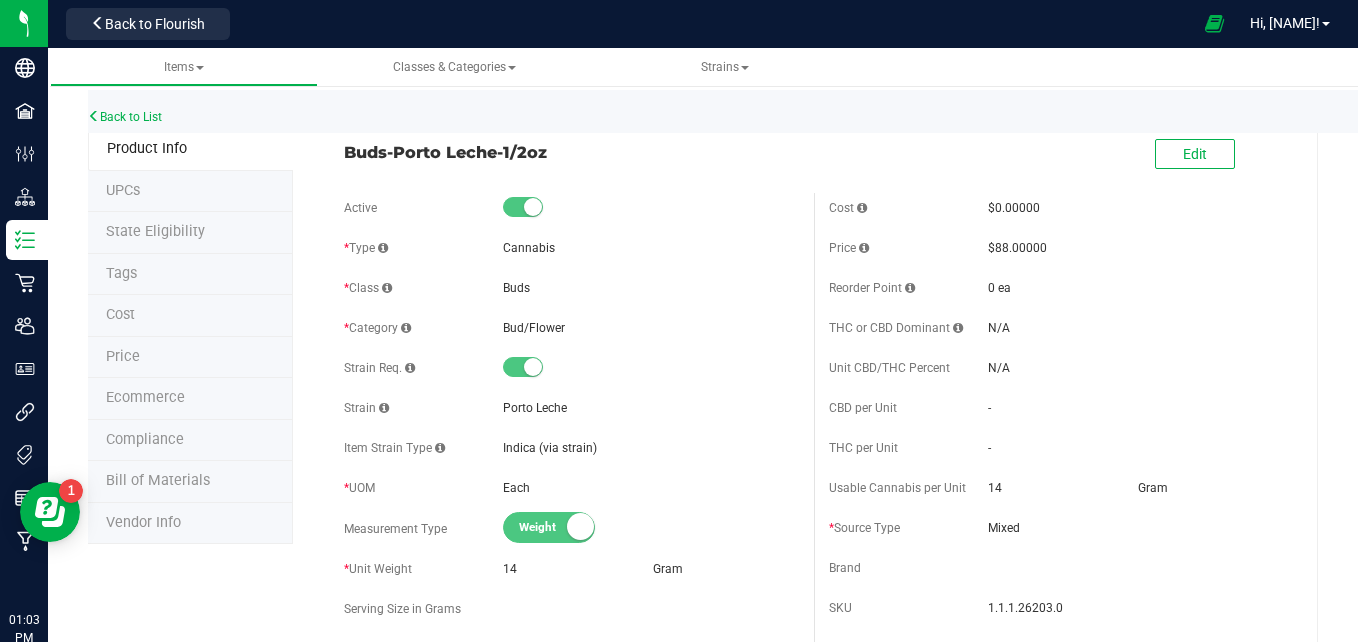 click on "Ecommerce" at bounding box center (190, 399) 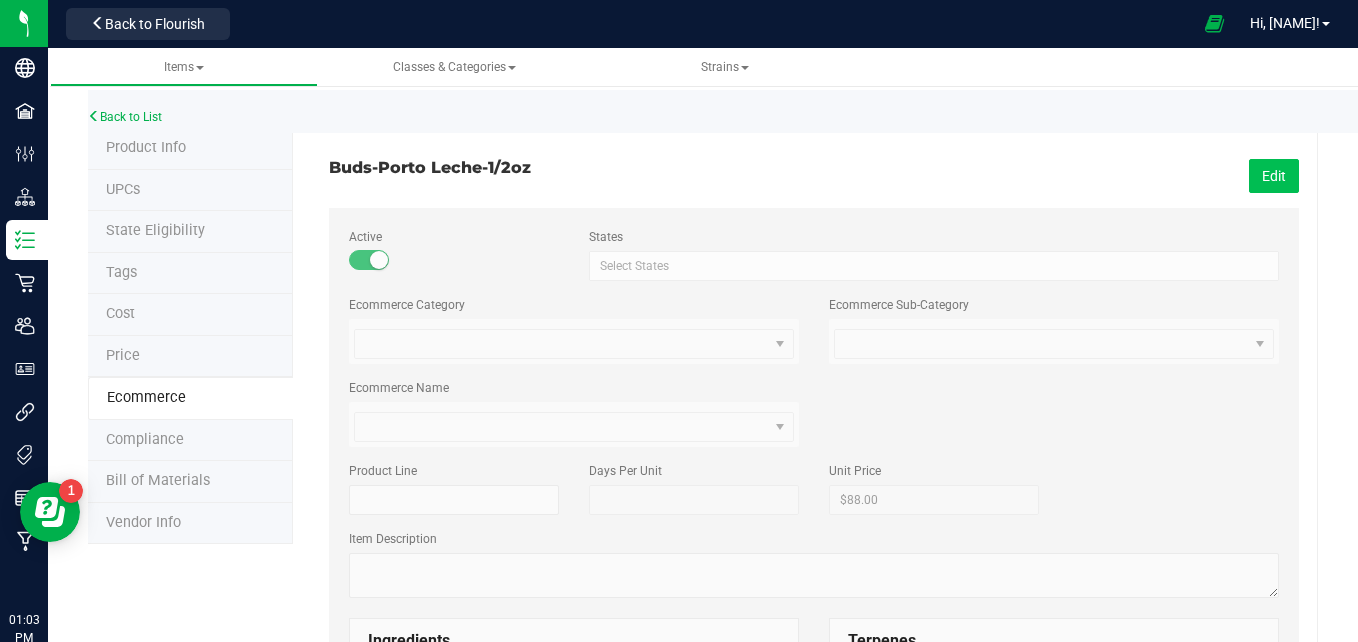 click on "Edit" at bounding box center (1274, 176) 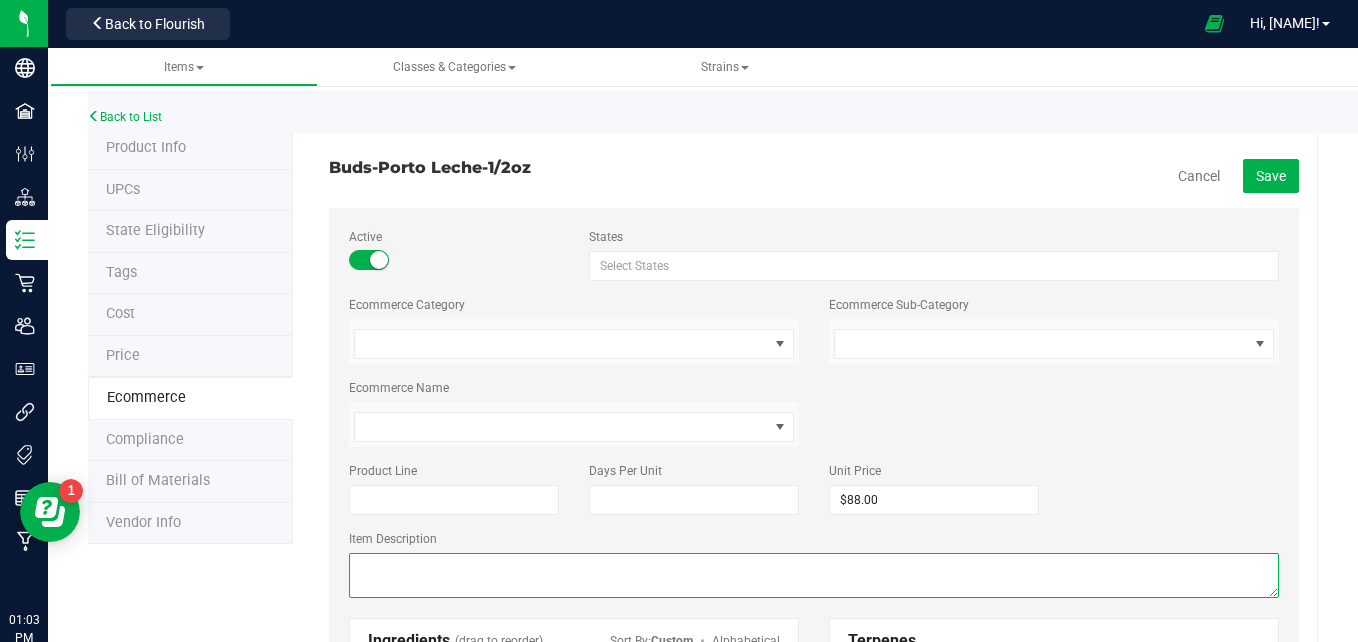 click at bounding box center [814, 575] 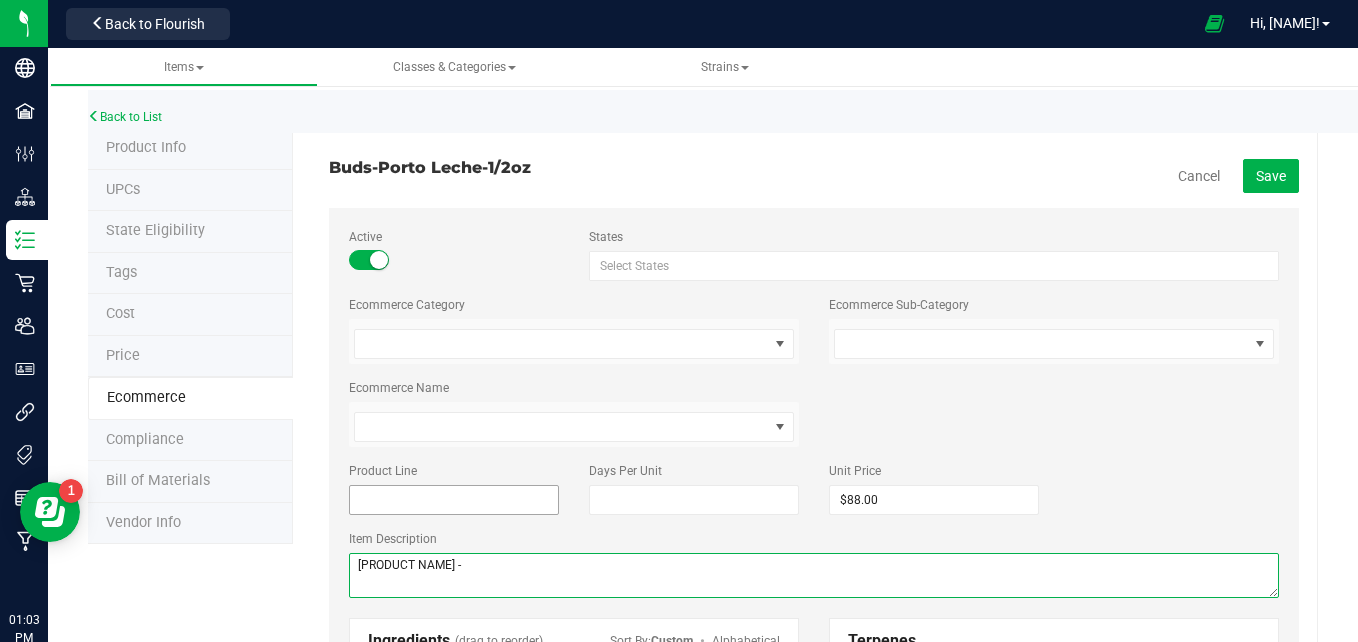 paste on "Cannabis flower is primarily ingested via inhalation. Activation time is roughly about 5 minutes and may last up to a few hours." 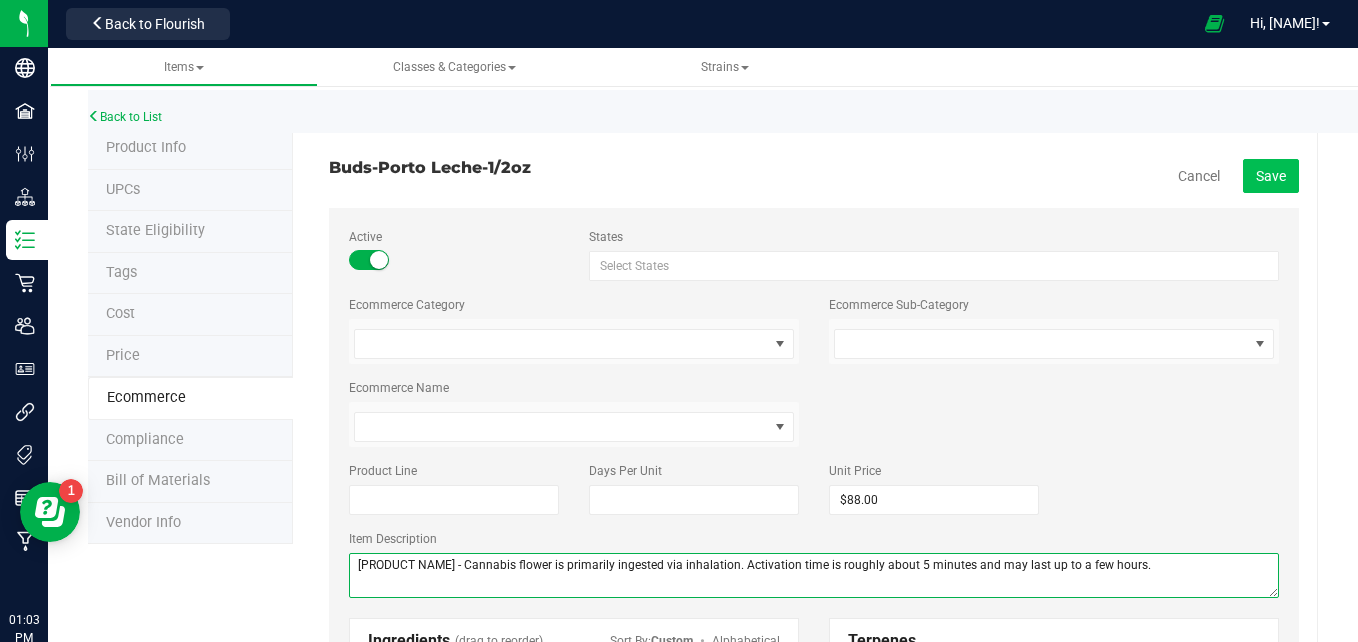 type on "[PRODUCT NAME] - Cannabis flower is primarily ingested via inhalation. Activation time is roughly about 5 minutes and may last up to a few hours." 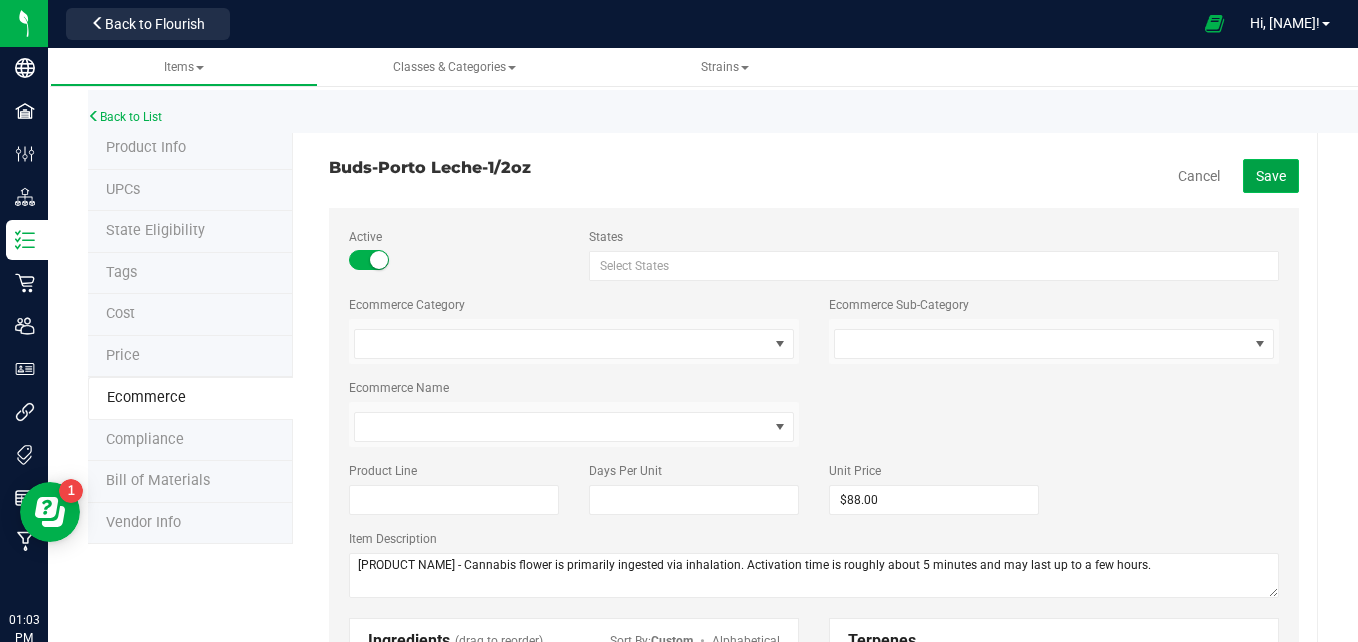 click on "Save" 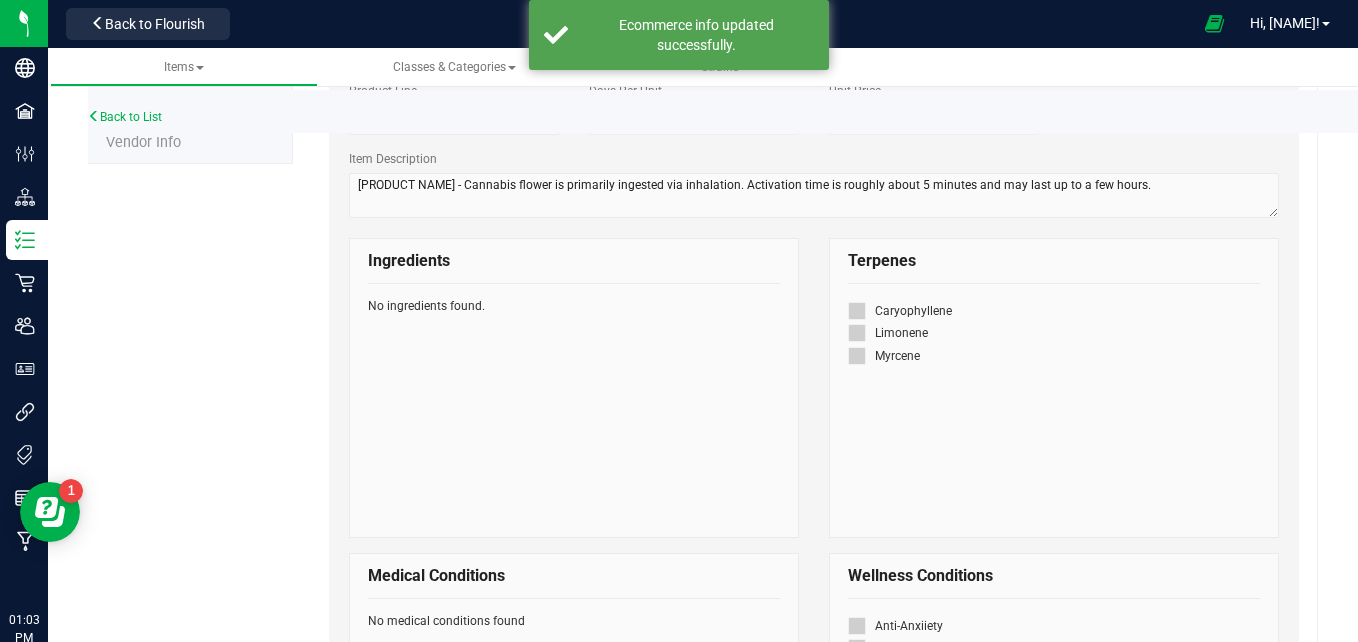 scroll, scrollTop: 0, scrollLeft: 0, axis: both 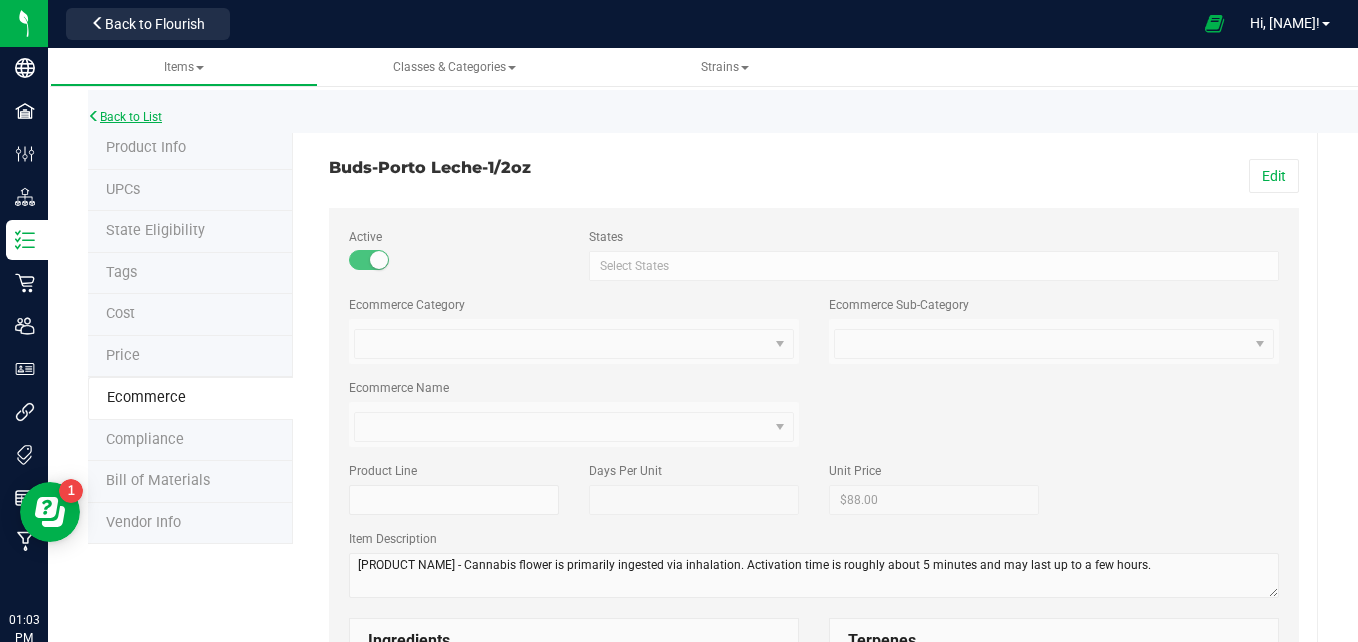 click on "Back to List" at bounding box center [125, 117] 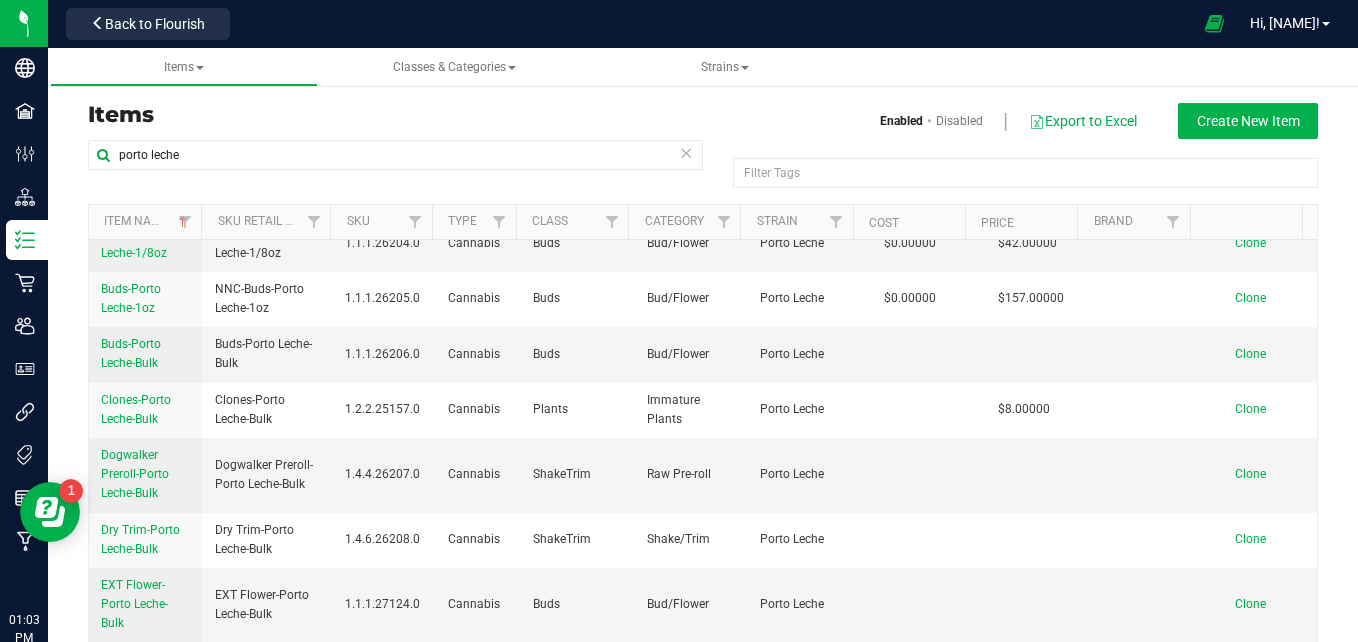 scroll, scrollTop: 79, scrollLeft: 0, axis: vertical 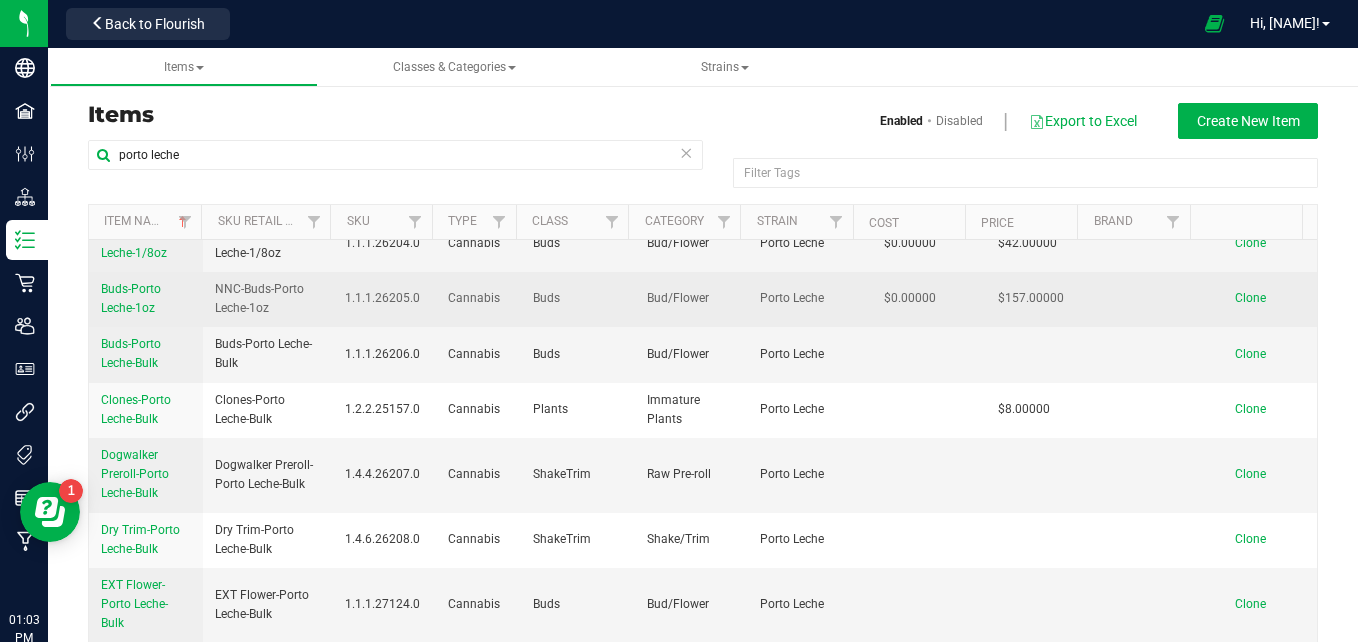 click on "Buds-Porto Leche-1oz" at bounding box center [146, 299] 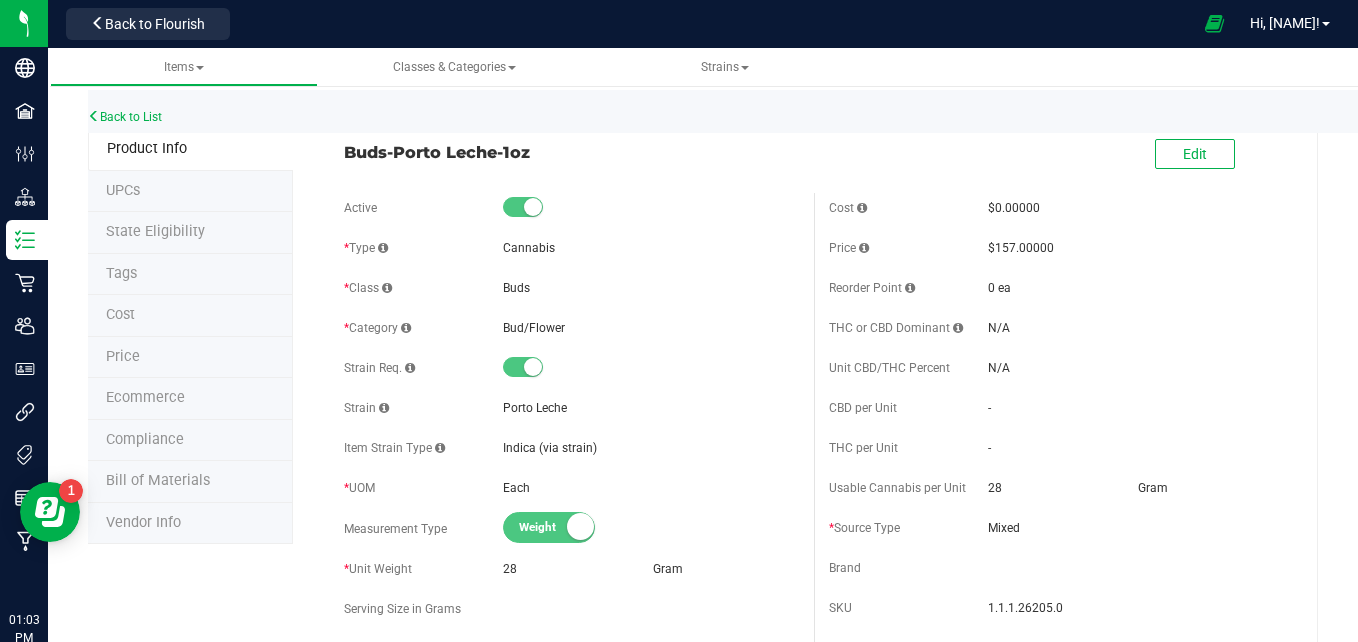 click on "Ecommerce" at bounding box center [190, 399] 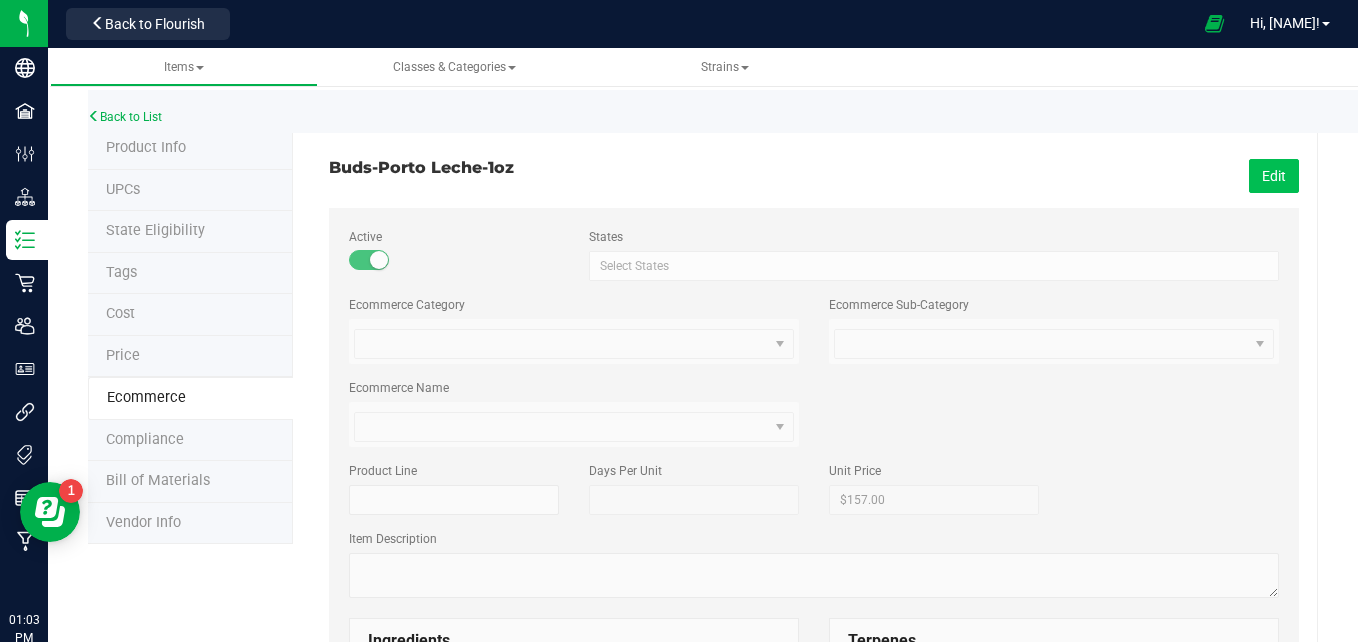 click on "Edit" at bounding box center [1274, 176] 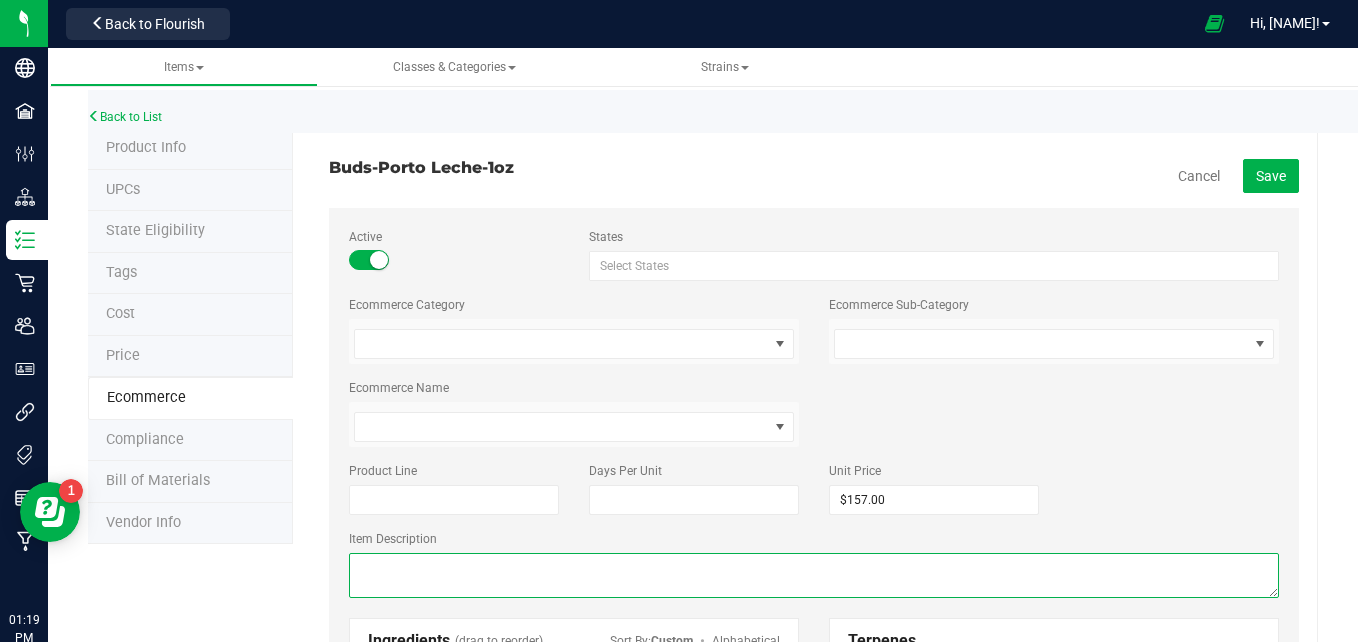 click at bounding box center (814, 575) 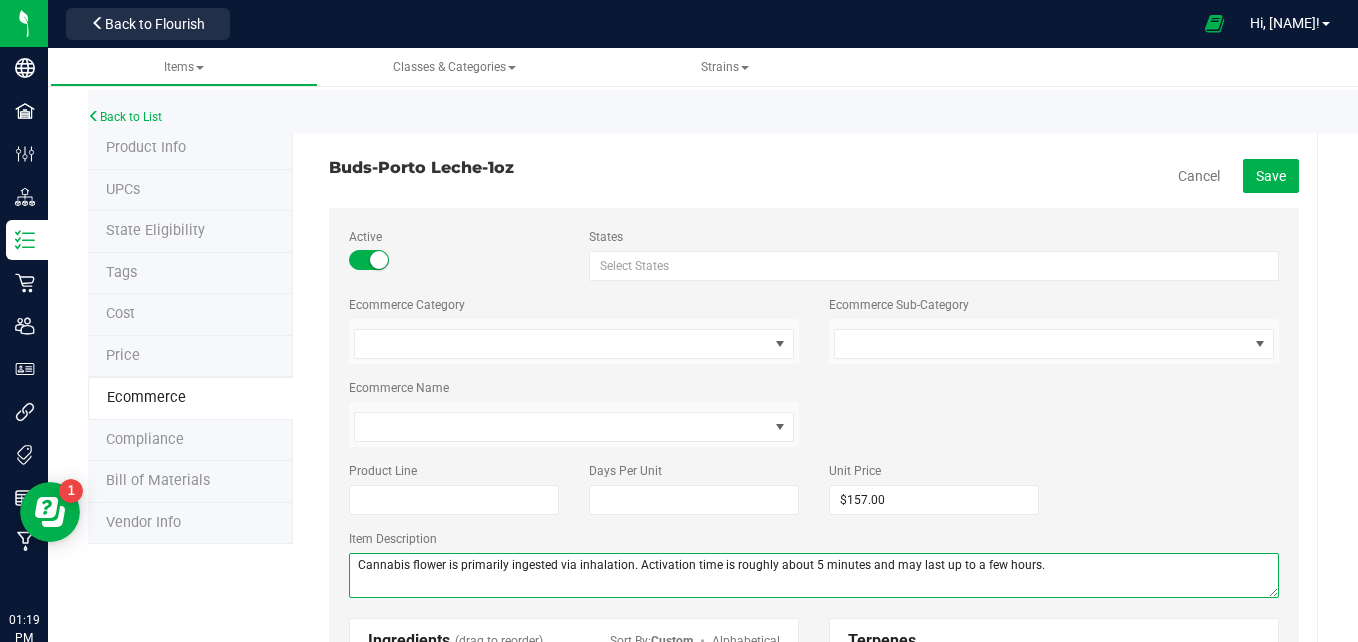 click at bounding box center [814, 575] 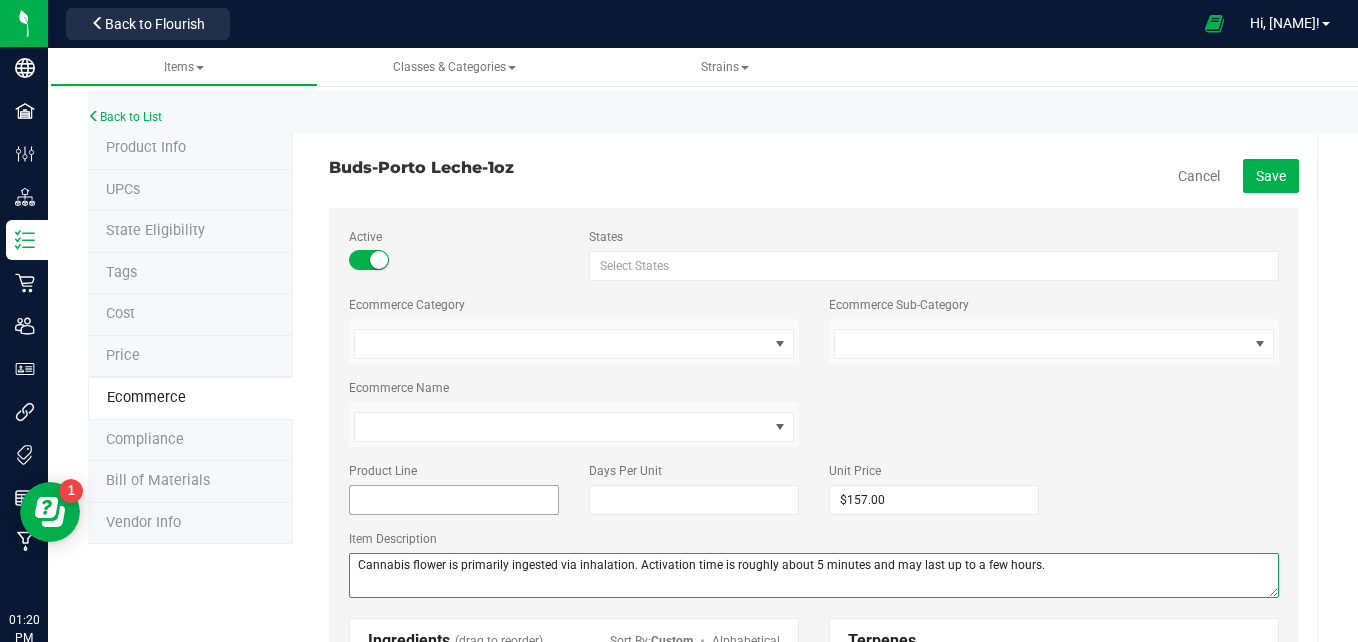 paste on "Oreoz x Grape Jubilee" 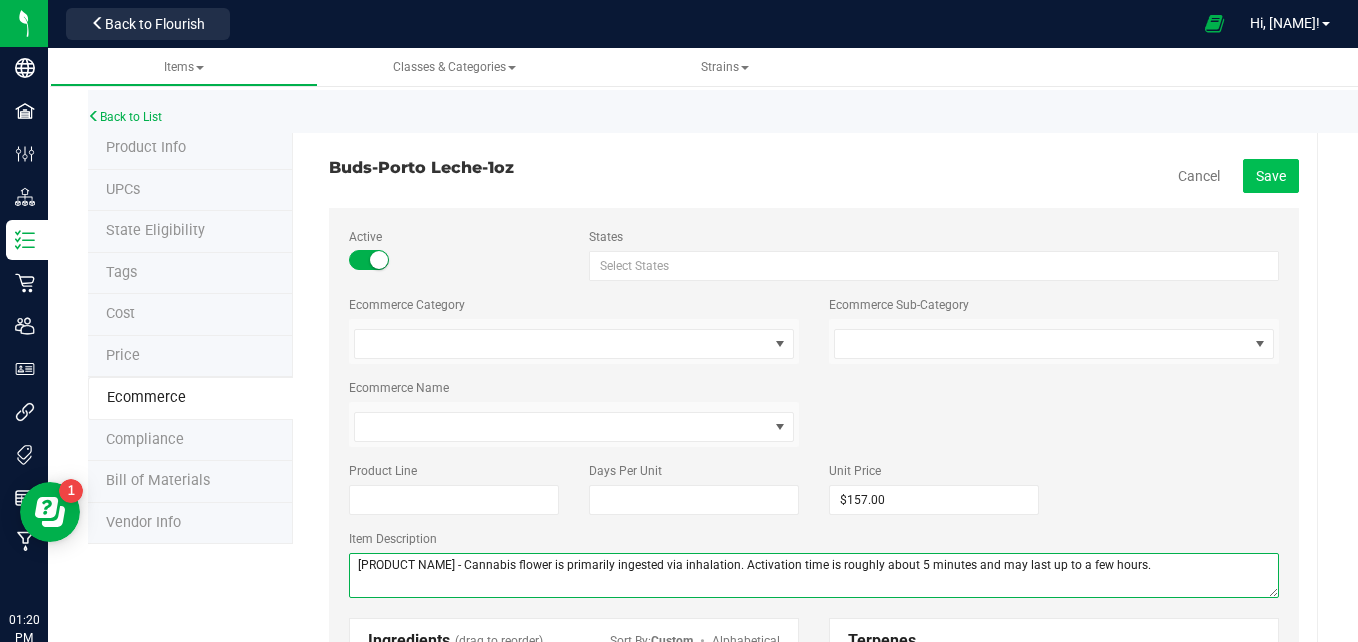 type on "[PRODUCT NAME] - Cannabis flower is primarily ingested via inhalation. Activation time is roughly about 5 minutes and may last up to a few hours." 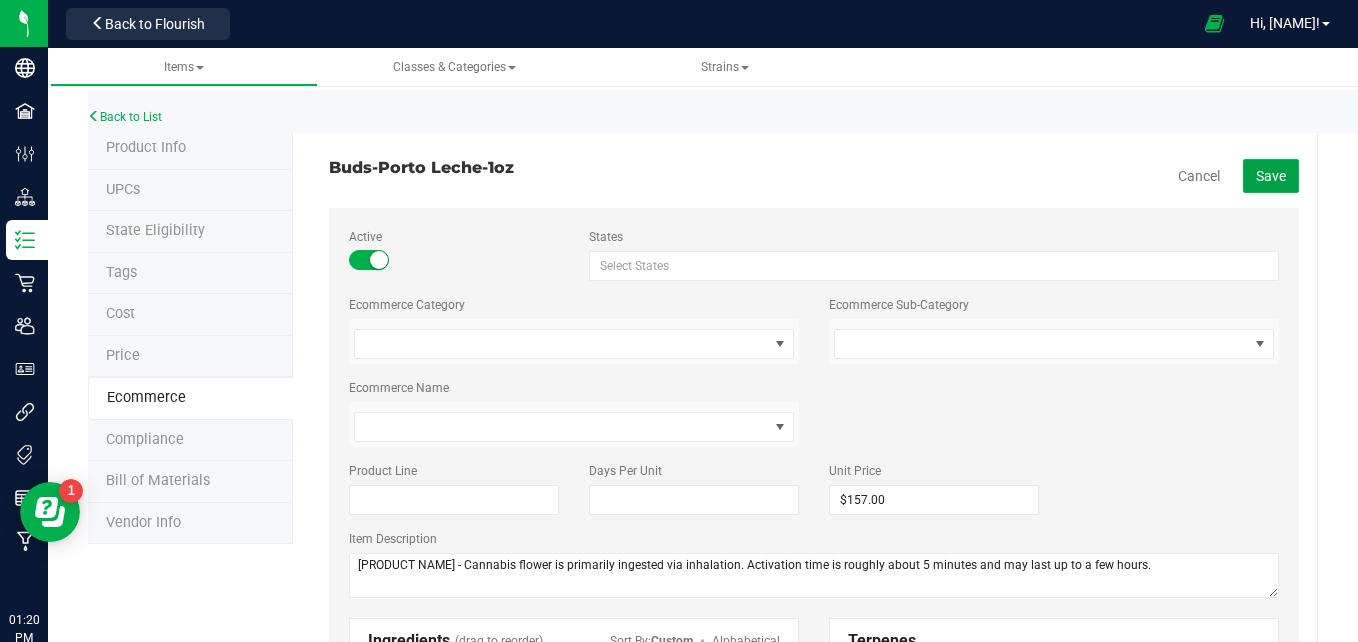 click on "Save" 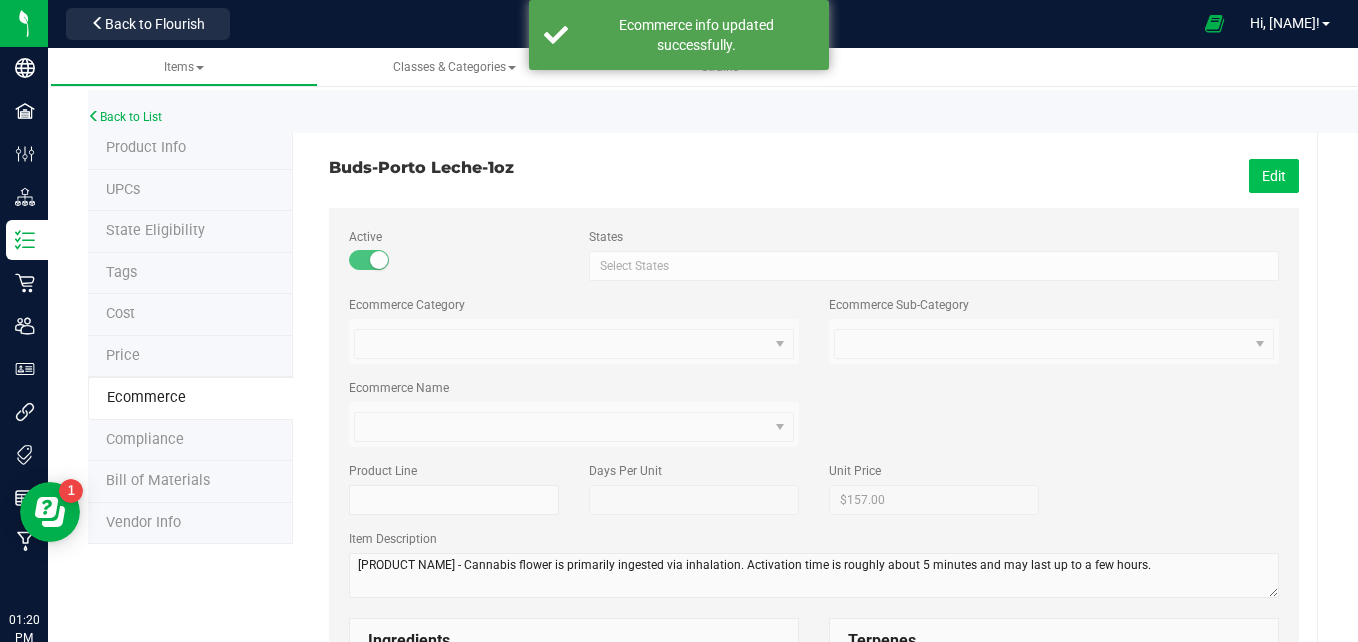 click on "Edit" at bounding box center [1274, 176] 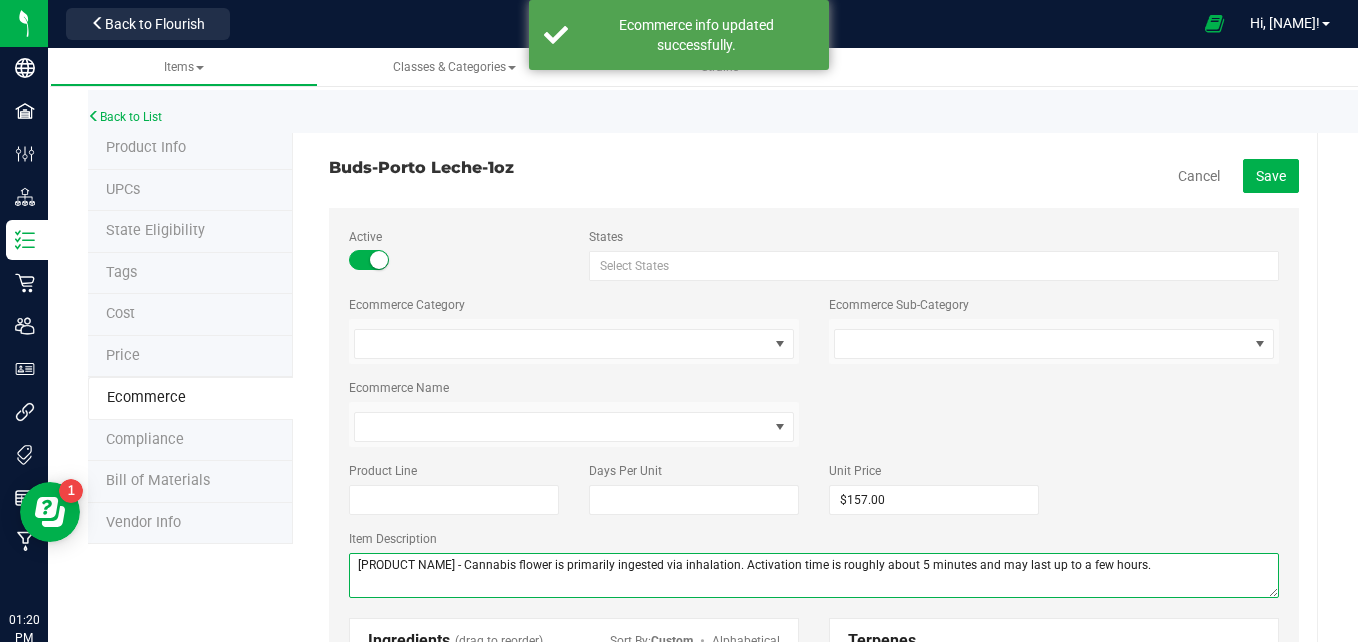 click at bounding box center [814, 575] 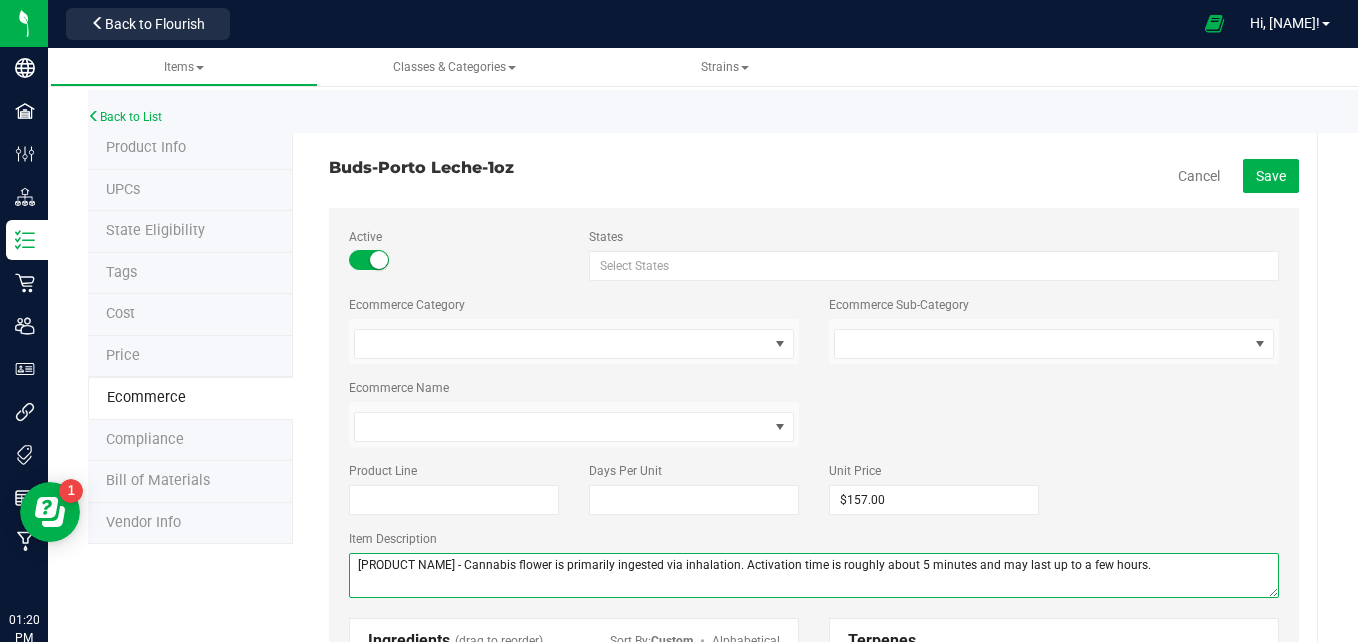 click at bounding box center (814, 575) 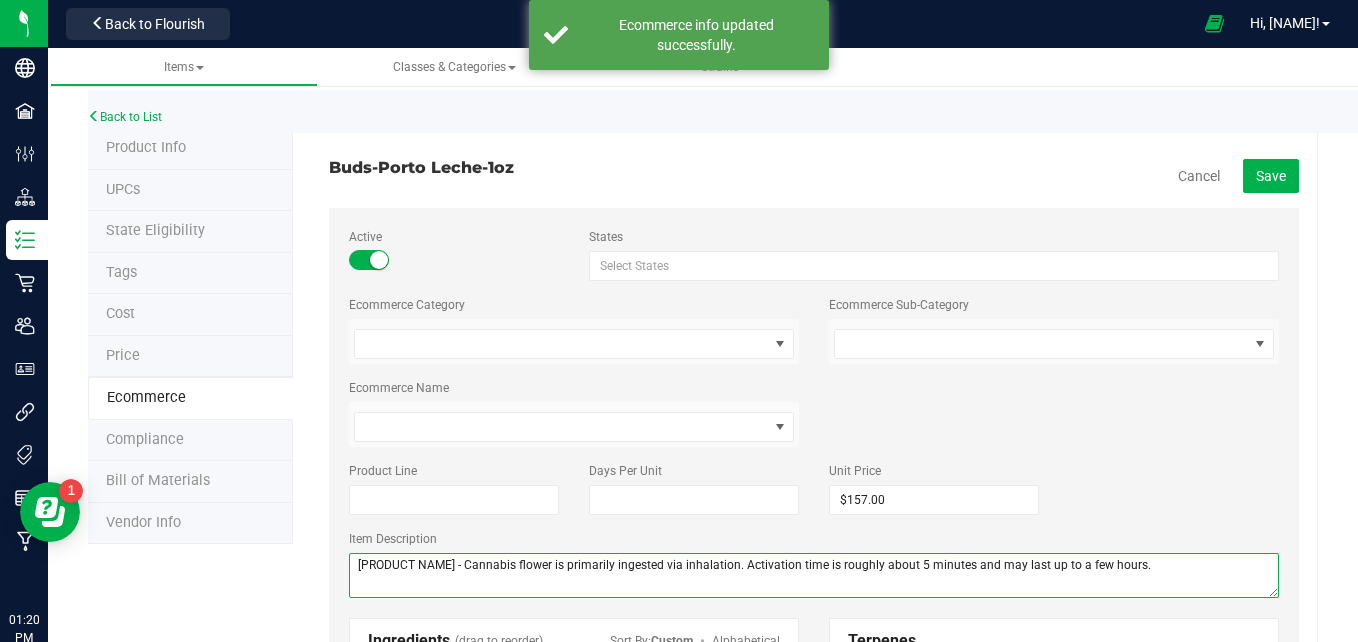 click at bounding box center (814, 575) 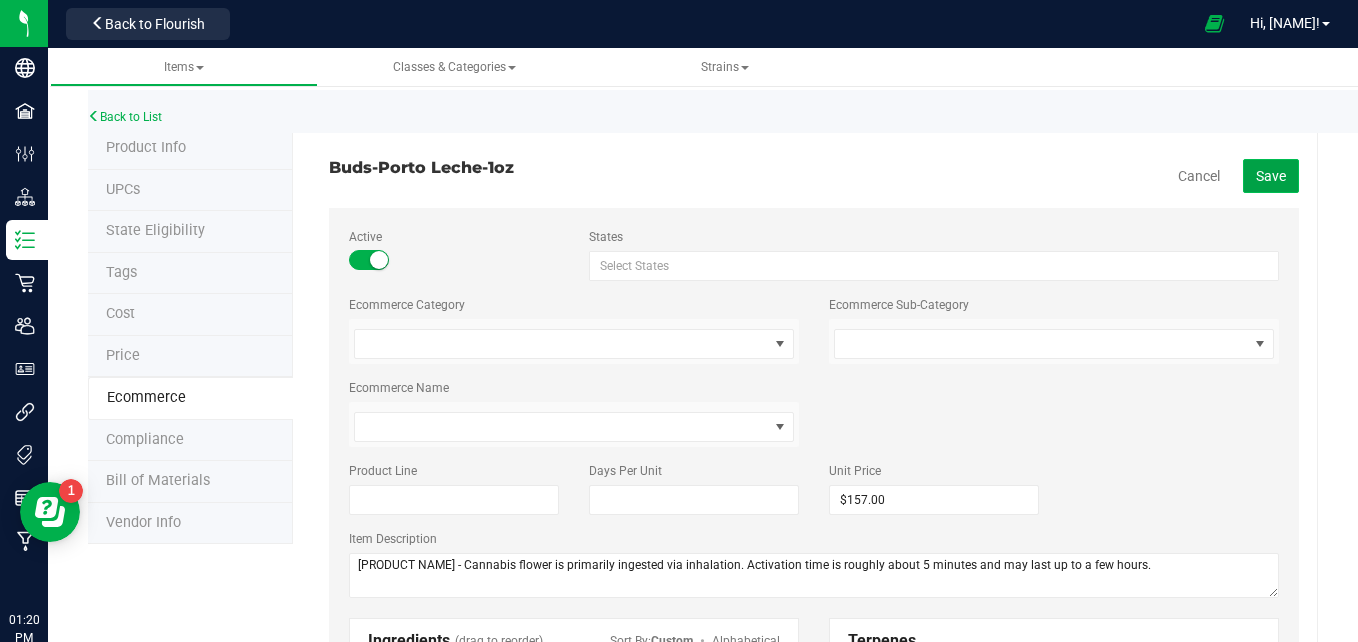 click on "Save" 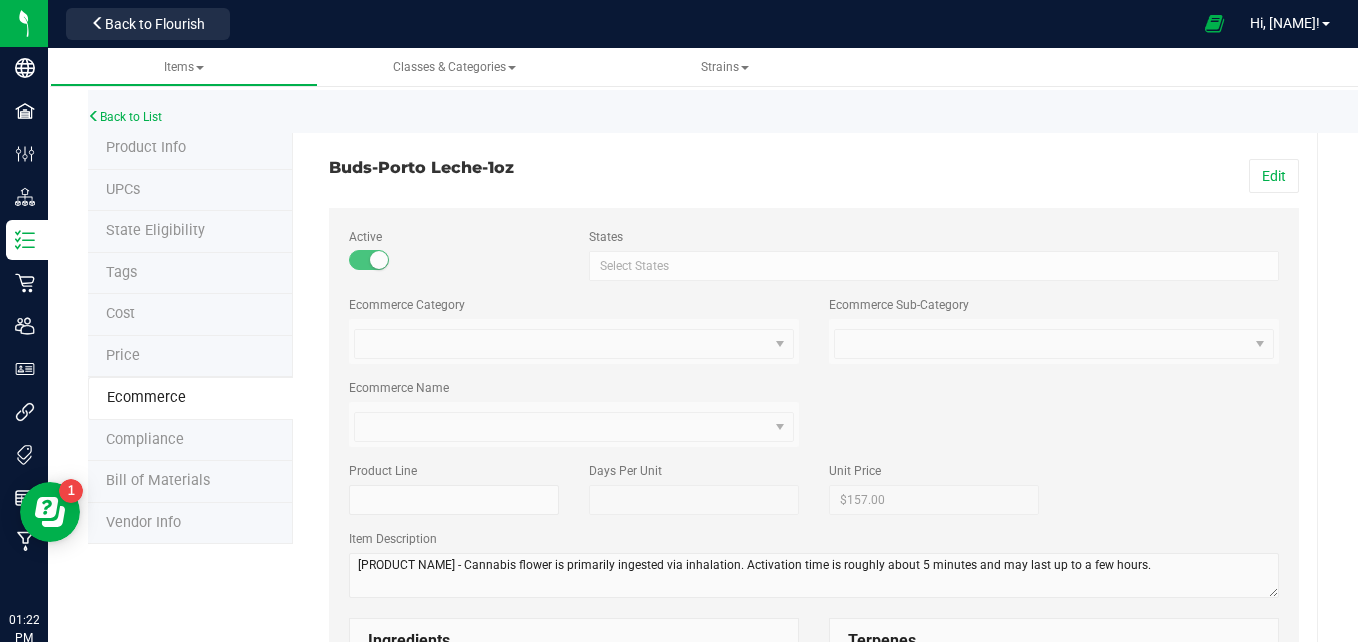 click on "[PRODUCT NAME]
Edit
Active
States
Select States AK AL AR AZ CA CO CT DC DE FL GA HI IA ID IL IN KS KY LA MA MD ME MI MN MO MS MT NC ND NE NH NJ NM NV NY OH OK OR PA PR RI SC SD TN TX UT VA VT WA WI WV WY Select States
Ecommerce Category
Ecommerce Sub-Category
Ecommerce Name
Product Line
157" at bounding box center (814, 840) 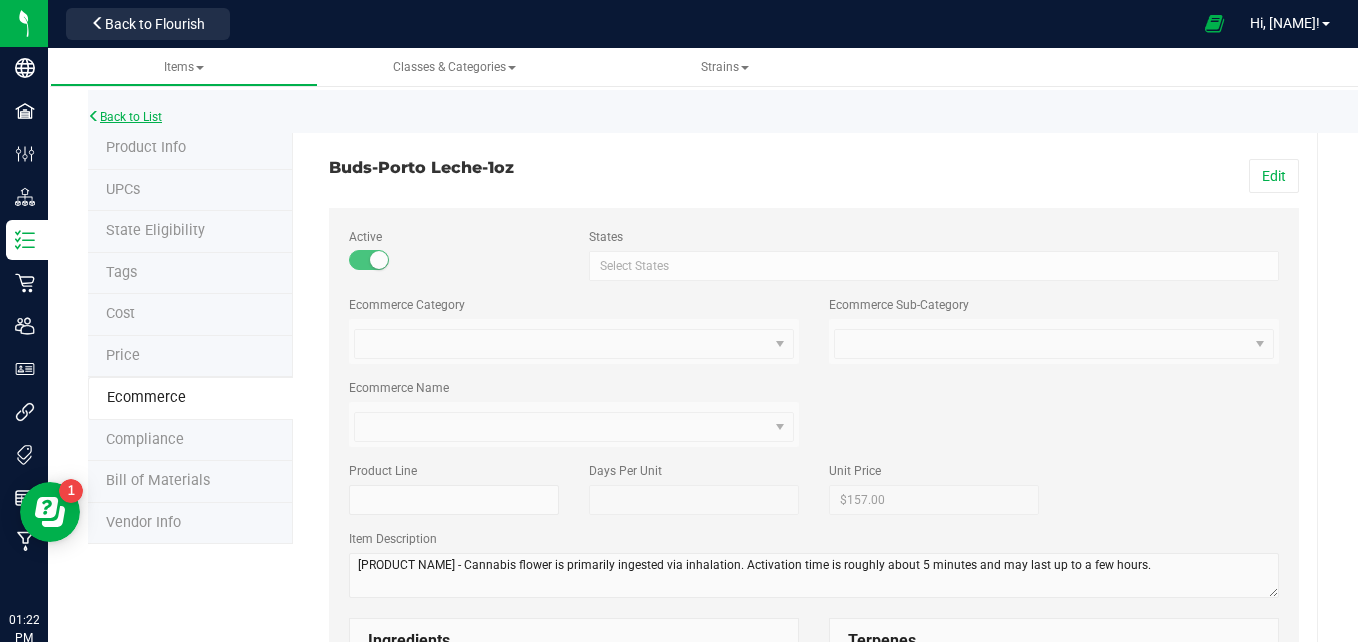 click on "Back to List" at bounding box center [125, 117] 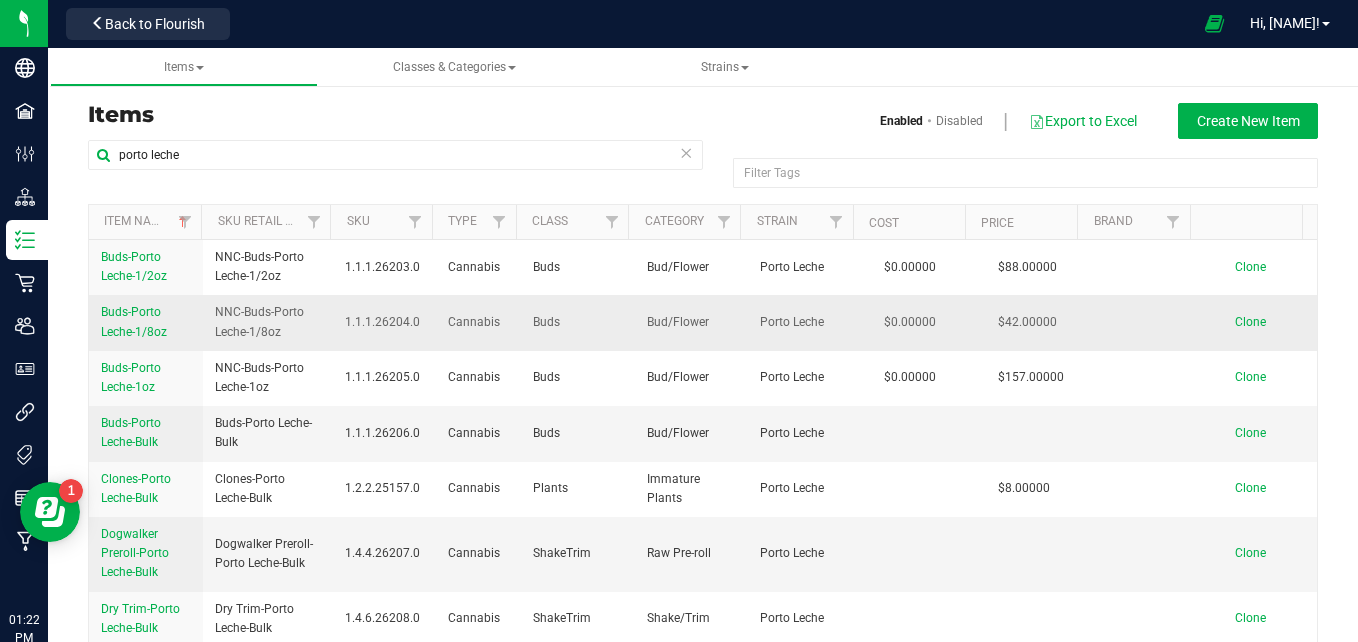click on "Buds-Porto Leche-1/8oz" at bounding box center (134, 321) 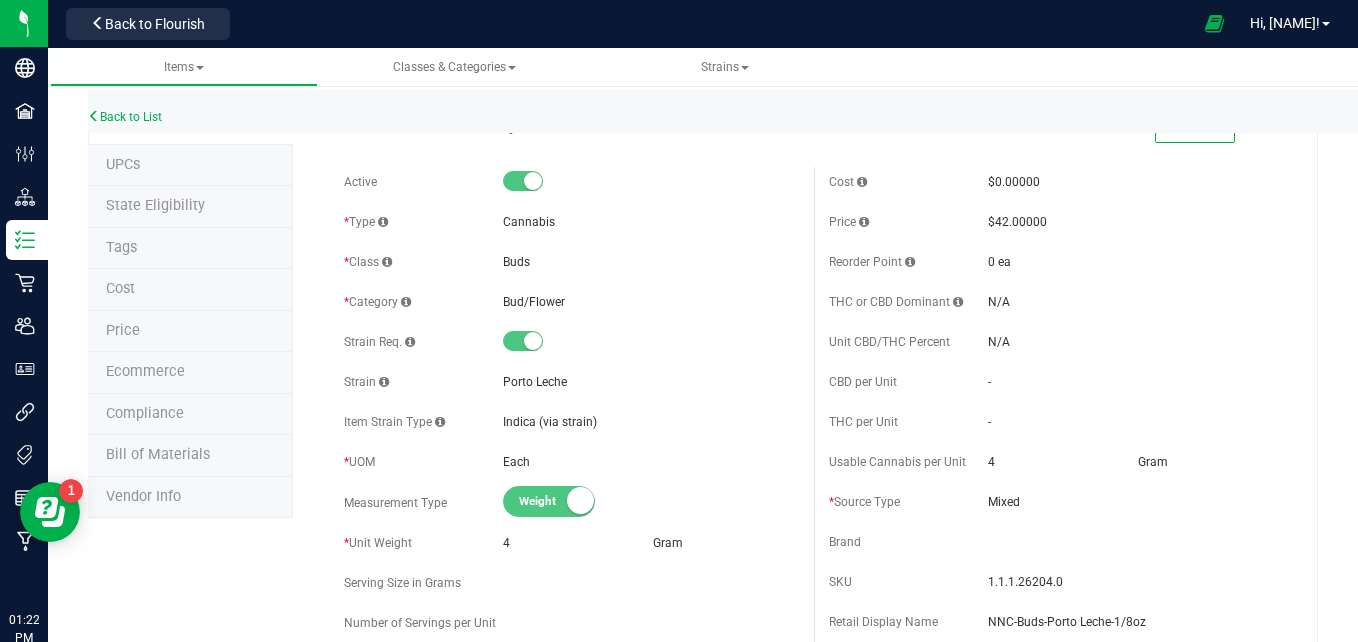 scroll, scrollTop: 0, scrollLeft: 0, axis: both 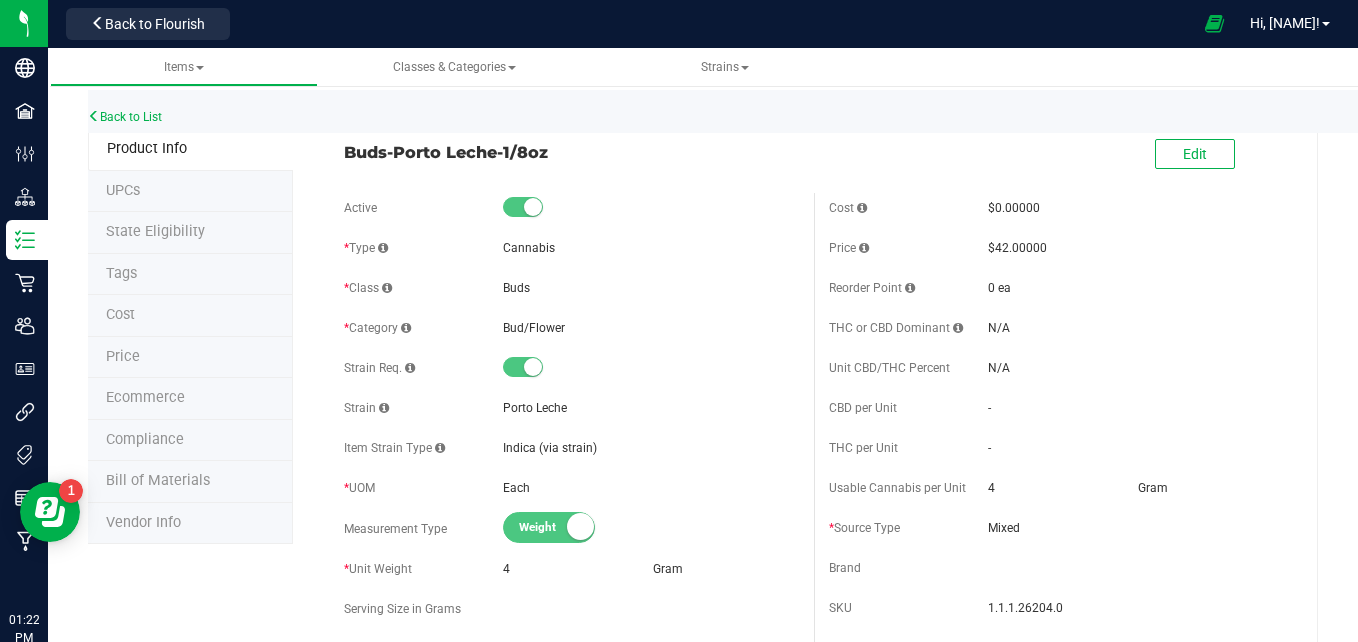 click on "Ecommerce" at bounding box center (190, 399) 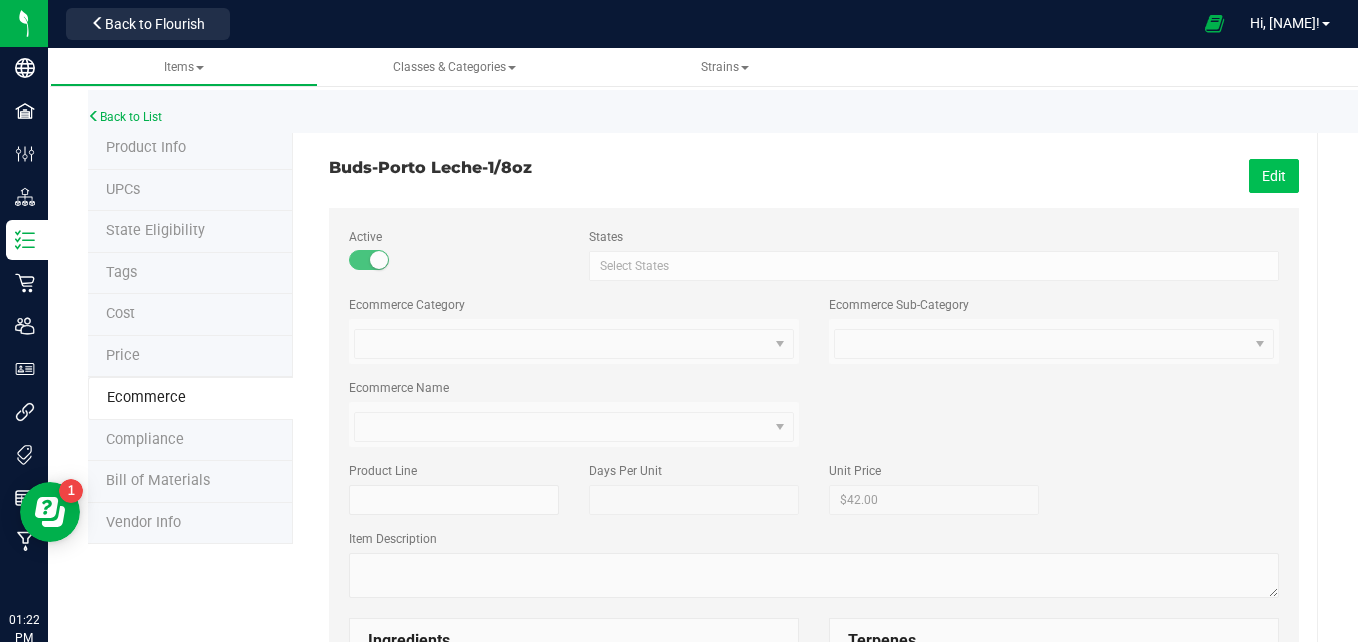 click on "Edit" at bounding box center [1274, 176] 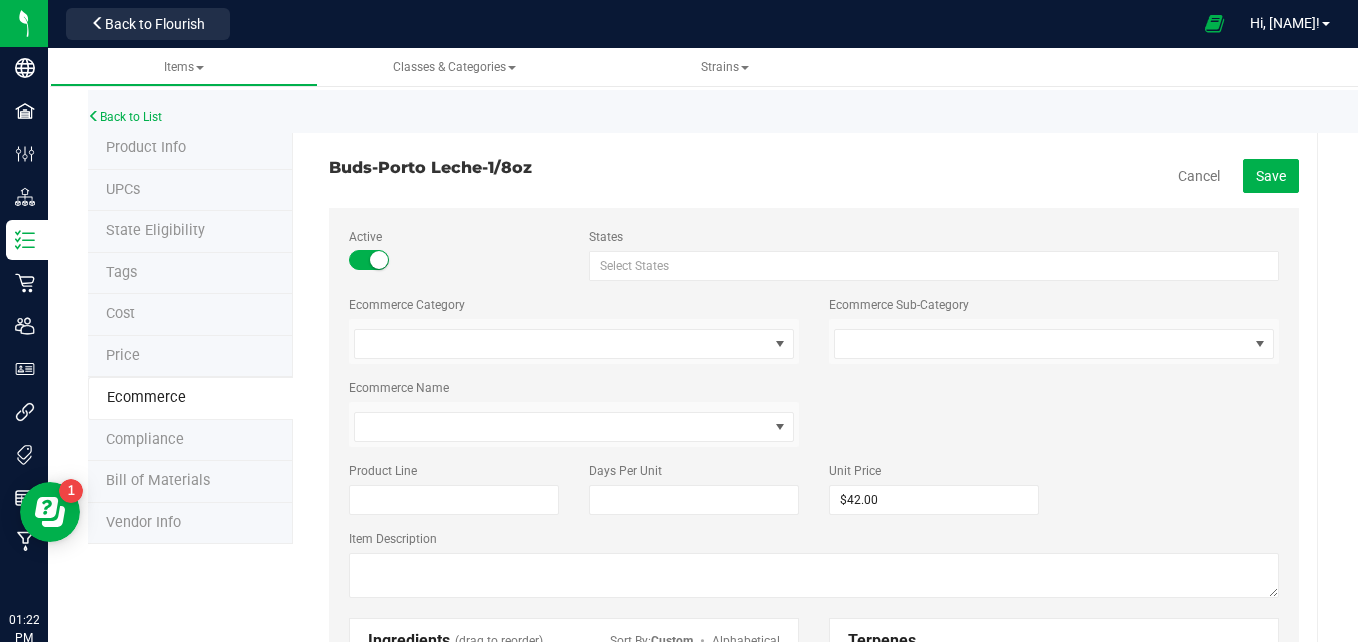 click on "Item Description" at bounding box center (814, 566) 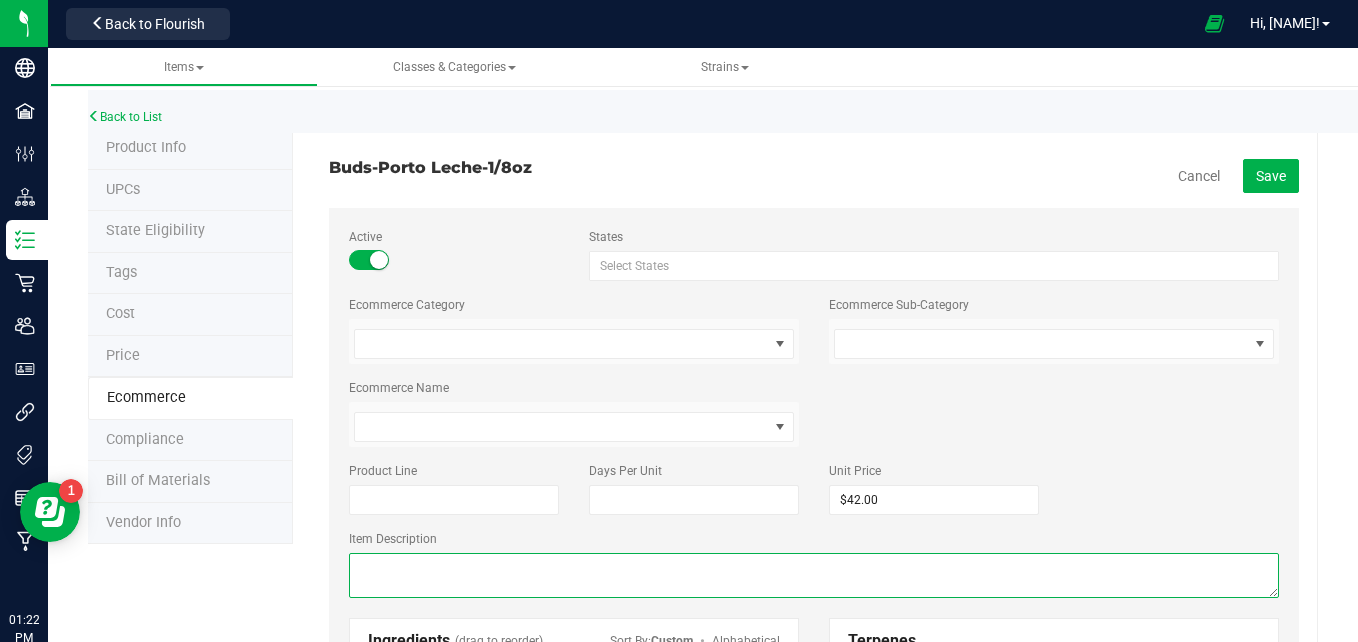 click at bounding box center (814, 575) 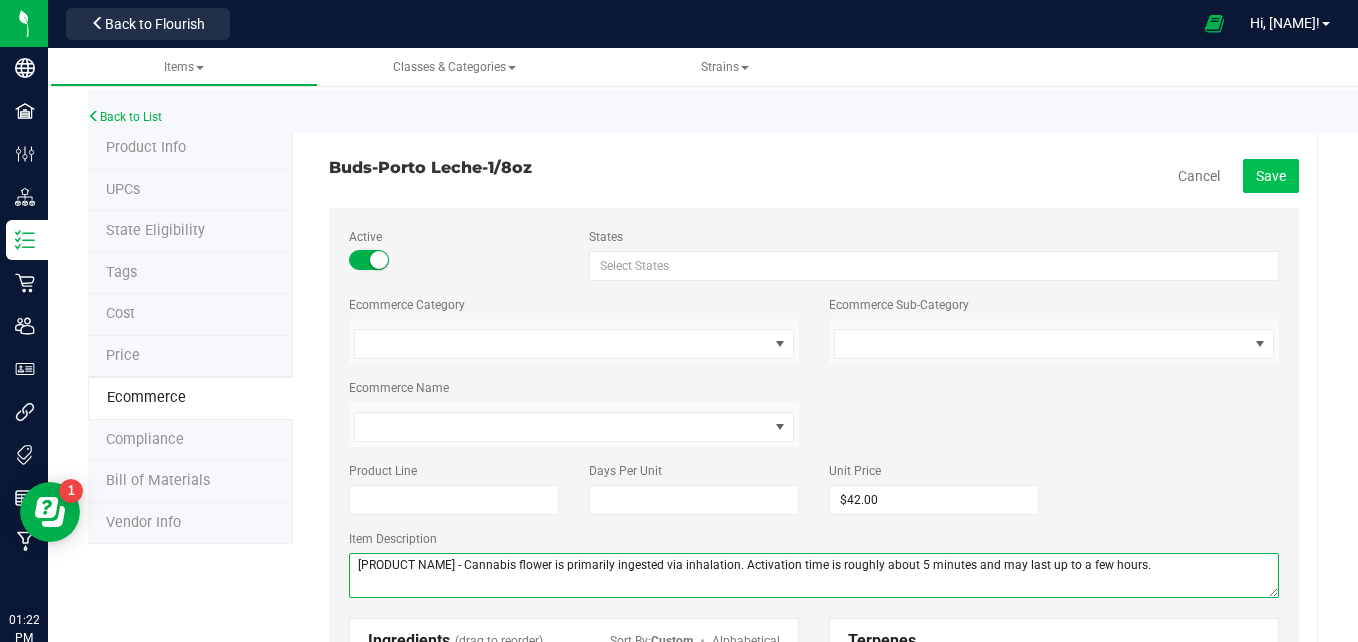 type on "[PRODUCT NAME] - Cannabis flower is primarily ingested via inhalation. Activation time is roughly about 5 minutes and may last up to a few hours." 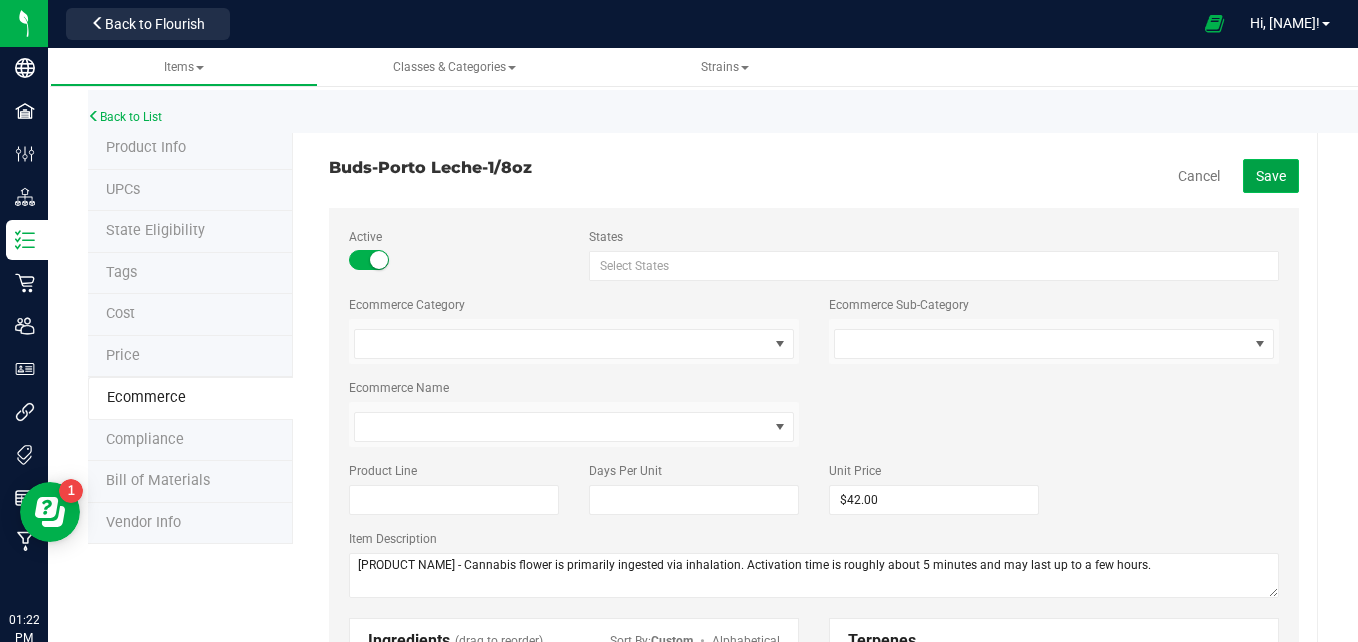click on "Save" 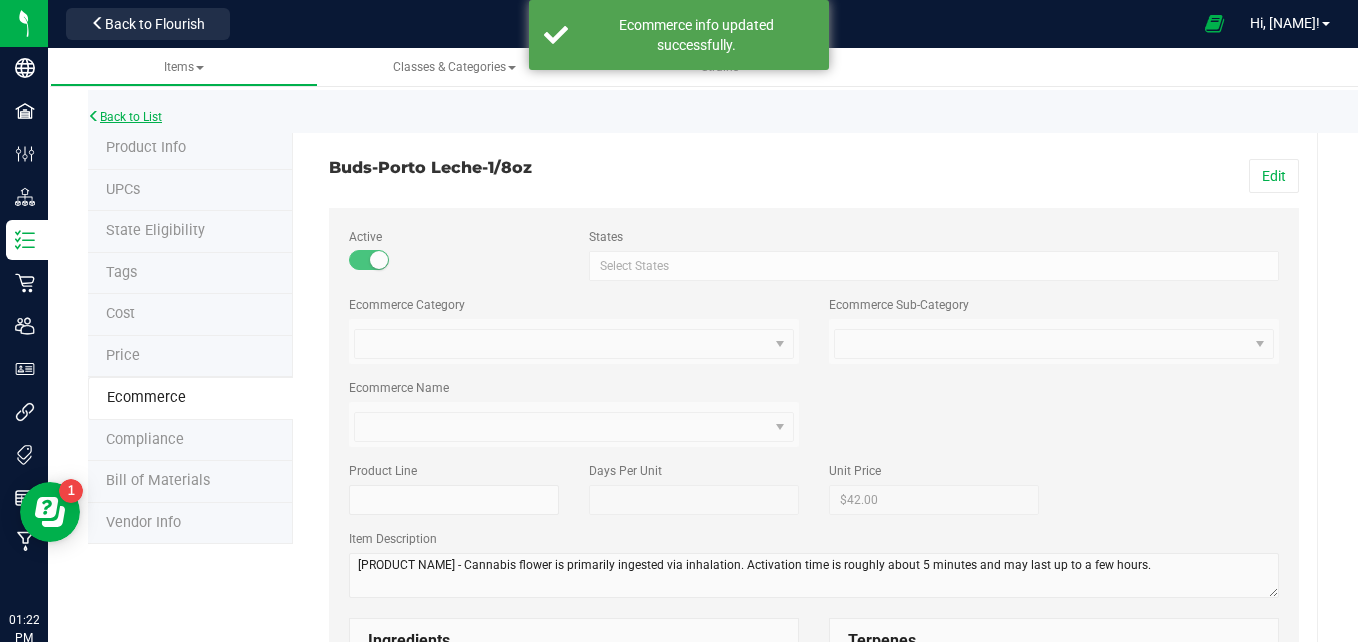 click on "Back to List" at bounding box center [125, 117] 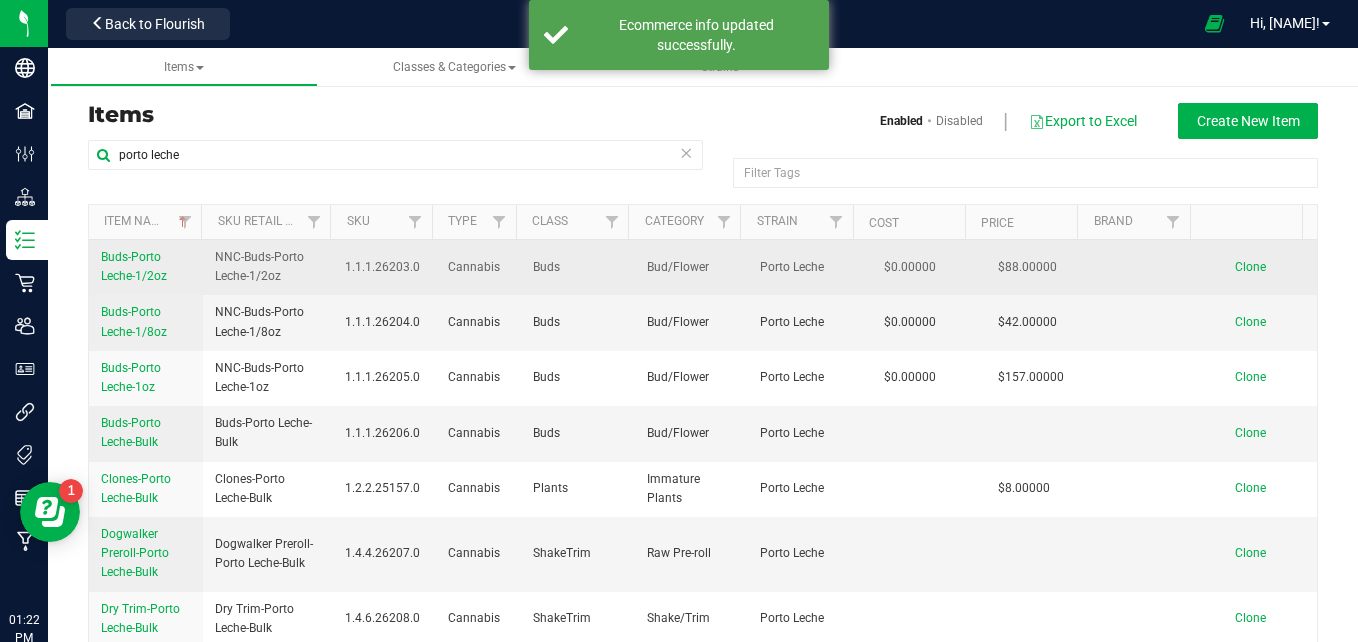 click on "Buds-Porto Leche-1/2oz" at bounding box center [134, 266] 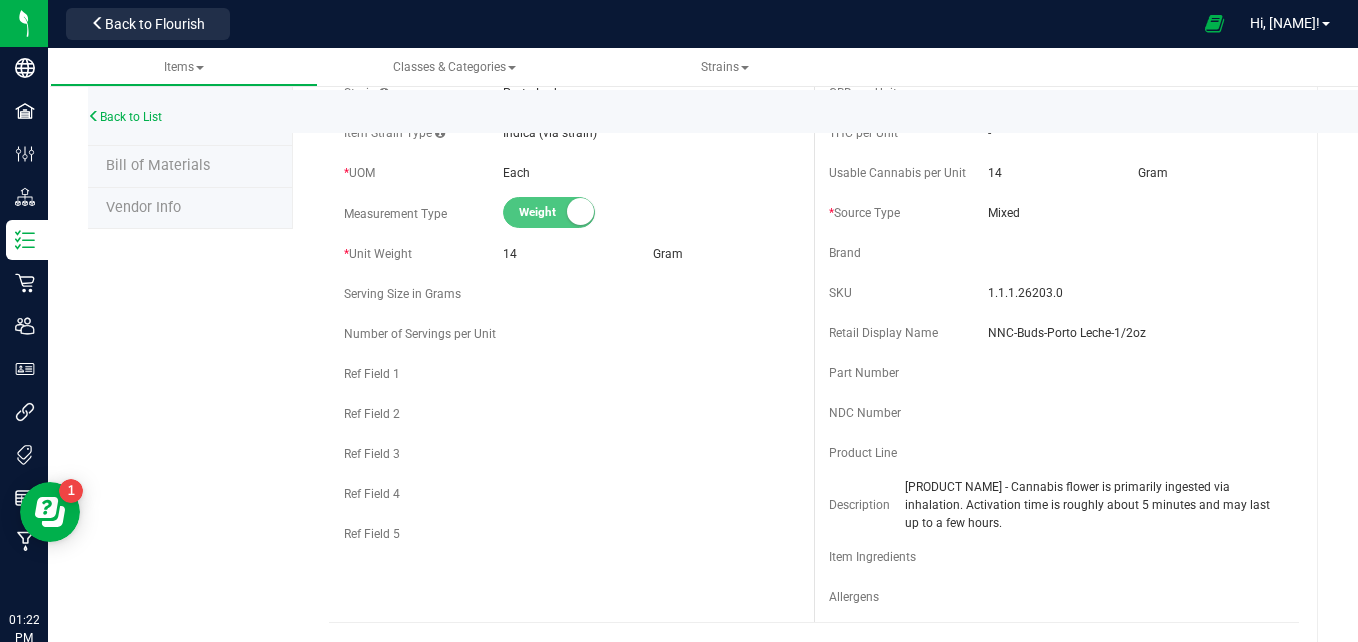 scroll, scrollTop: 0, scrollLeft: 0, axis: both 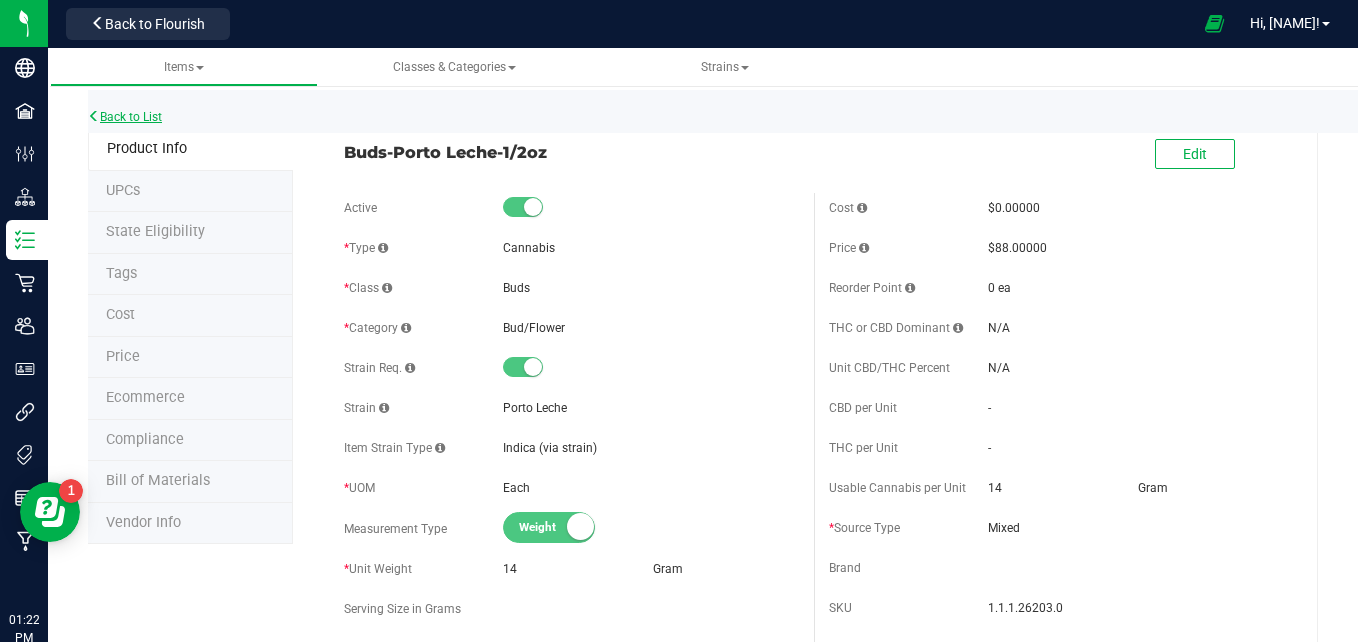 click on "Back to List" at bounding box center (125, 117) 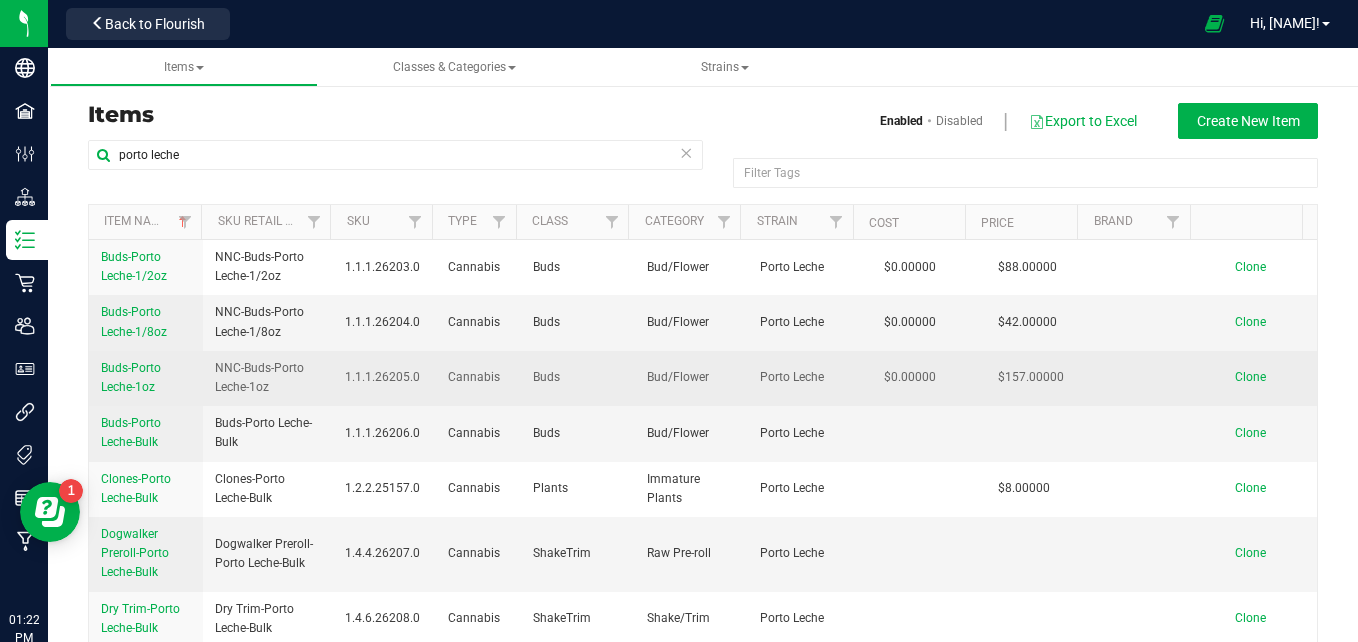 click on "Buds-Porto Leche-1oz" at bounding box center [146, 378] 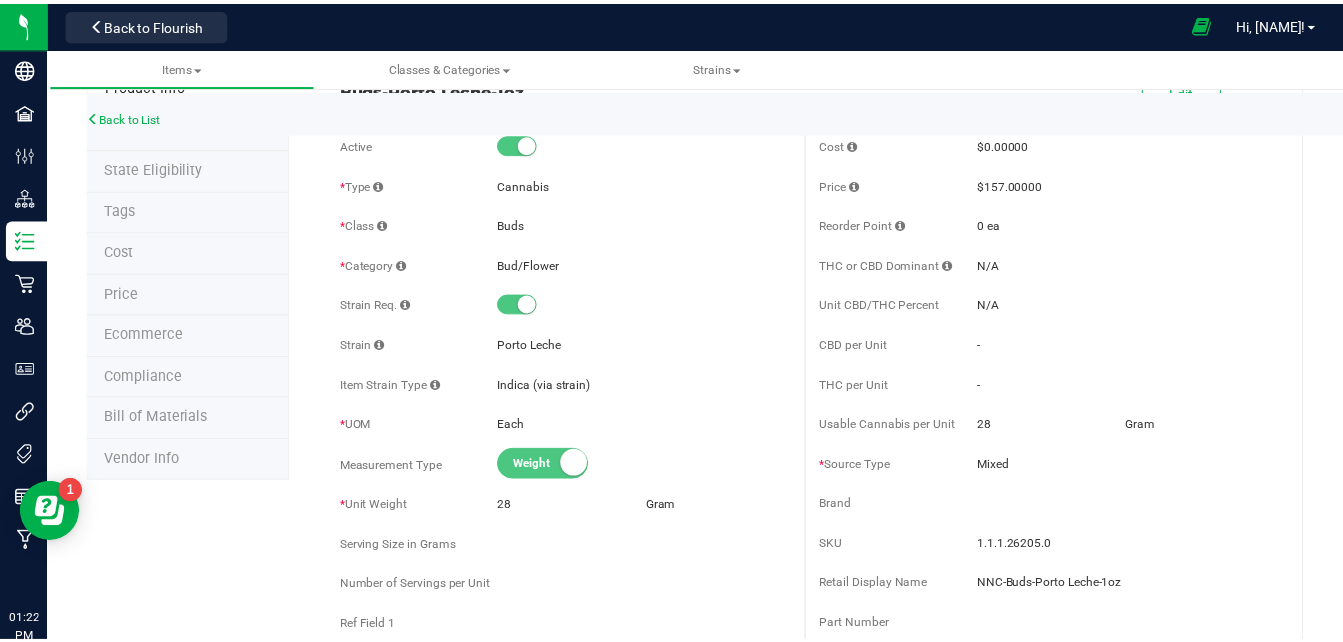 scroll, scrollTop: 0, scrollLeft: 0, axis: both 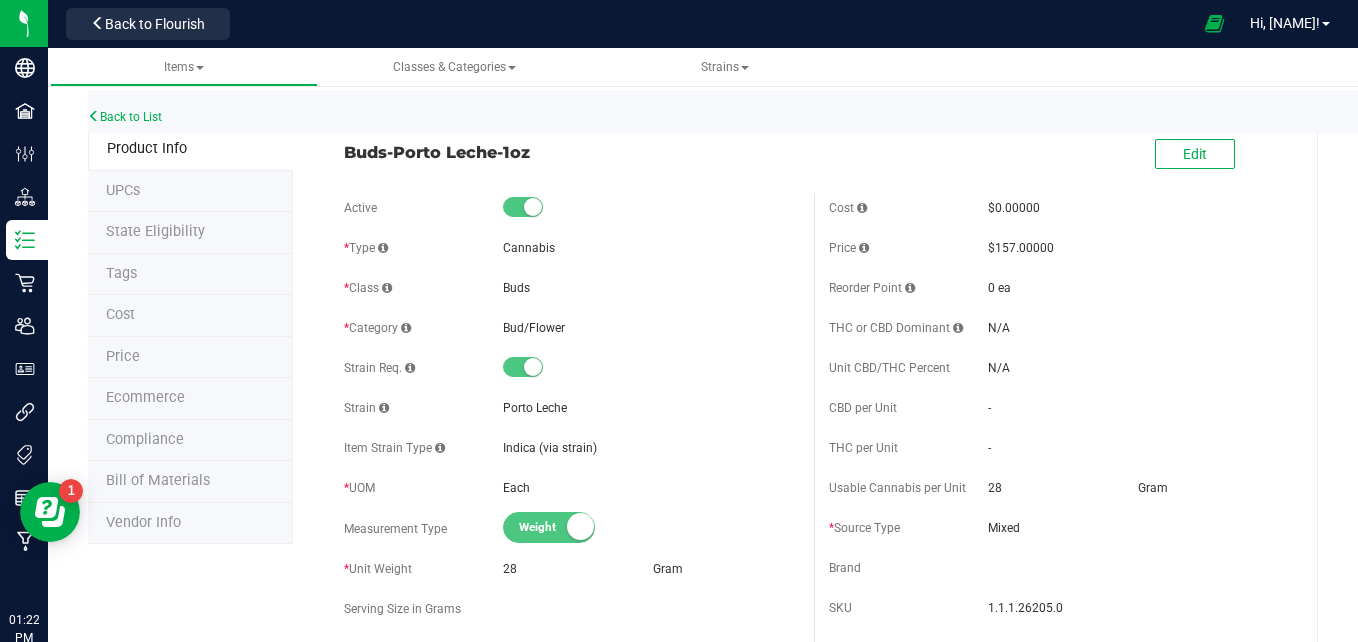 click on "Back to List" at bounding box center (767, 111) 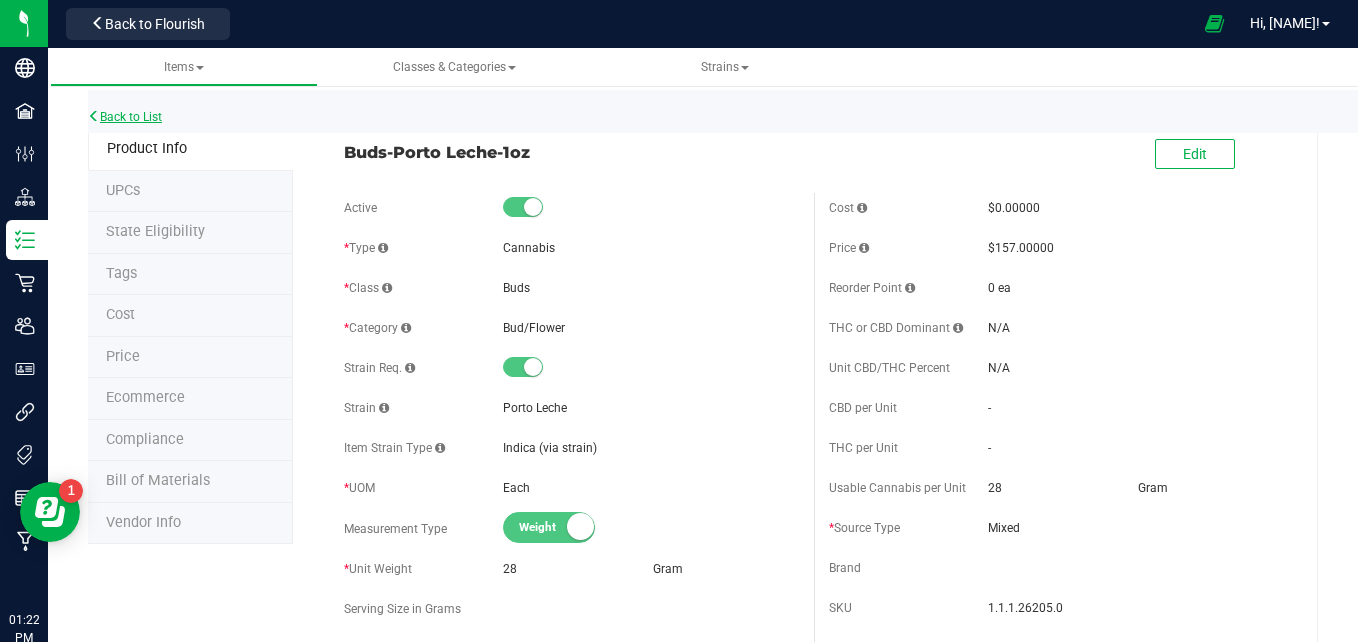 click on "Back to List" at bounding box center [125, 117] 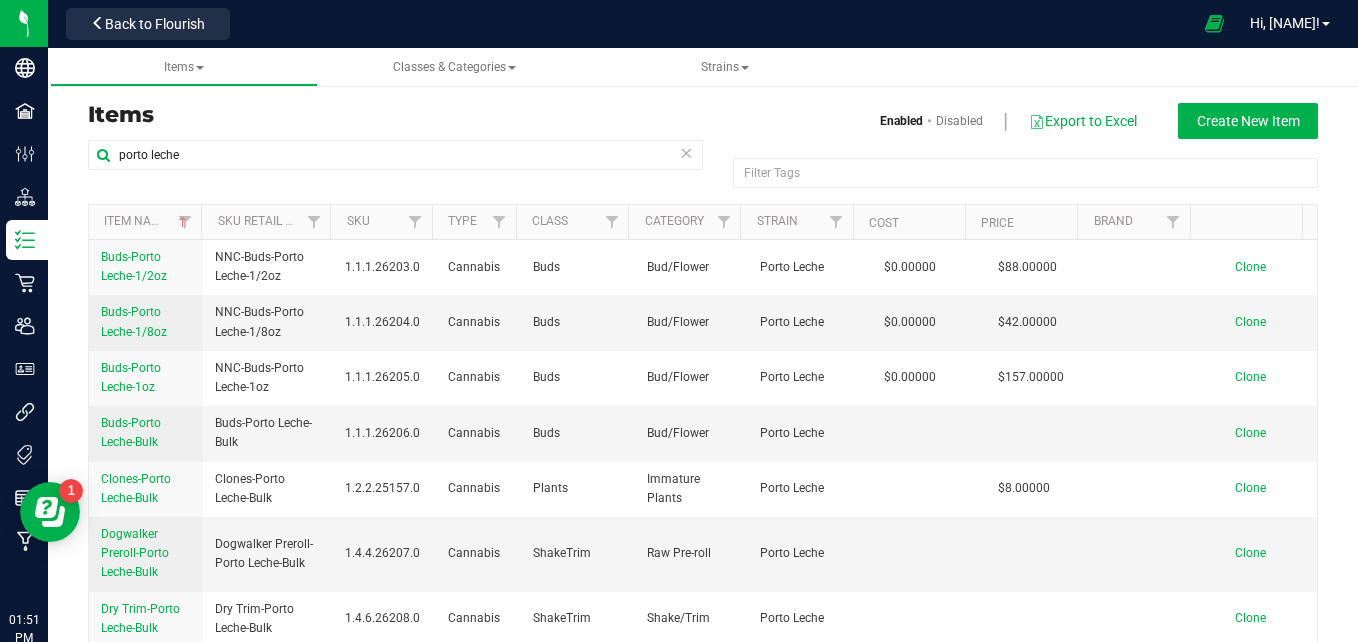 click at bounding box center [686, 152] 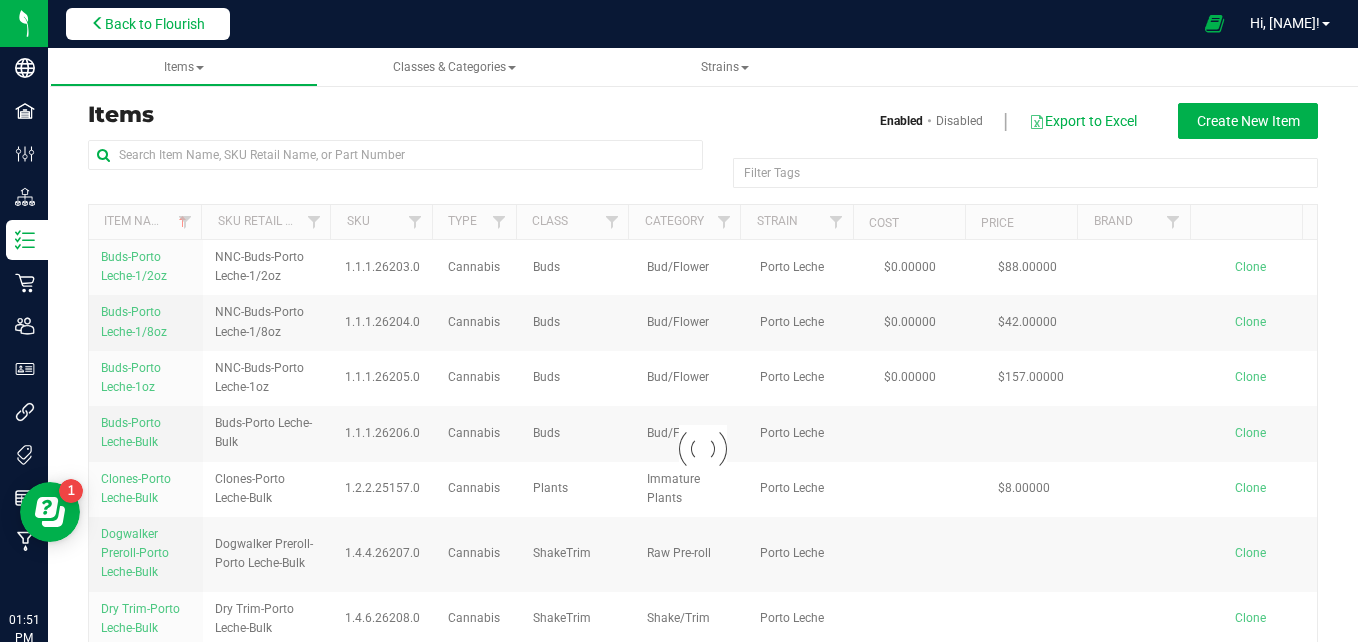 click on "Back to Flourish" at bounding box center [155, 24] 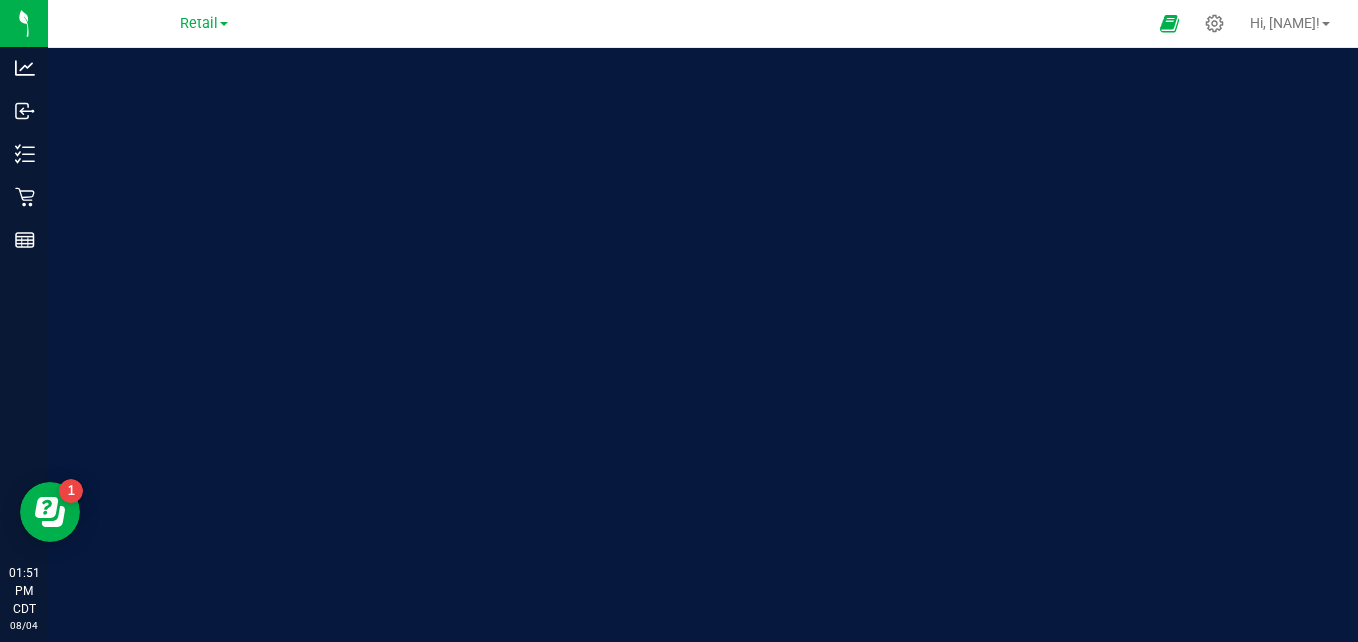 click on "Retail    Cultivation   Manufacturing    Retail" at bounding box center (204, 23) 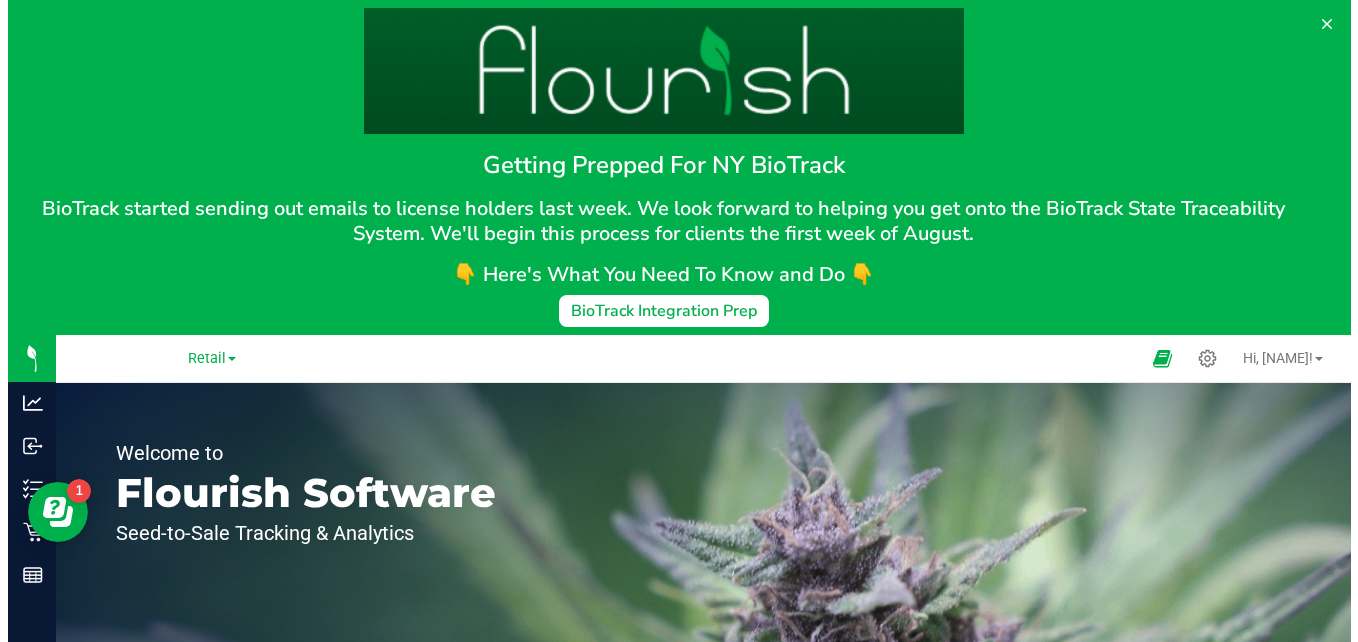 scroll, scrollTop: 0, scrollLeft: 0, axis: both 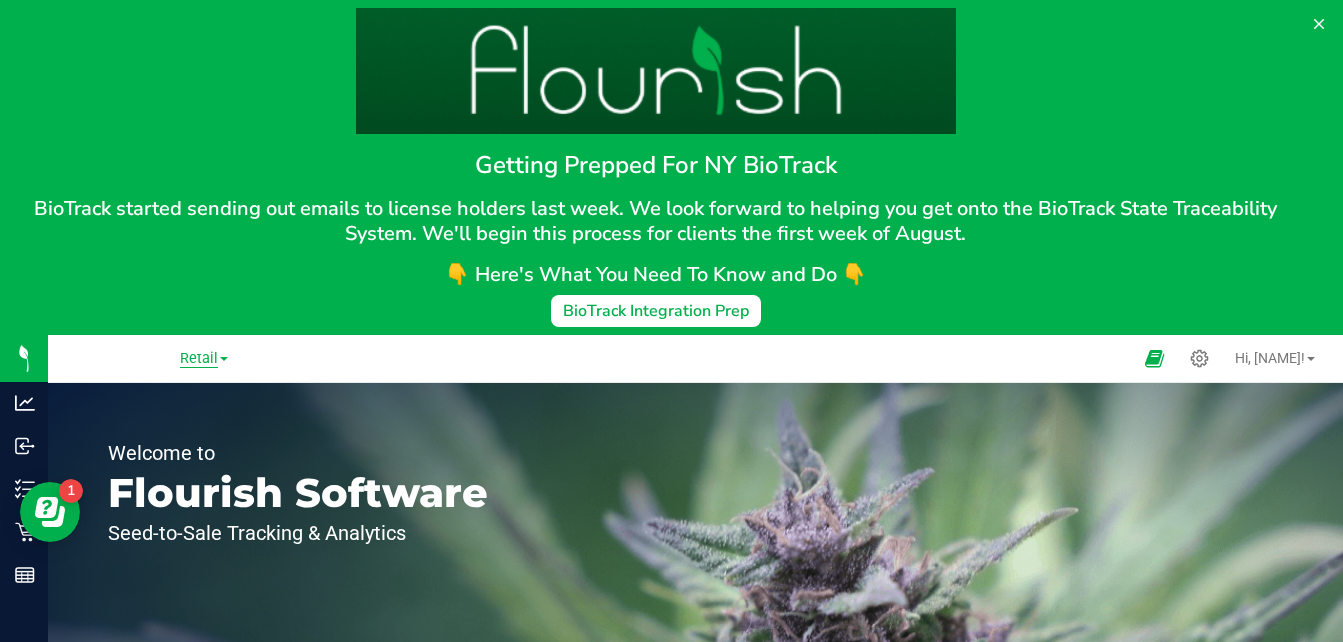 click on "Retail" at bounding box center (199, 359) 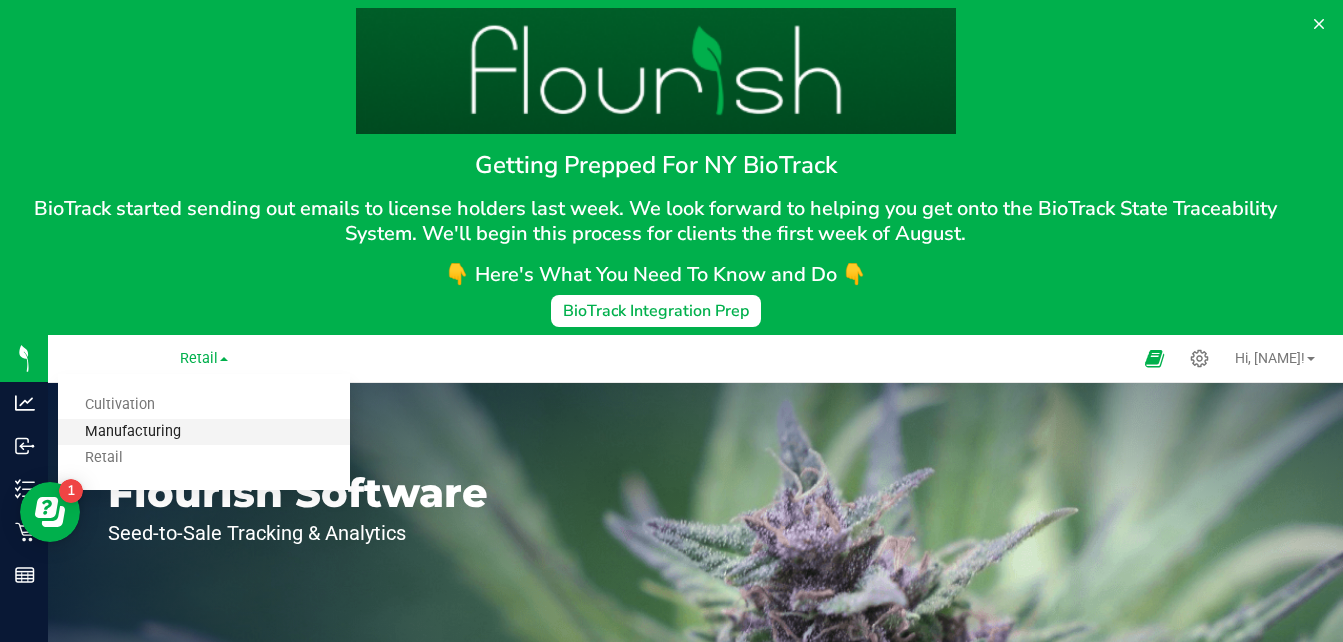 click on "Manufacturing" at bounding box center [204, 432] 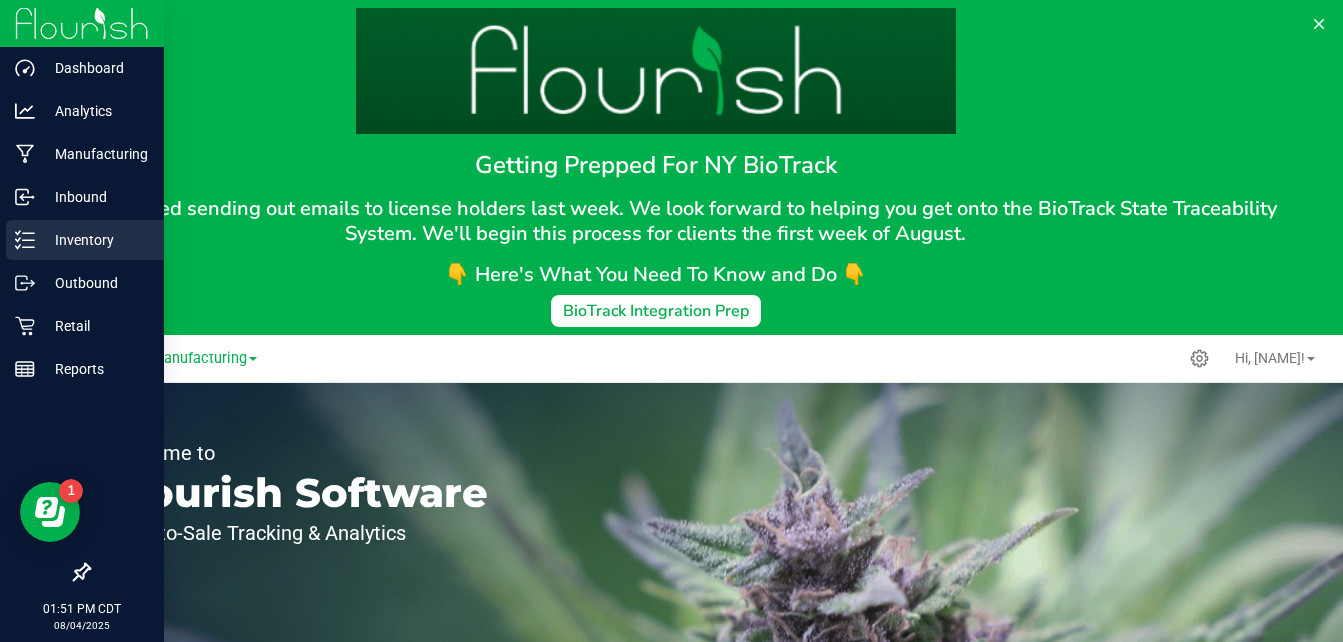 click on "Inventory" at bounding box center [95, 240] 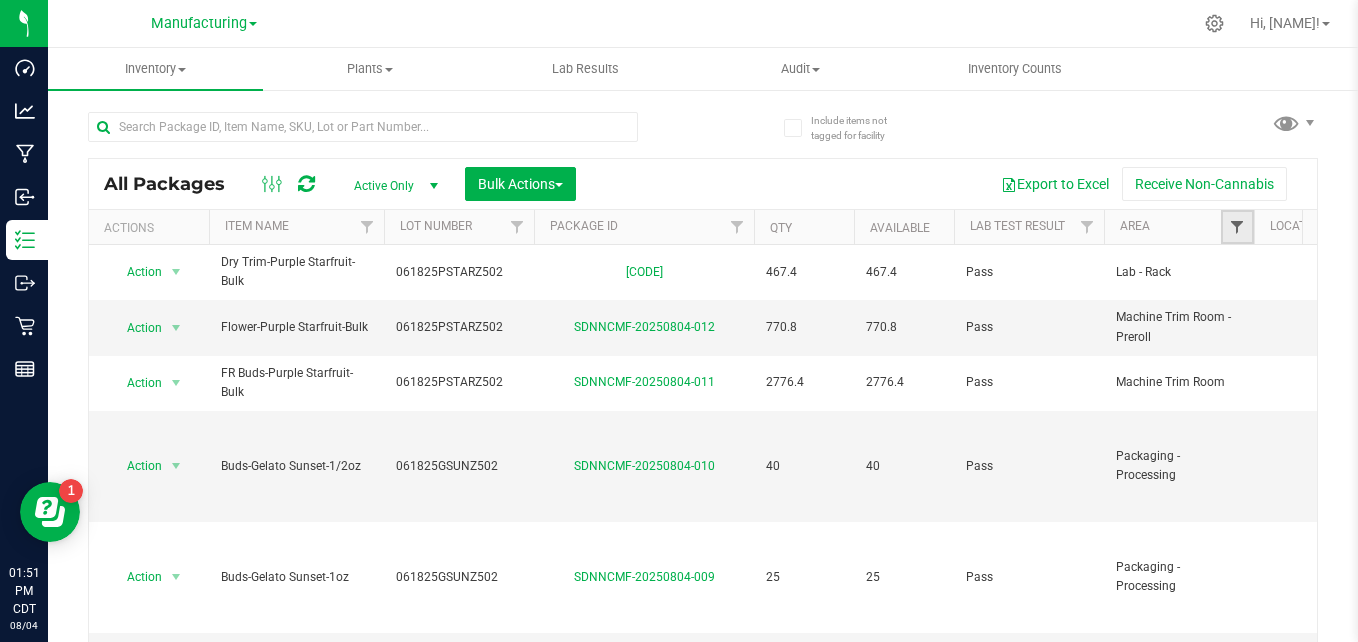 click at bounding box center [1237, 227] 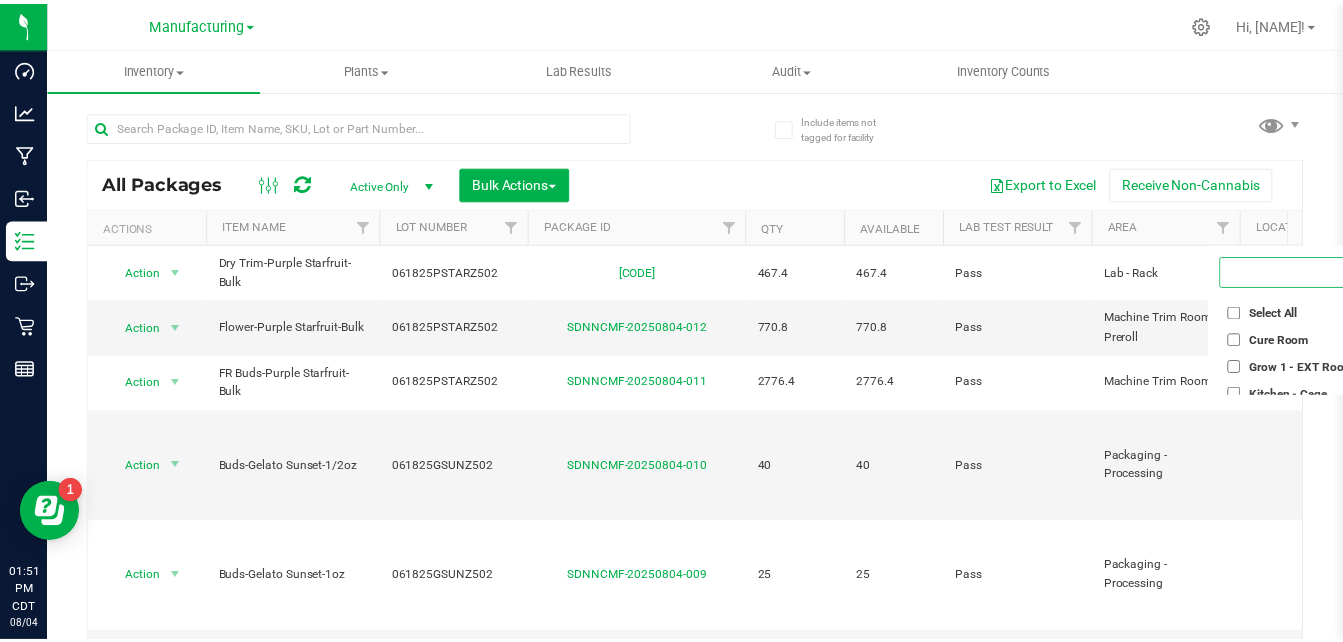 scroll, scrollTop: 0, scrollLeft: 74, axis: horizontal 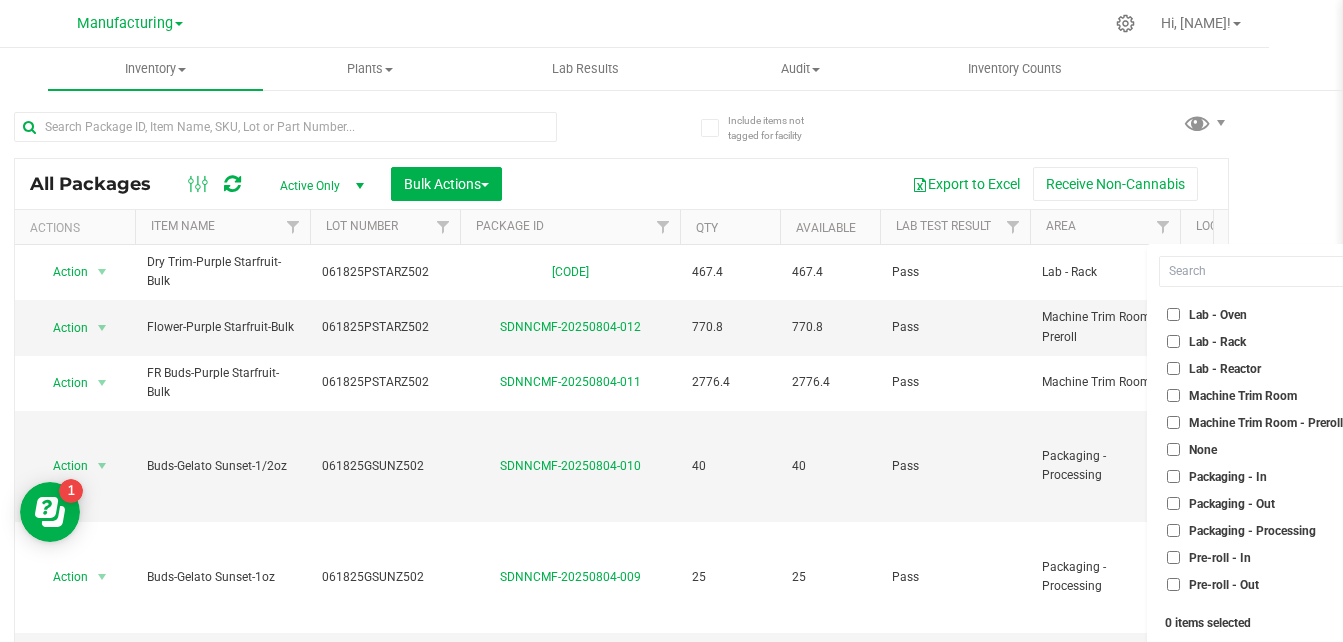 click on "Packaging - Out" at bounding box center (1262, 503) 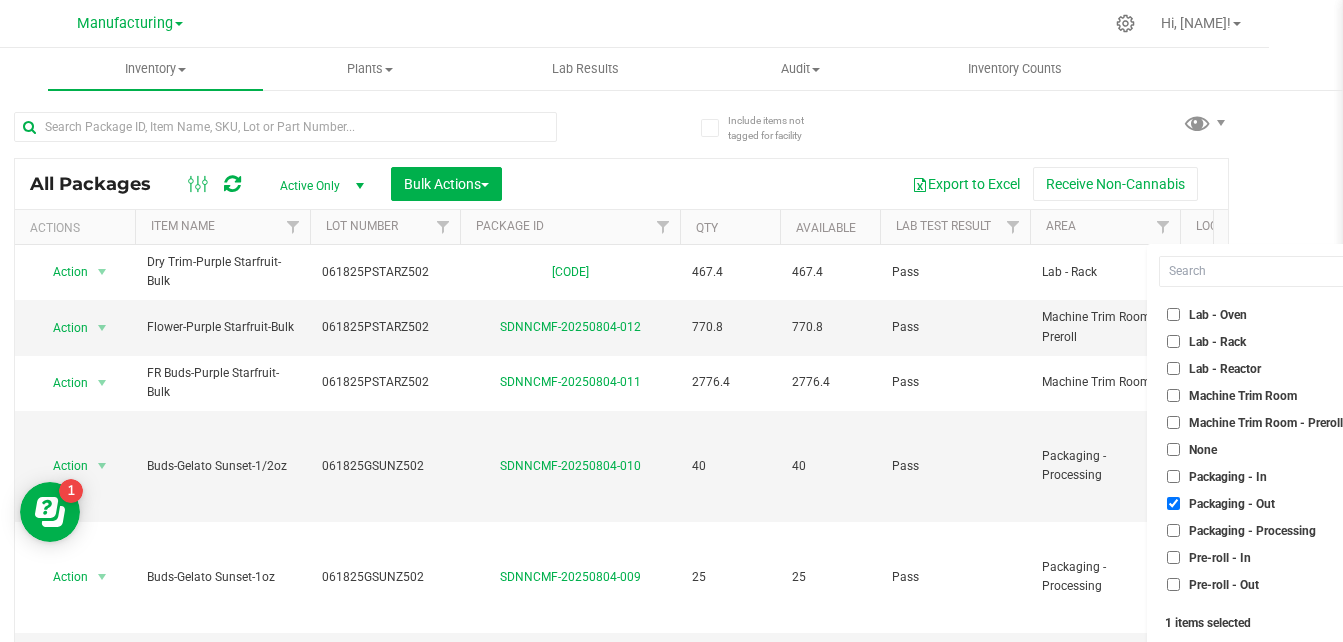 click on "Packaging - Processing" at bounding box center [1173, 530] 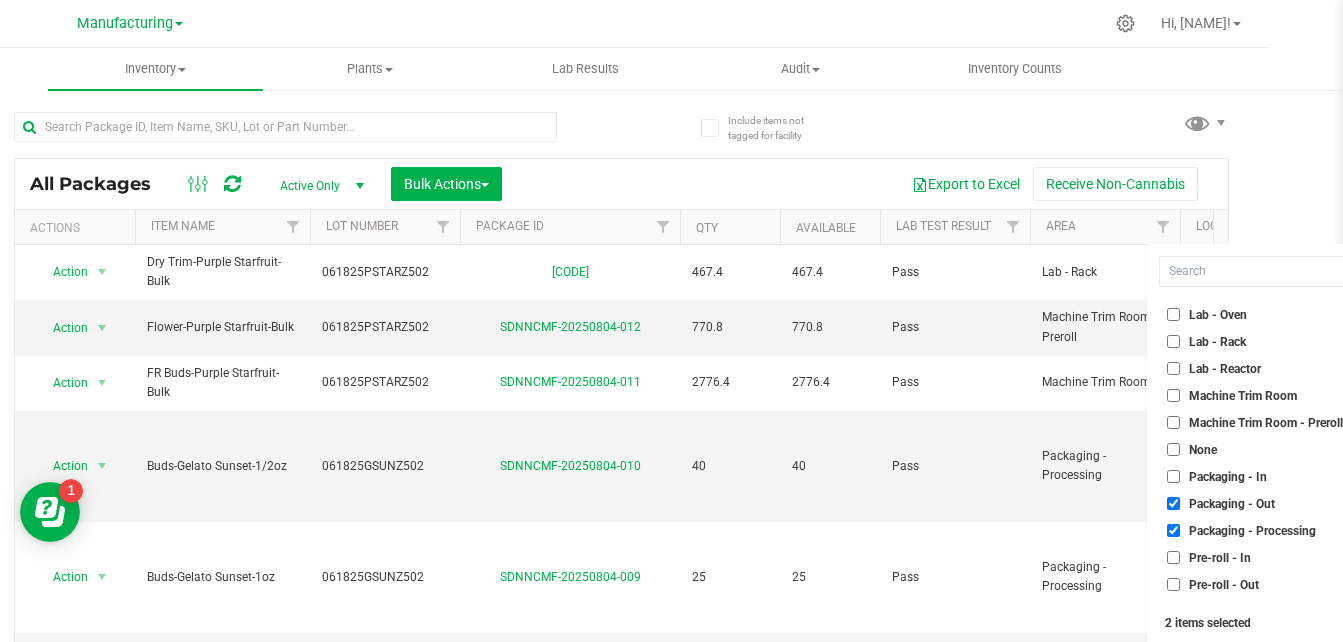 scroll, scrollTop: 531, scrollLeft: 0, axis: vertical 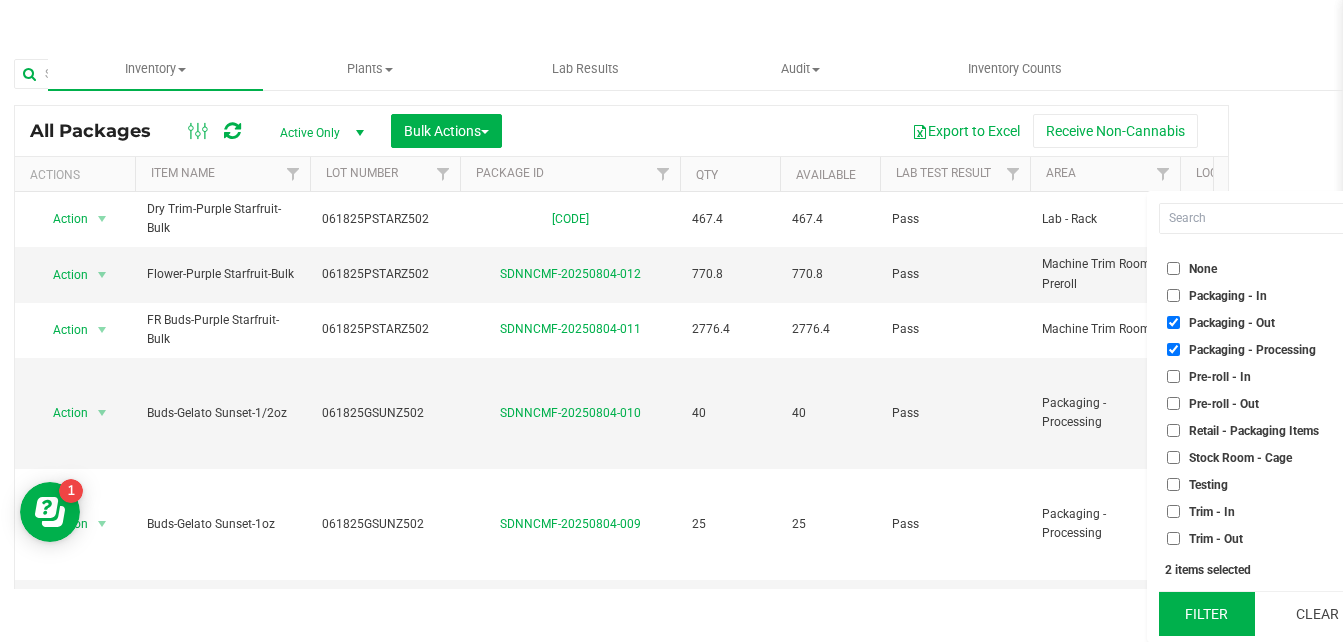 click on "Filter" at bounding box center [1207, 614] 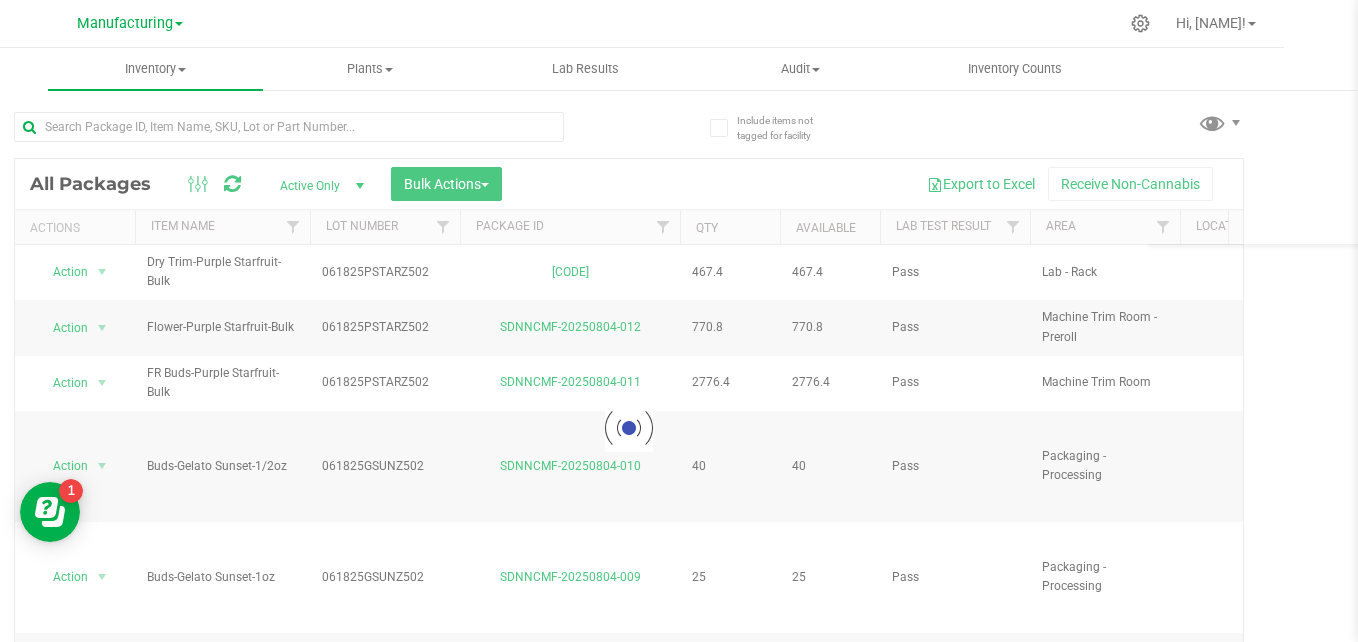 scroll, scrollTop: 0, scrollLeft: 0, axis: both 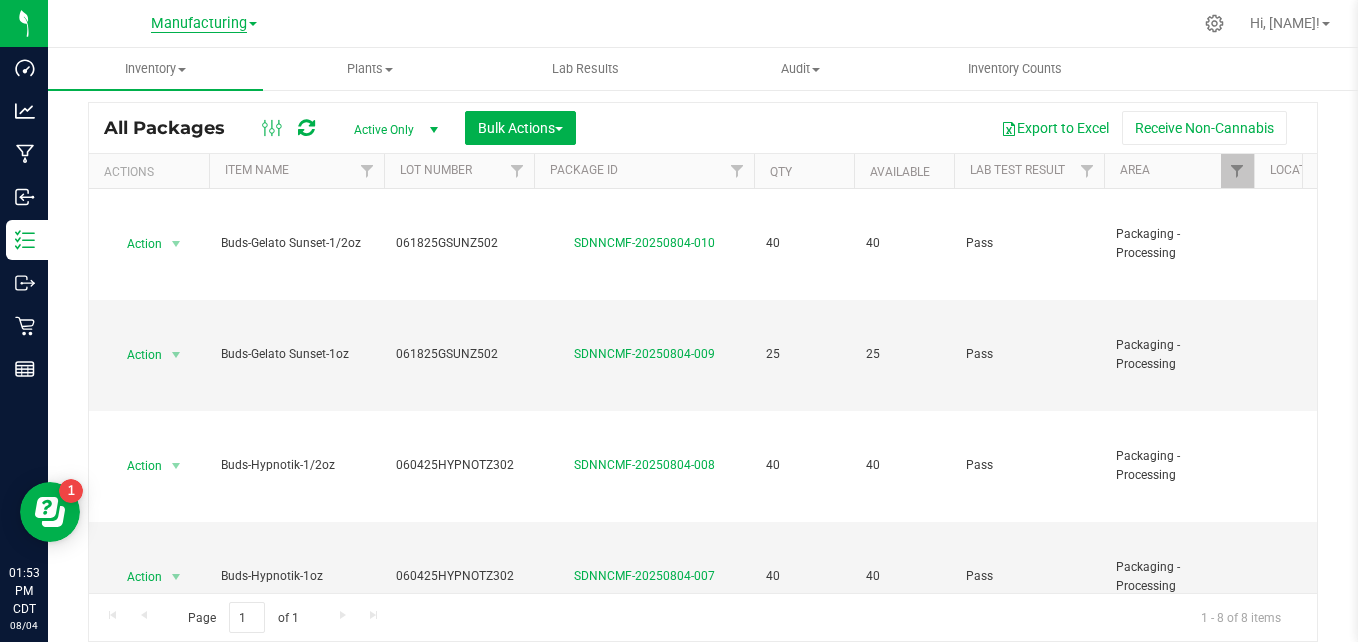 click on "Manufacturing" at bounding box center [199, 24] 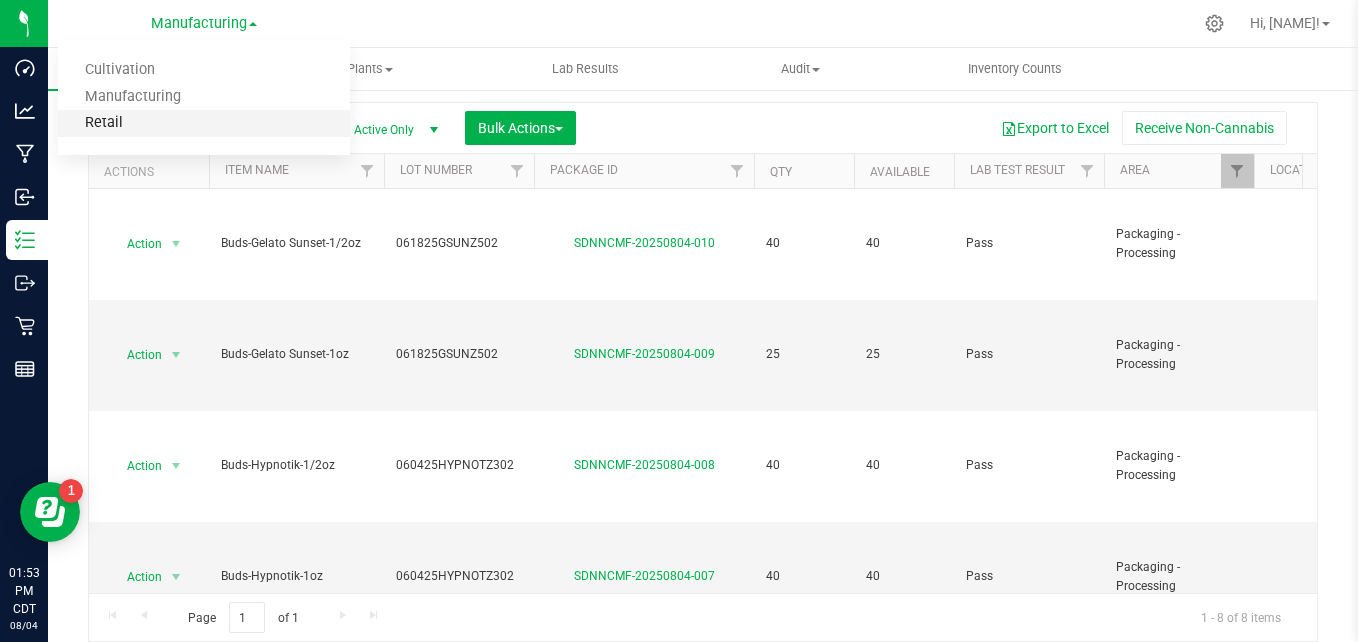 click on "Retail" at bounding box center (204, 123) 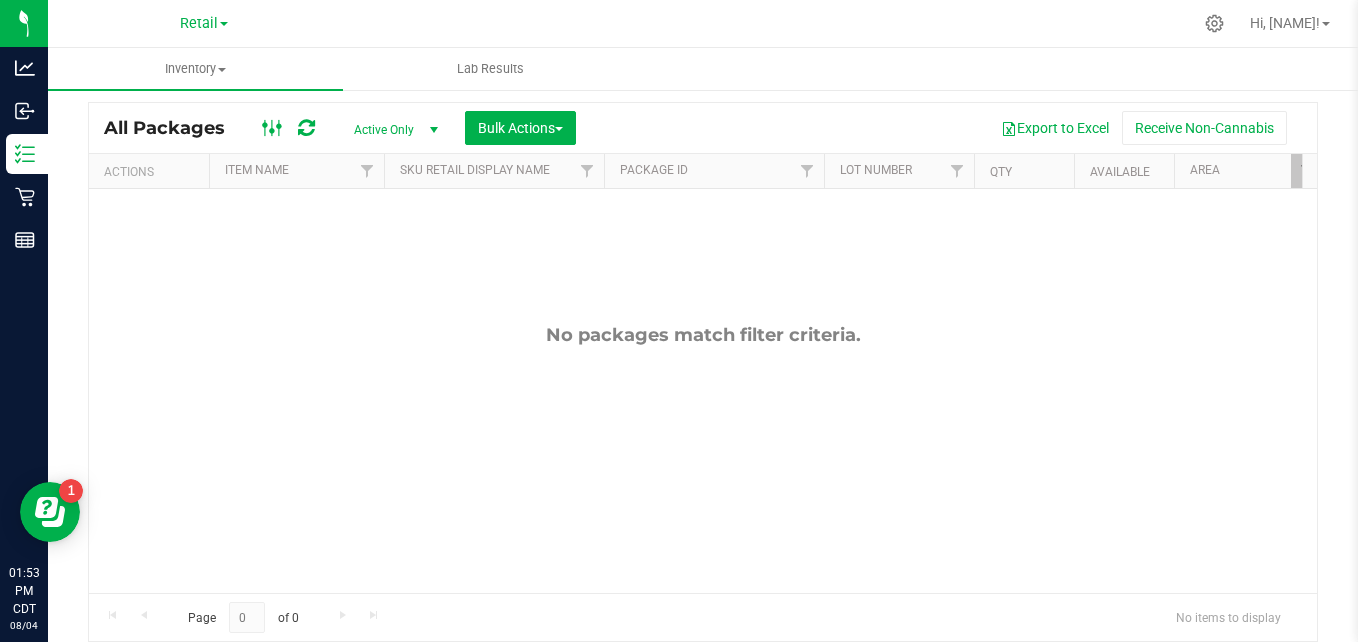 scroll, scrollTop: 0, scrollLeft: 0, axis: both 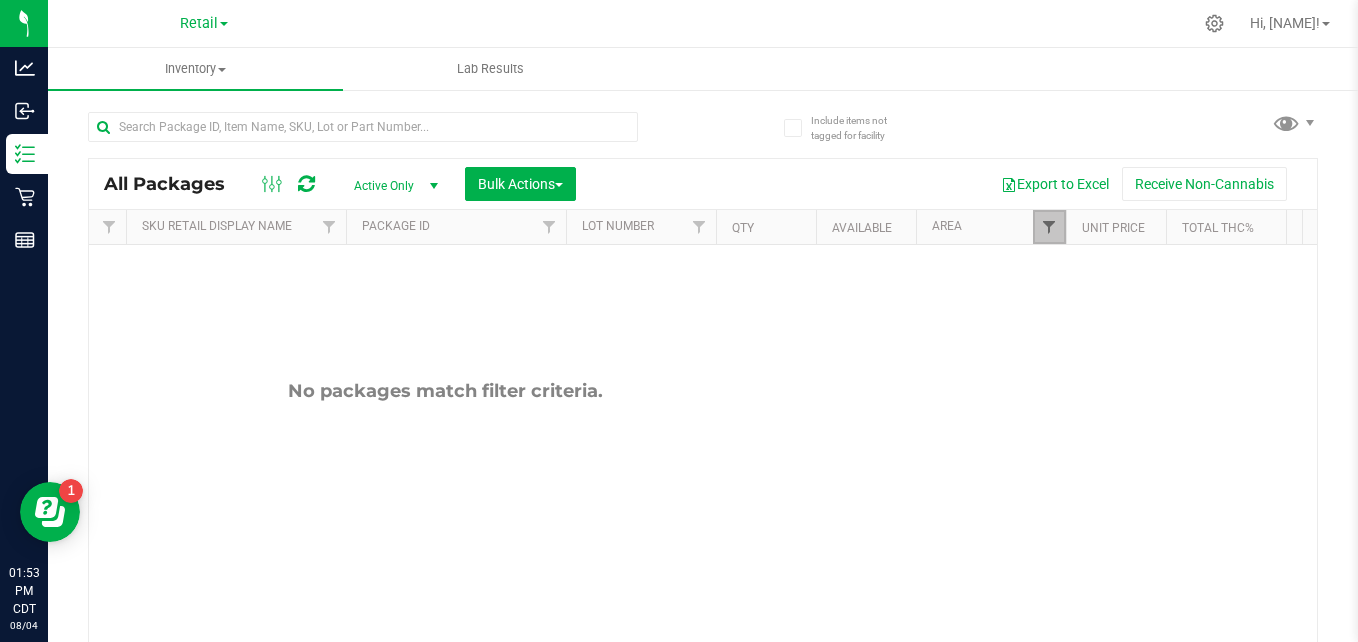 click at bounding box center (1049, 227) 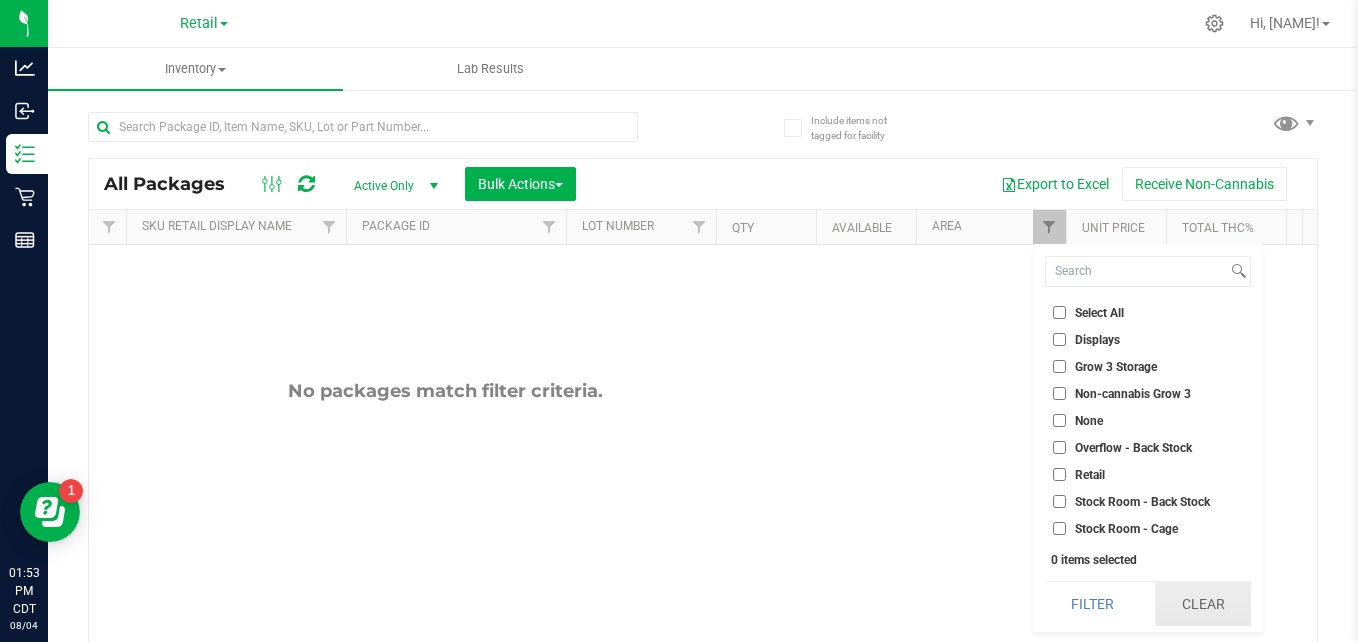 click on "Clear" at bounding box center [1203, 604] 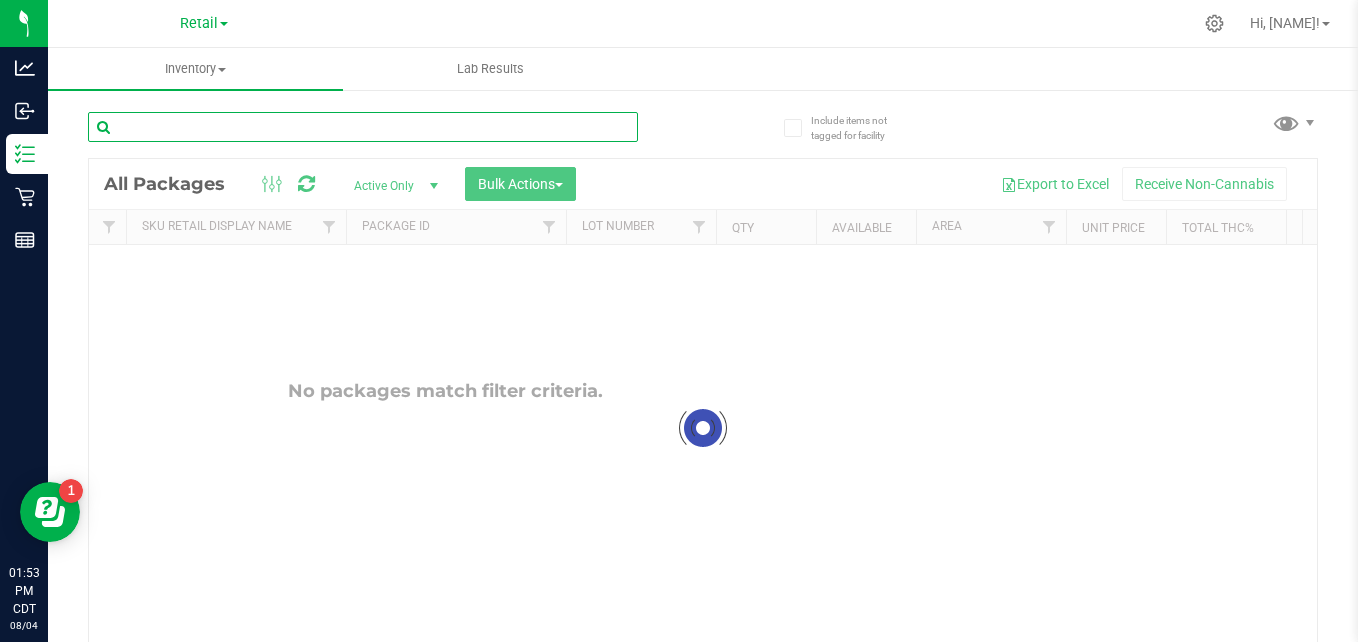 click at bounding box center (363, 127) 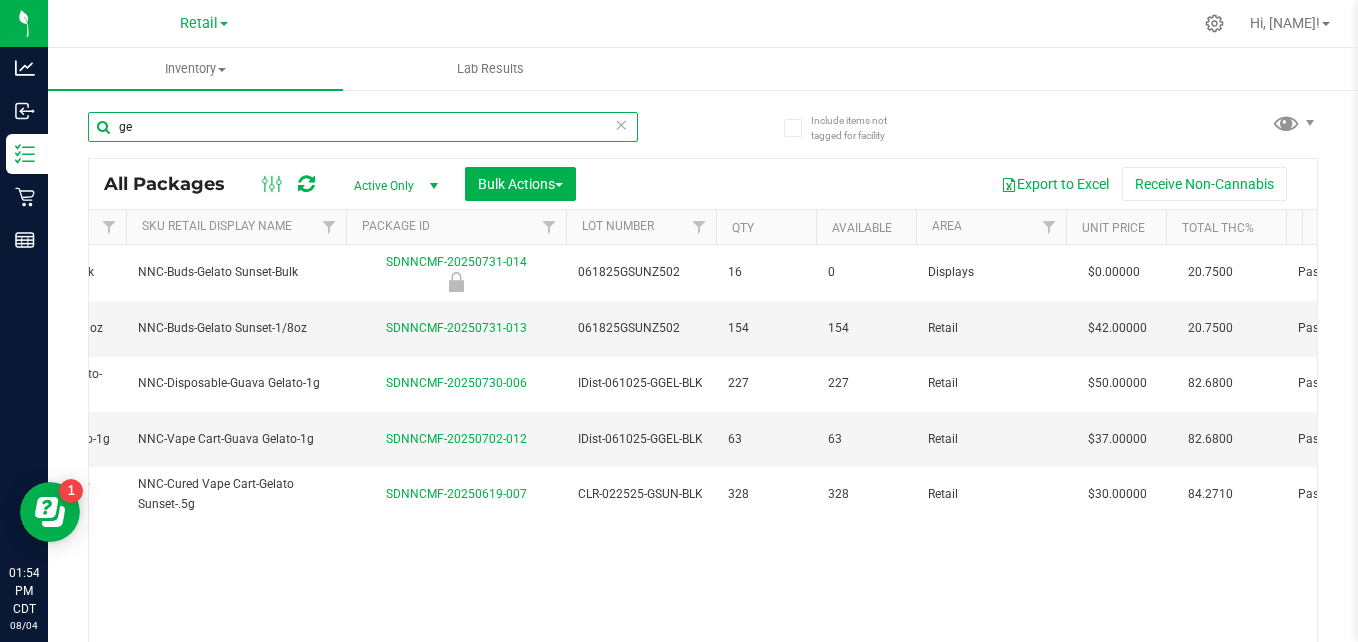 type on "g" 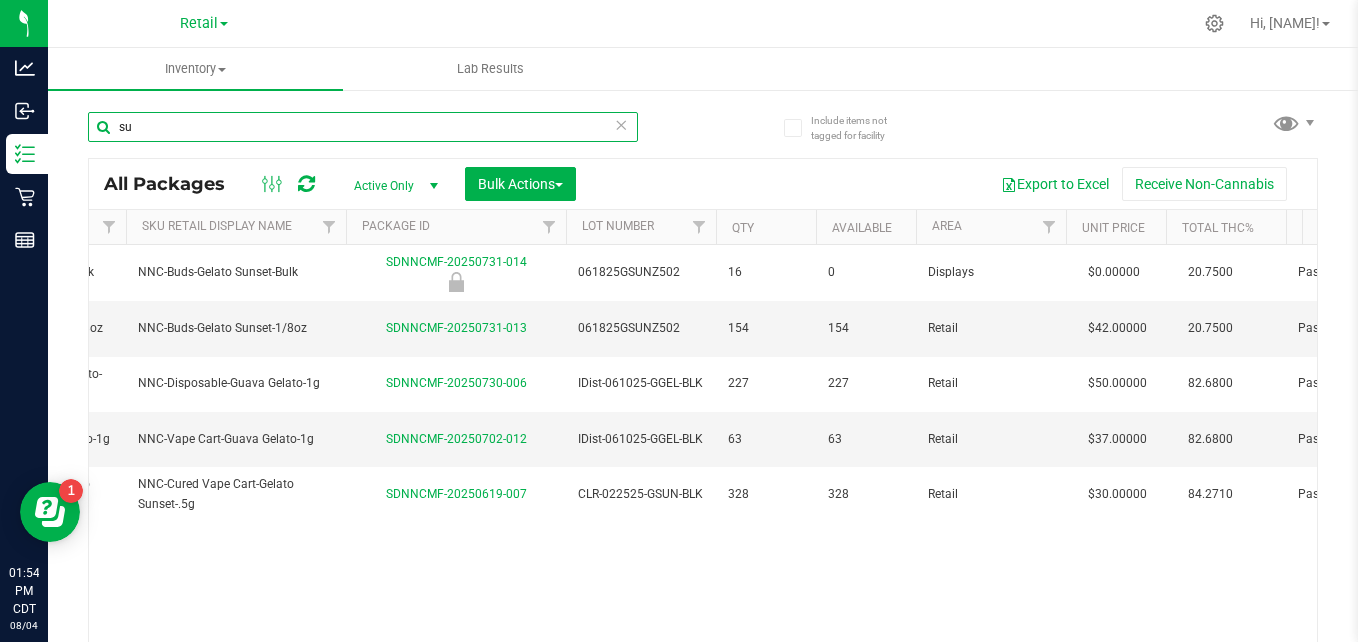 type on "s" 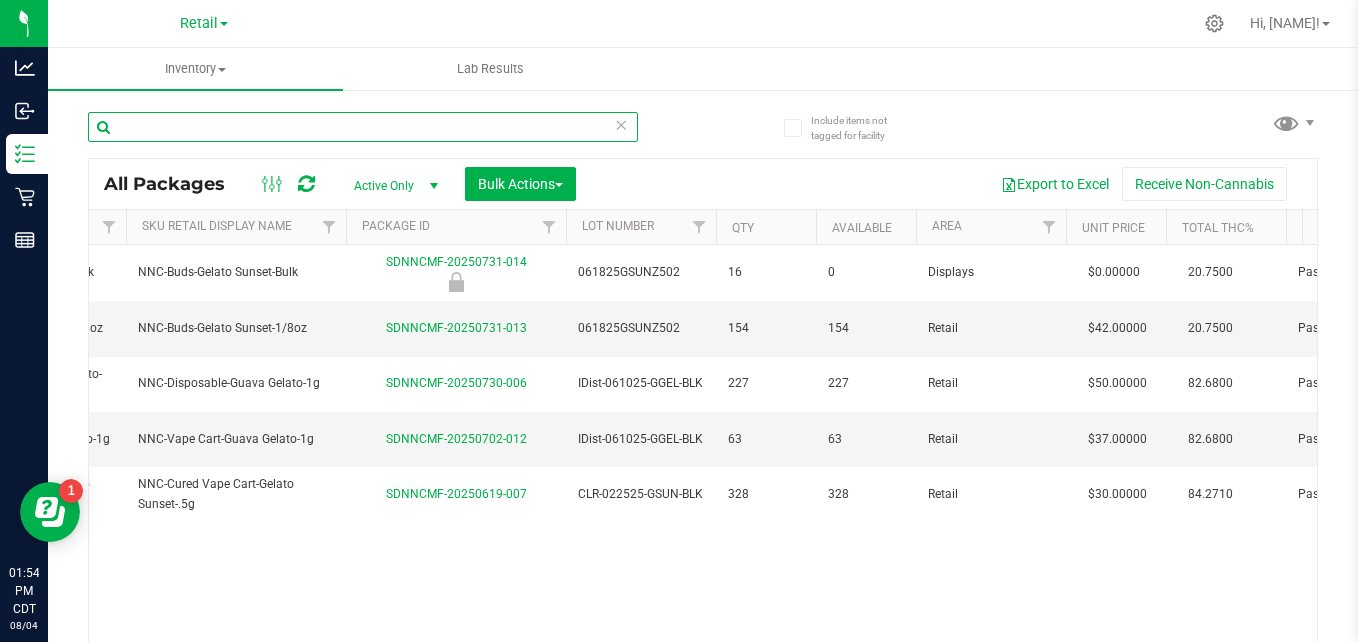 type on "b" 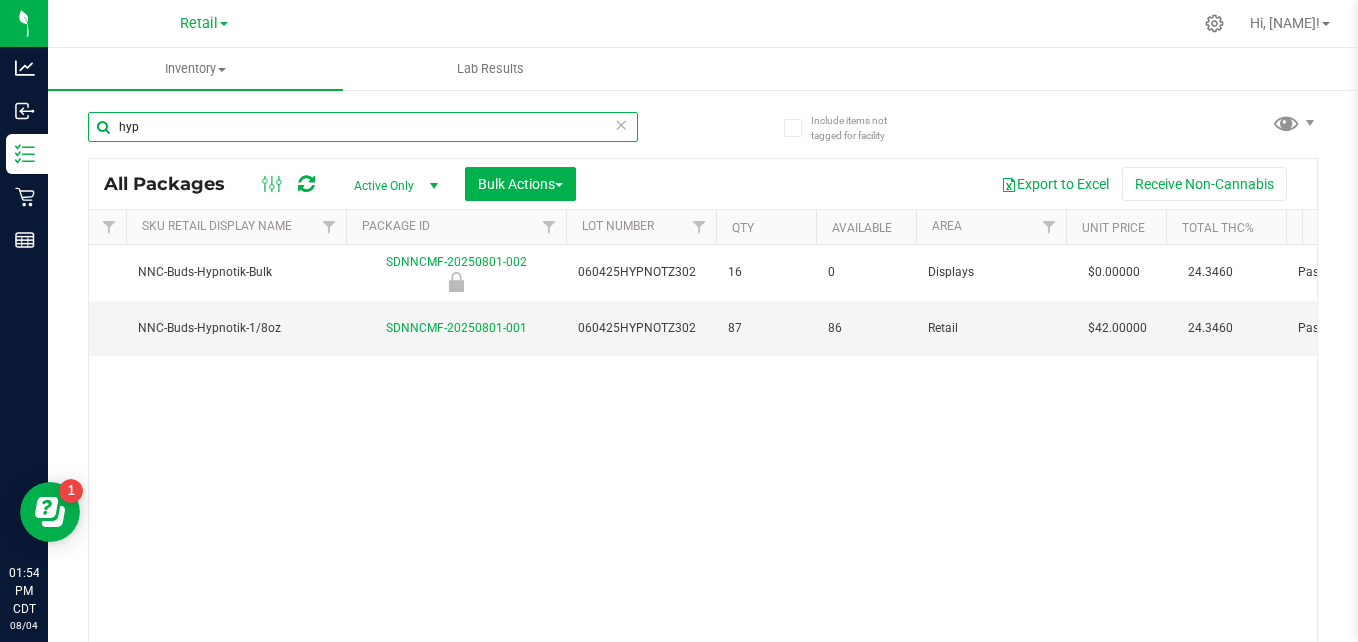 type on "hyp" 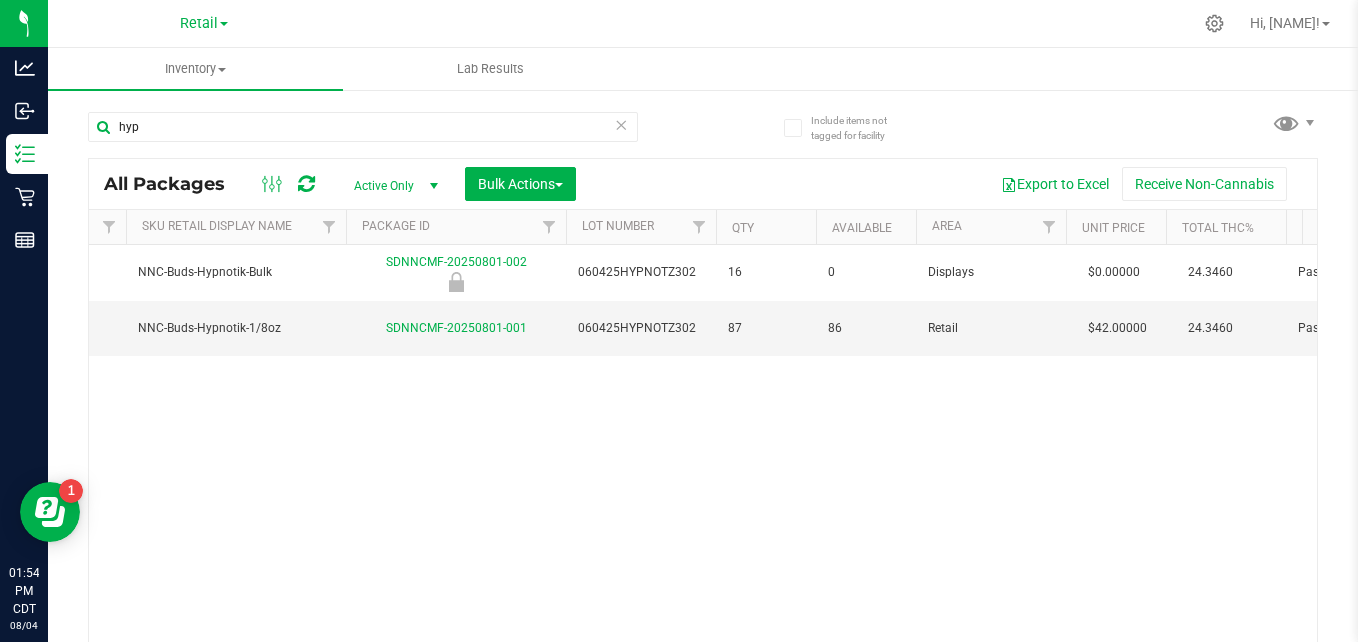 click at bounding box center (621, 124) 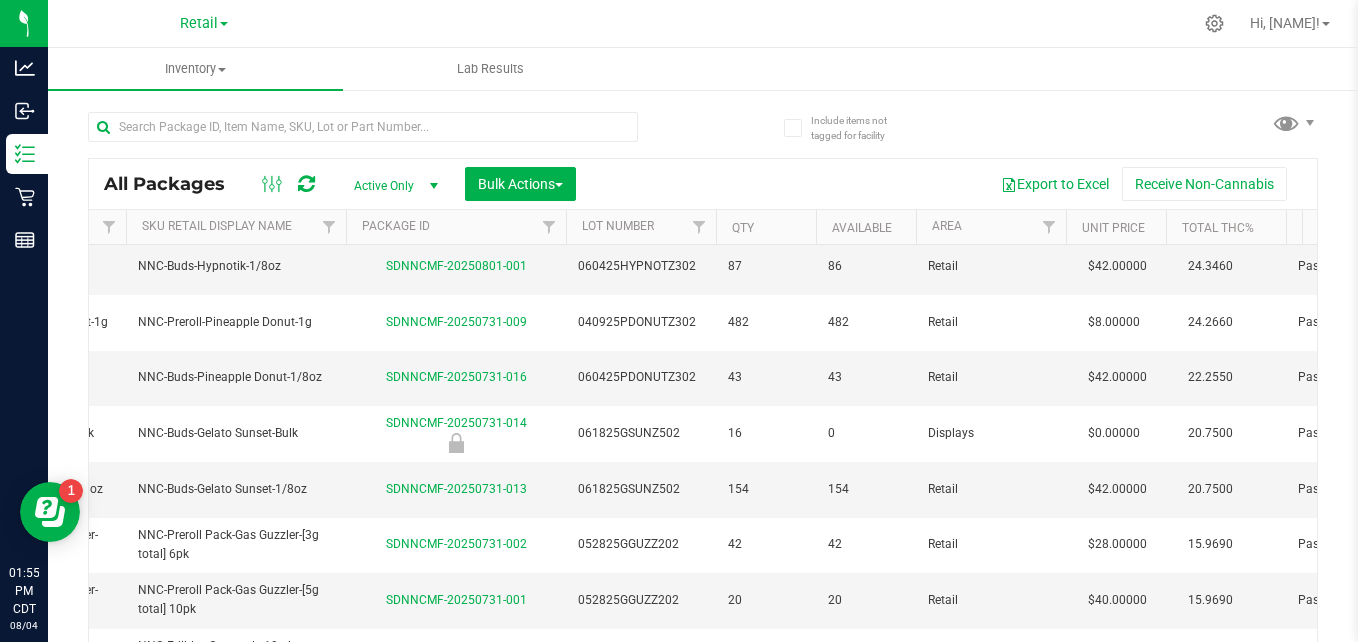 scroll, scrollTop: 656, scrollLeft: 258, axis: both 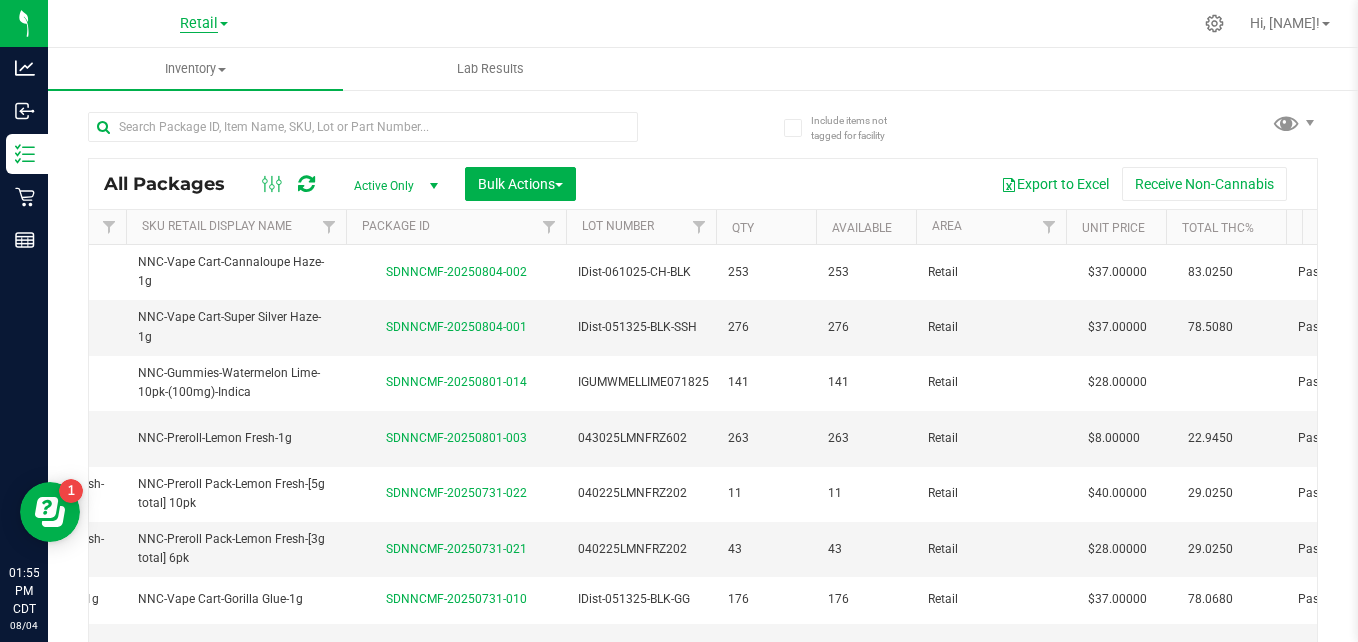click on "Retail" at bounding box center (199, 24) 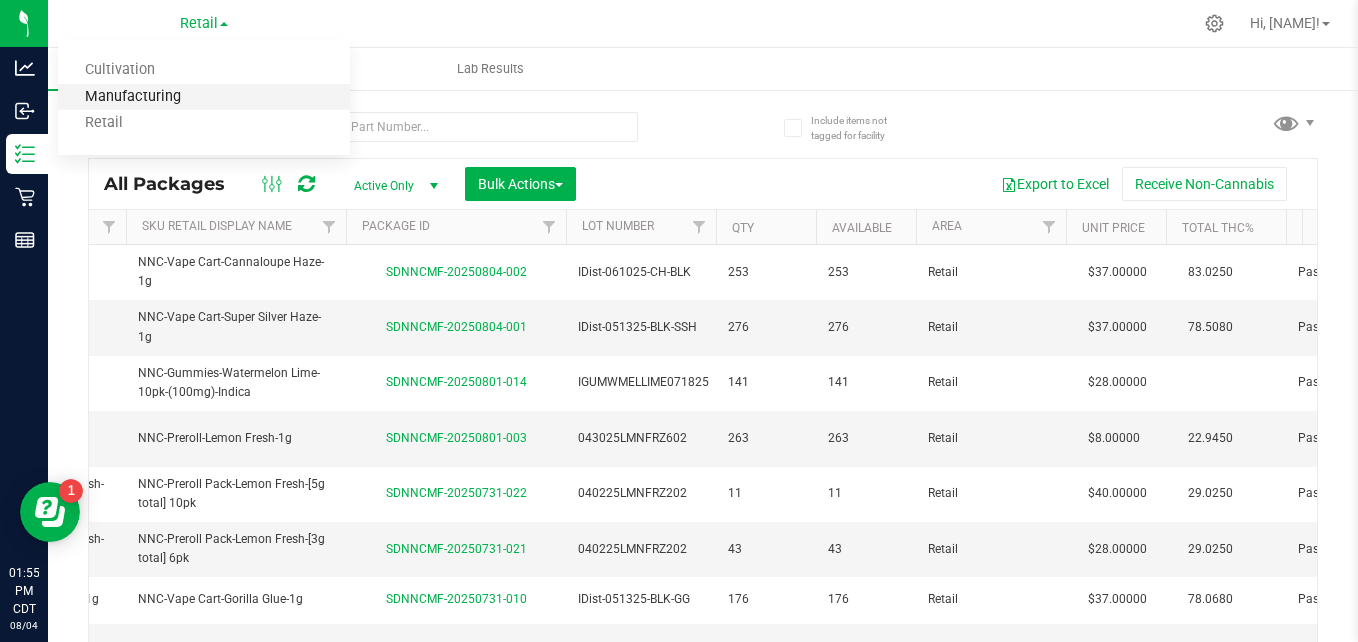 click on "Manufacturing" at bounding box center (204, 97) 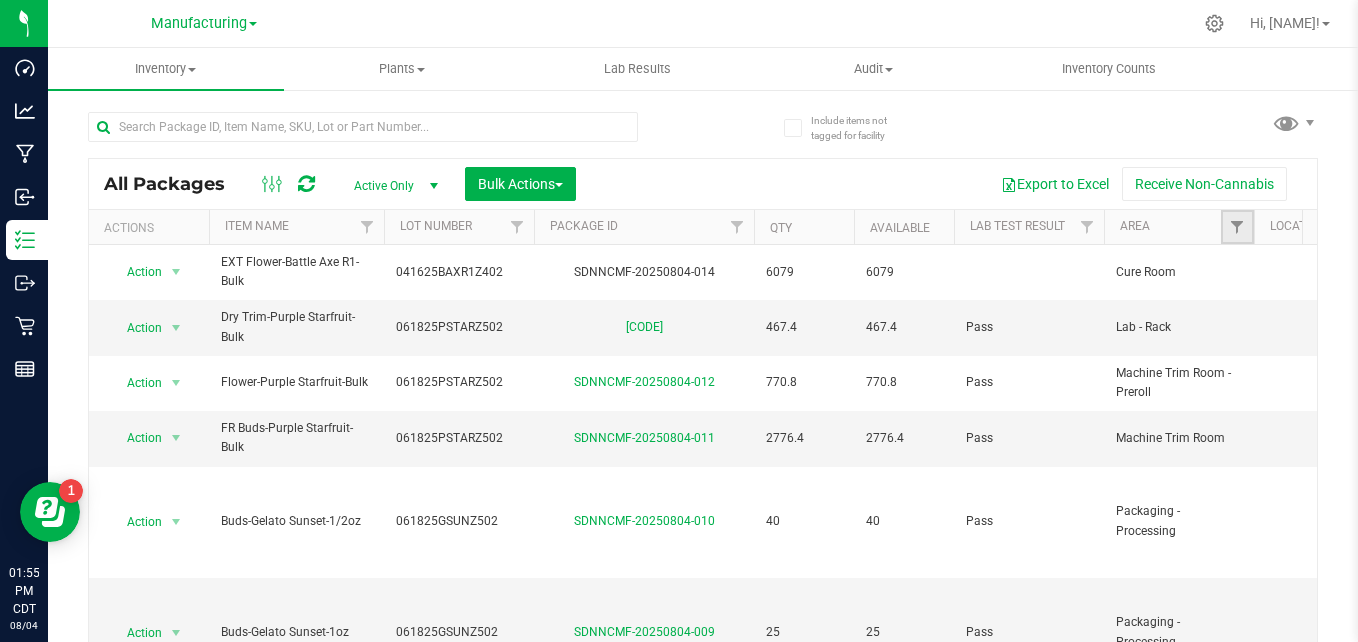 click at bounding box center (1237, 227) 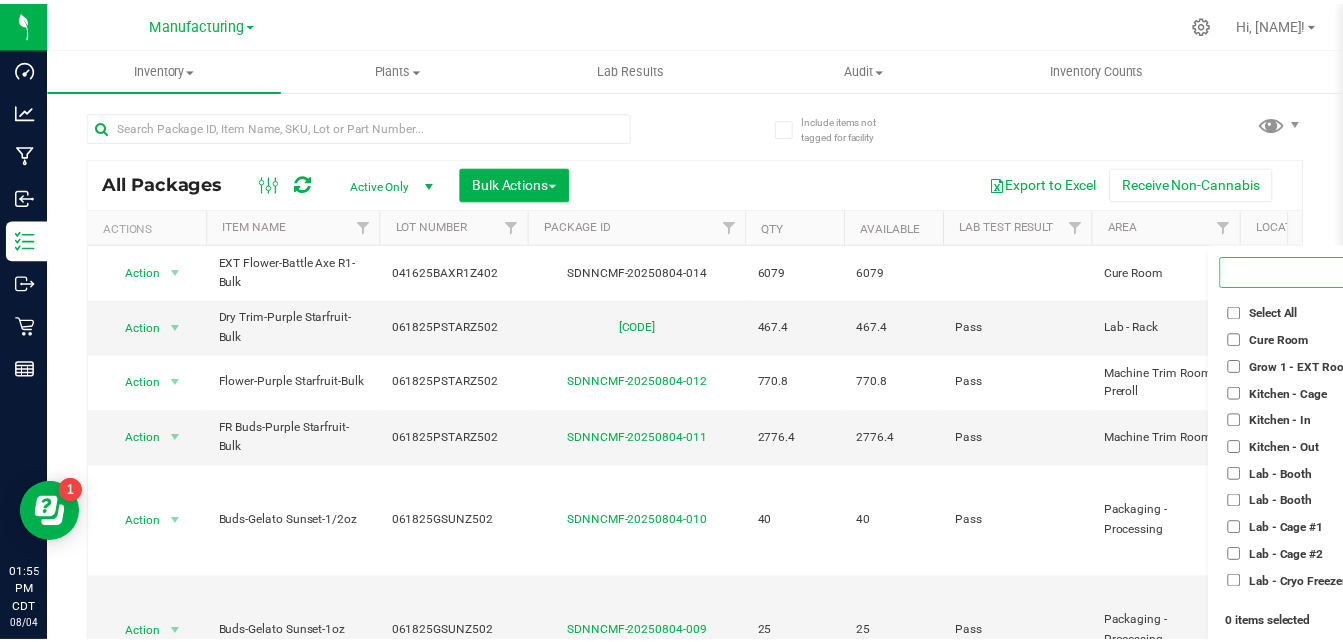 scroll, scrollTop: 0, scrollLeft: 74, axis: horizontal 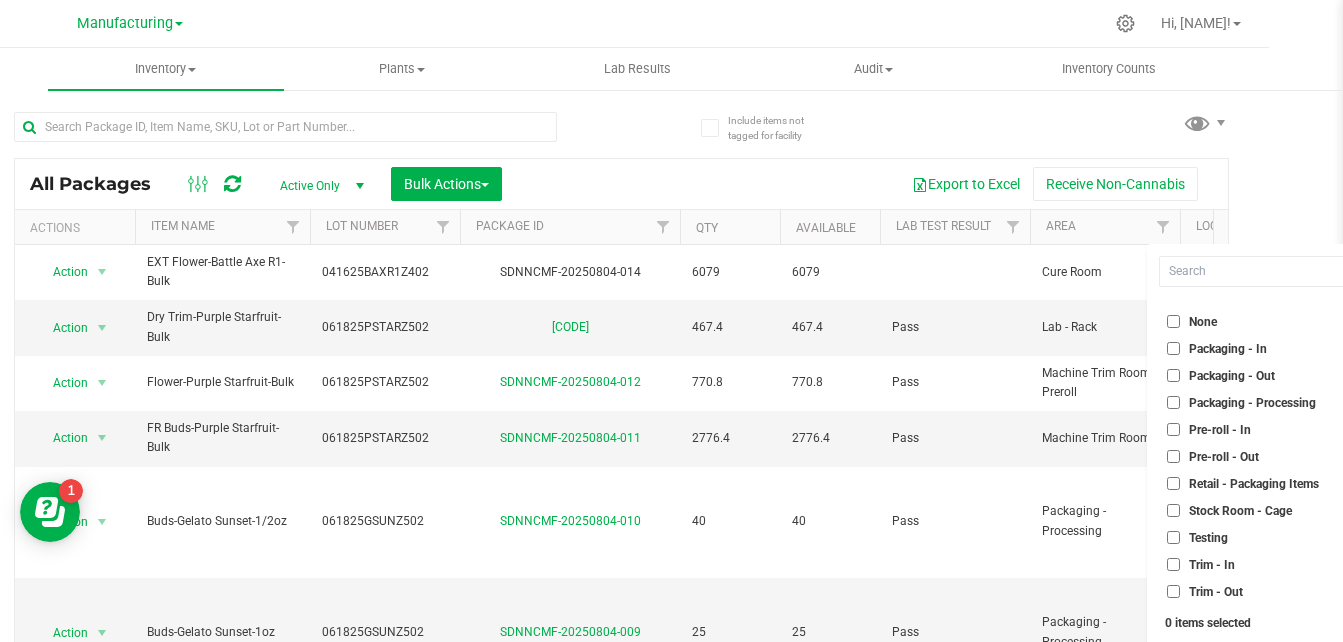 click on "Select All Cure Room Grow 1 - EXT Room Kitchen - Cage Kitchen - In Kitchen - Out Lab - Booth Lab - Booth Lab - Cage #1 Lab - Cage #2 Lab - Cryo Freezer Lab - Freezer Lab - Fridge #1 Lab - Fridge #2 Lab - In Lab - Oven Lab - Rack Lab - Reactor Machine Trim Room Machine Trim Room - Preroll None Packaging - In Packaging - Out Packaging - Processing Pre-roll - In Pre-roll - Out Retail - Packaging Items Stock Room - Cage Testing Trim - In Trim - Out" at bounding box center [1262, 452] 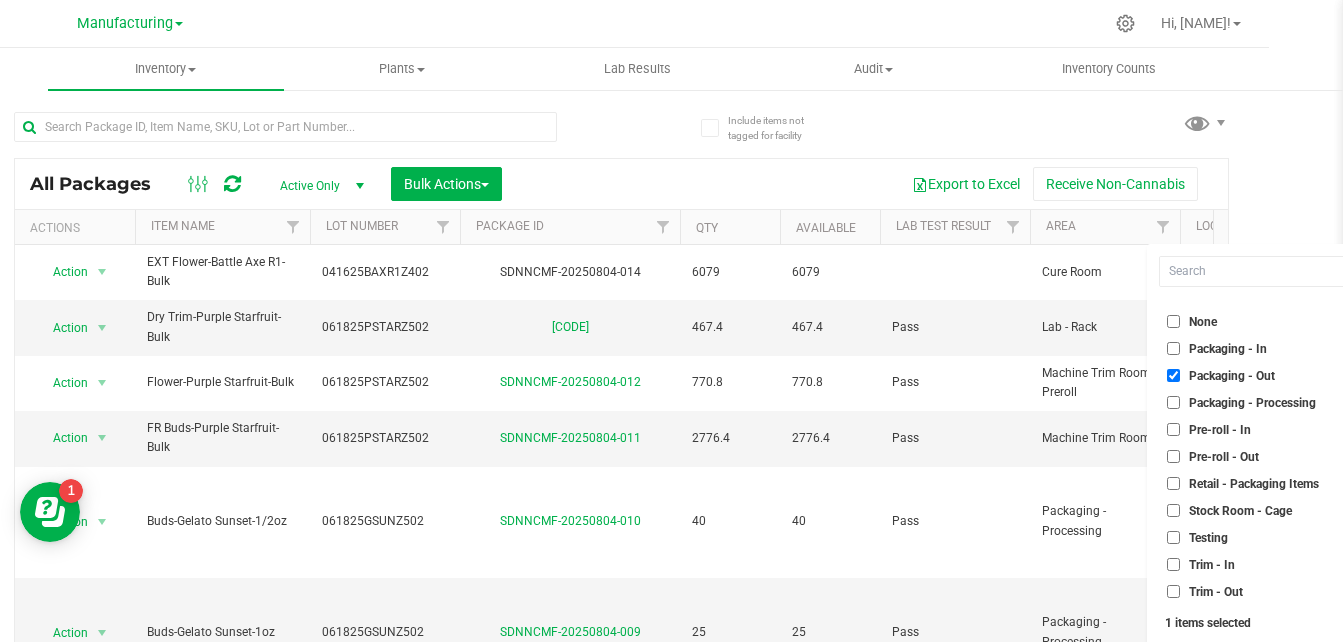 click on "Packaging - Processing" at bounding box center [1173, 402] 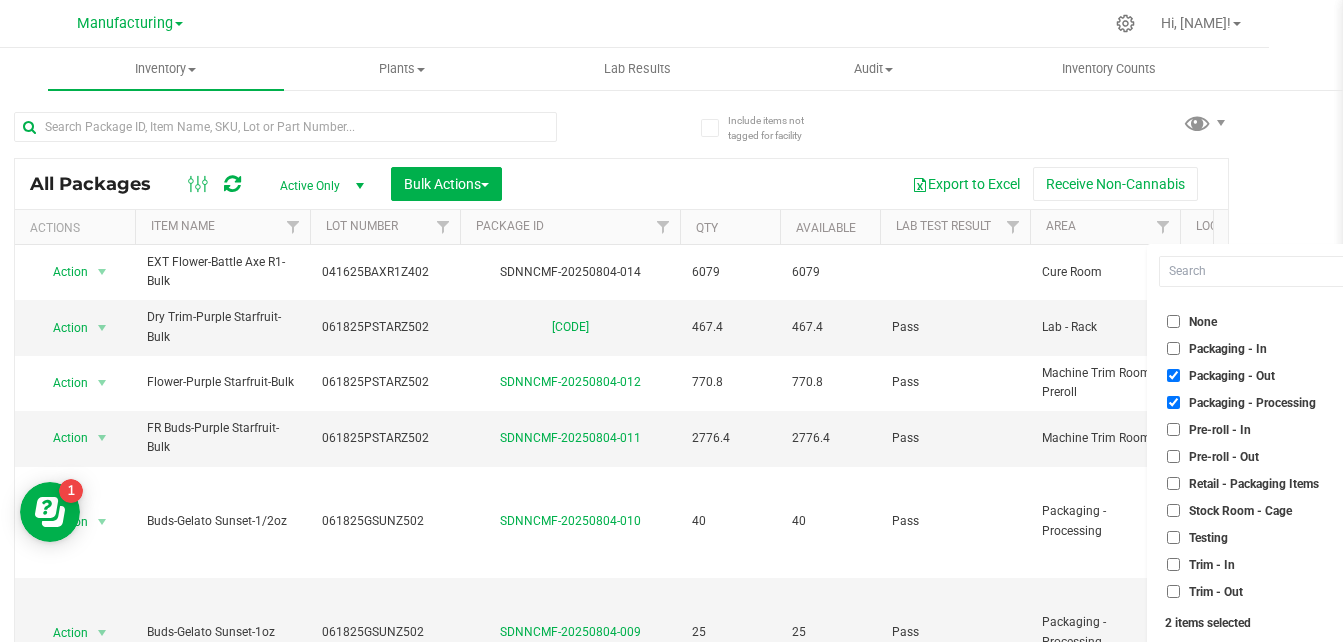 scroll, scrollTop: 53, scrollLeft: 74, axis: both 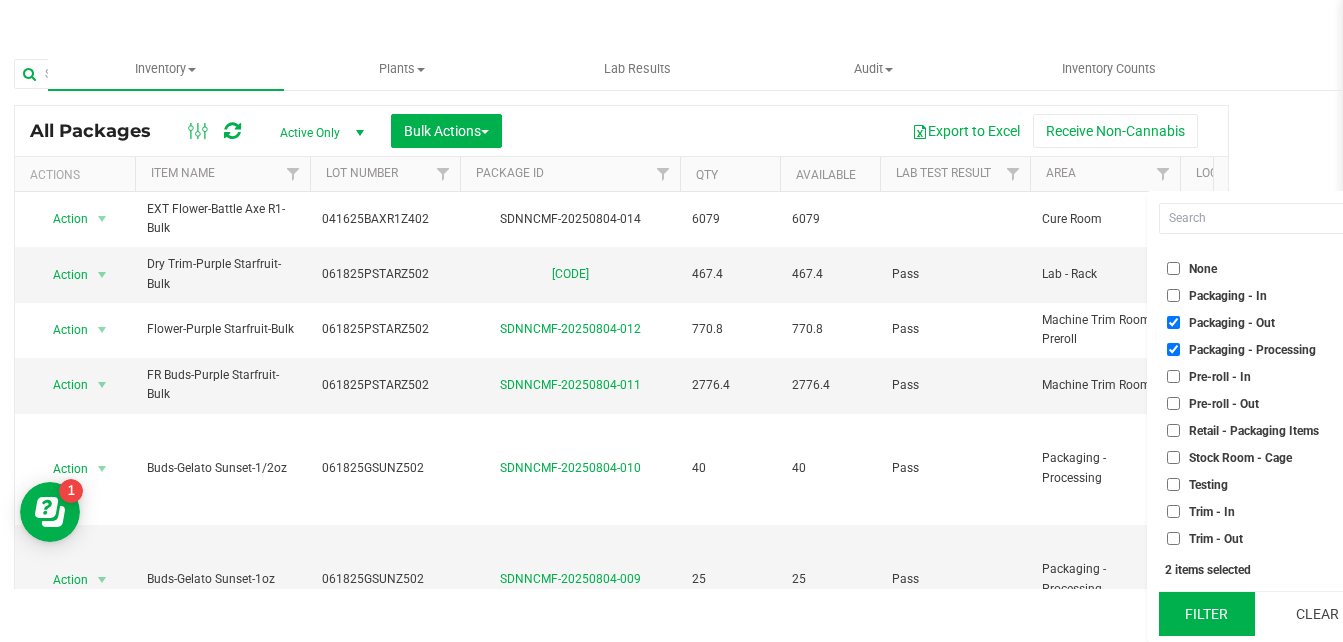click on "Filter" at bounding box center (1207, 614) 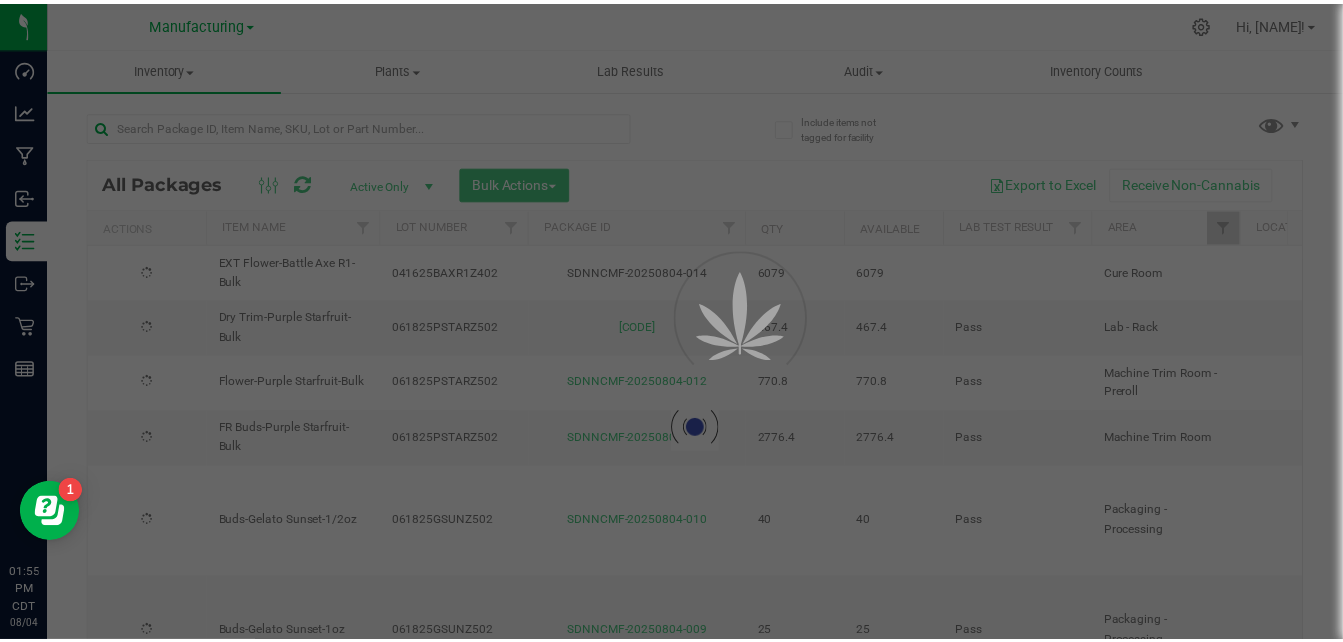 scroll, scrollTop: 0, scrollLeft: 0, axis: both 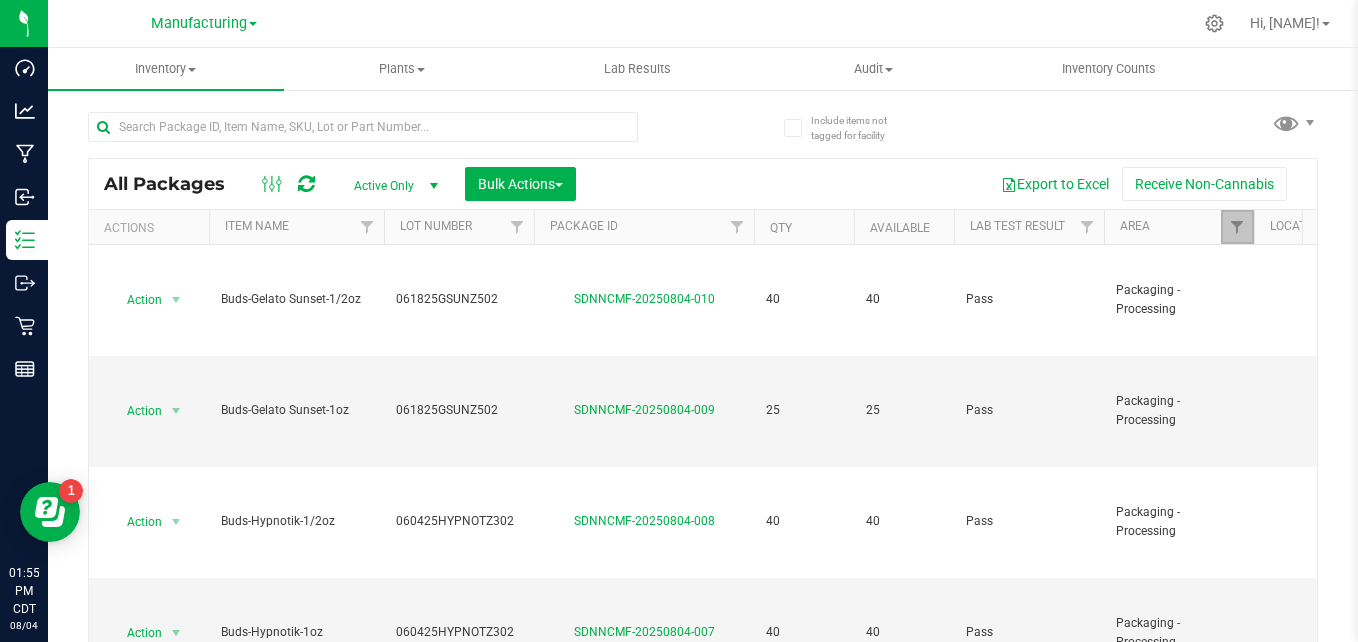 click at bounding box center [1237, 227] 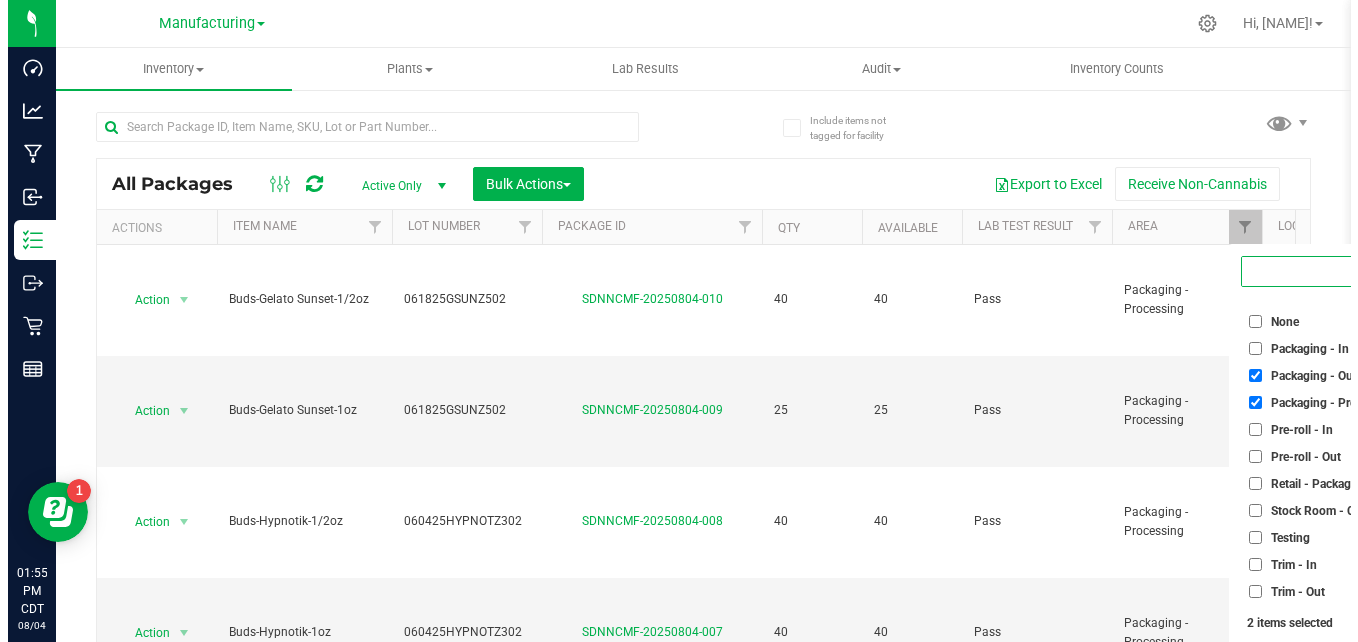 scroll, scrollTop: 0, scrollLeft: 0, axis: both 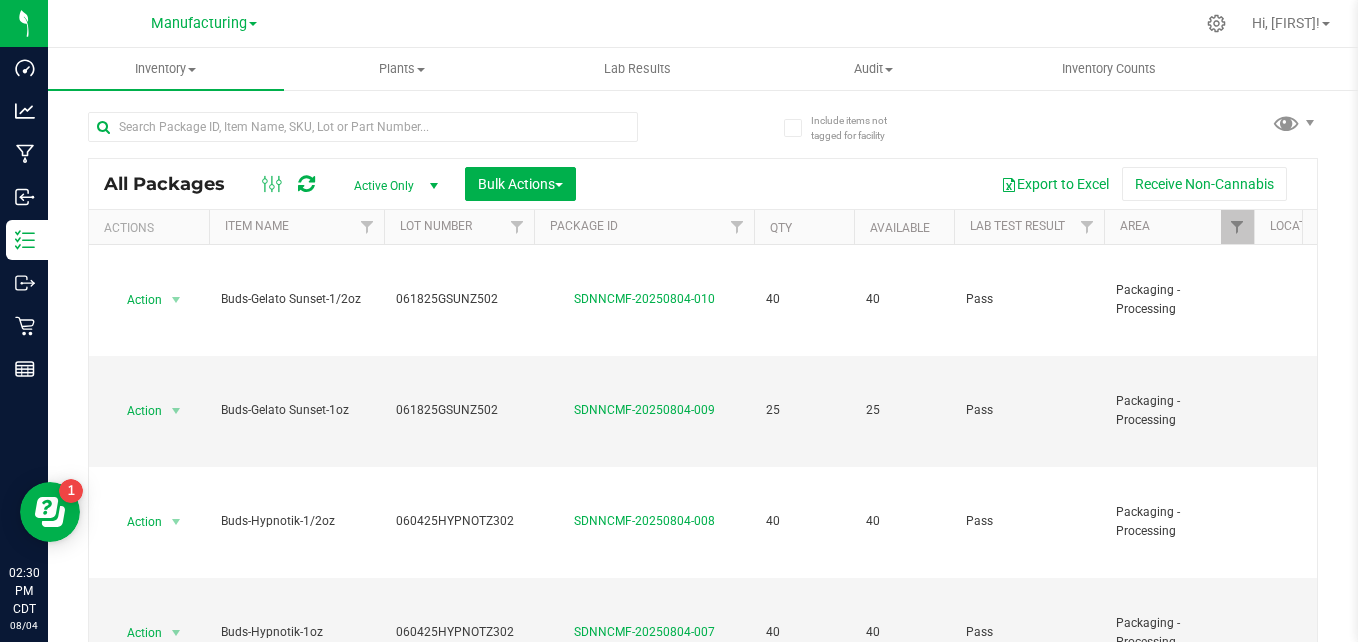 click on "All Packages
Active Only Active Only Lab Samples Locked All
Bulk Actions
Add to manufacturing run
Add to outbound order
Combine packages" at bounding box center (703, 395) 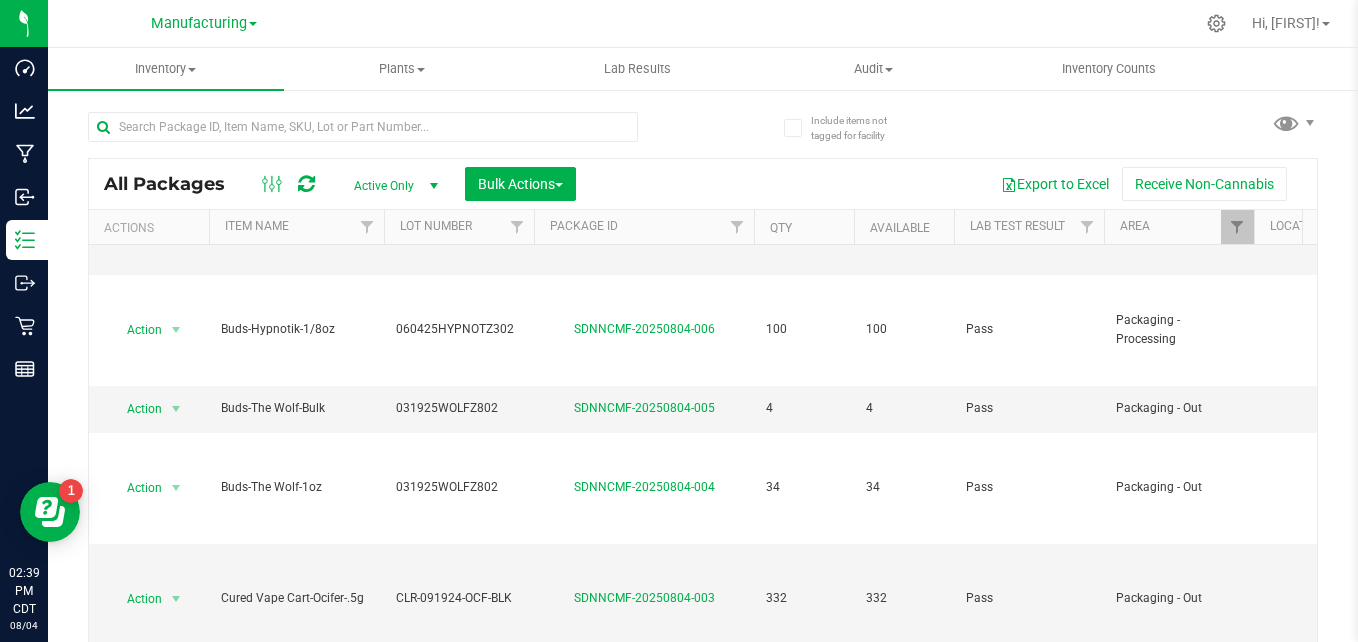 scroll, scrollTop: 434, scrollLeft: 0, axis: vertical 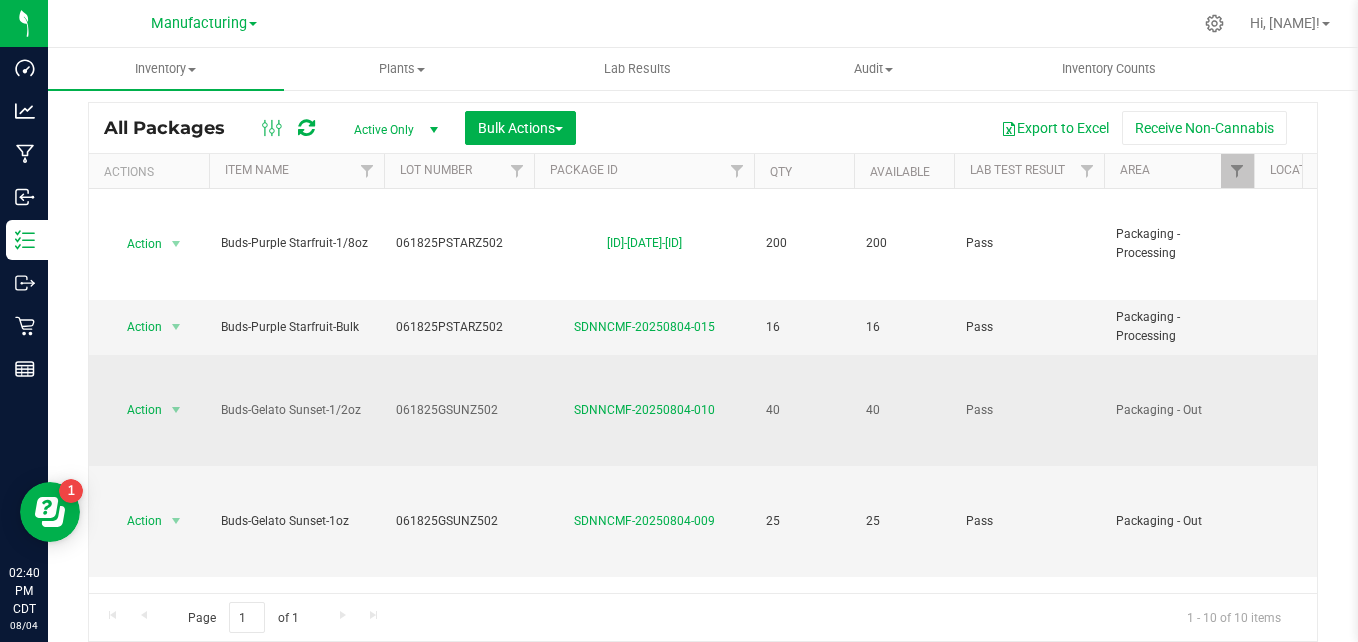 click on "SDNNCMF-20250804-010" at bounding box center (644, 410) 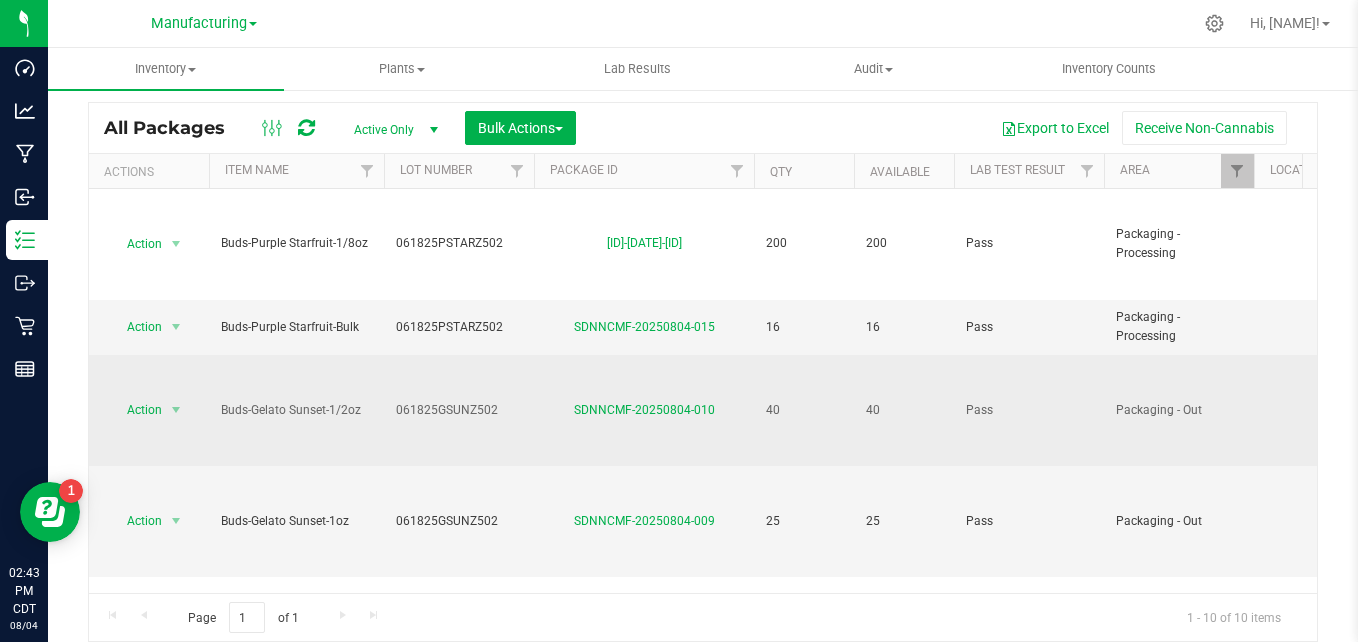 scroll, scrollTop: 0, scrollLeft: 0, axis: both 